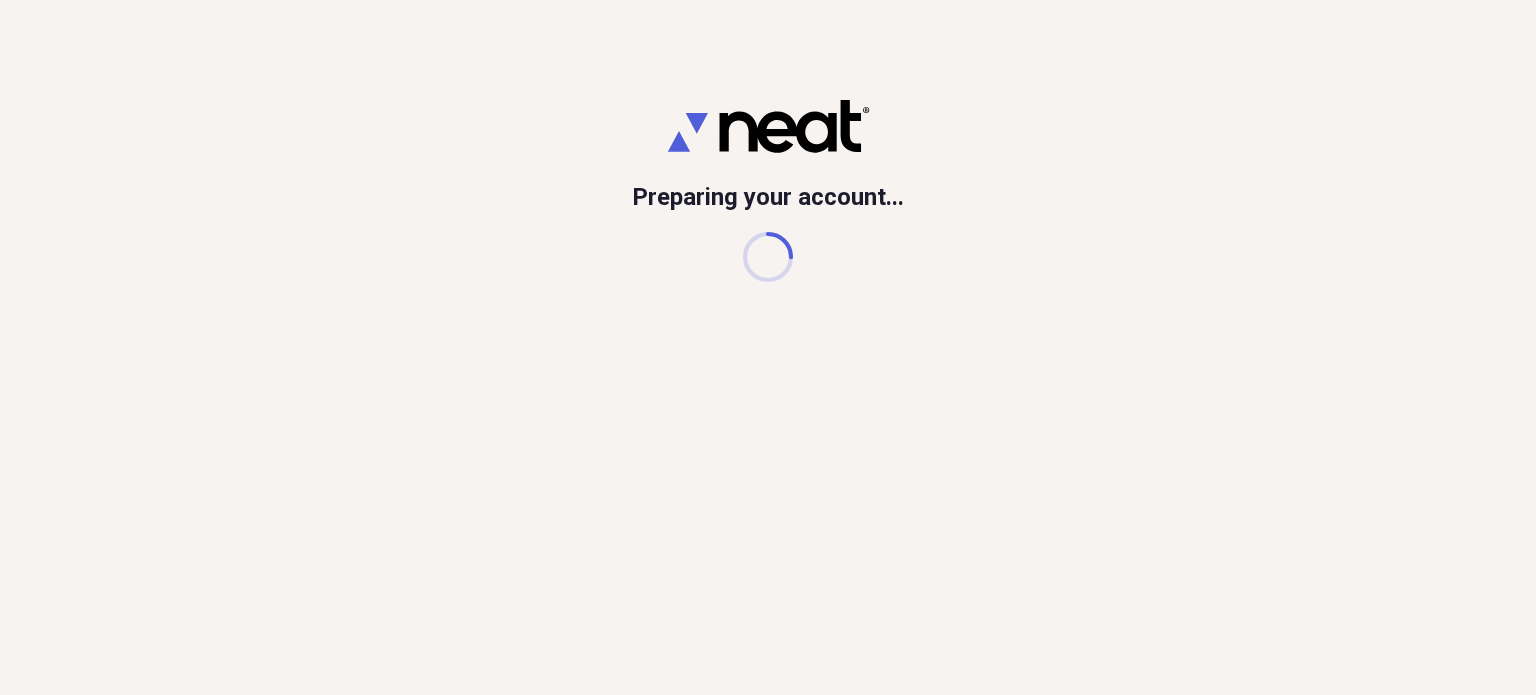 scroll, scrollTop: 0, scrollLeft: 0, axis: both 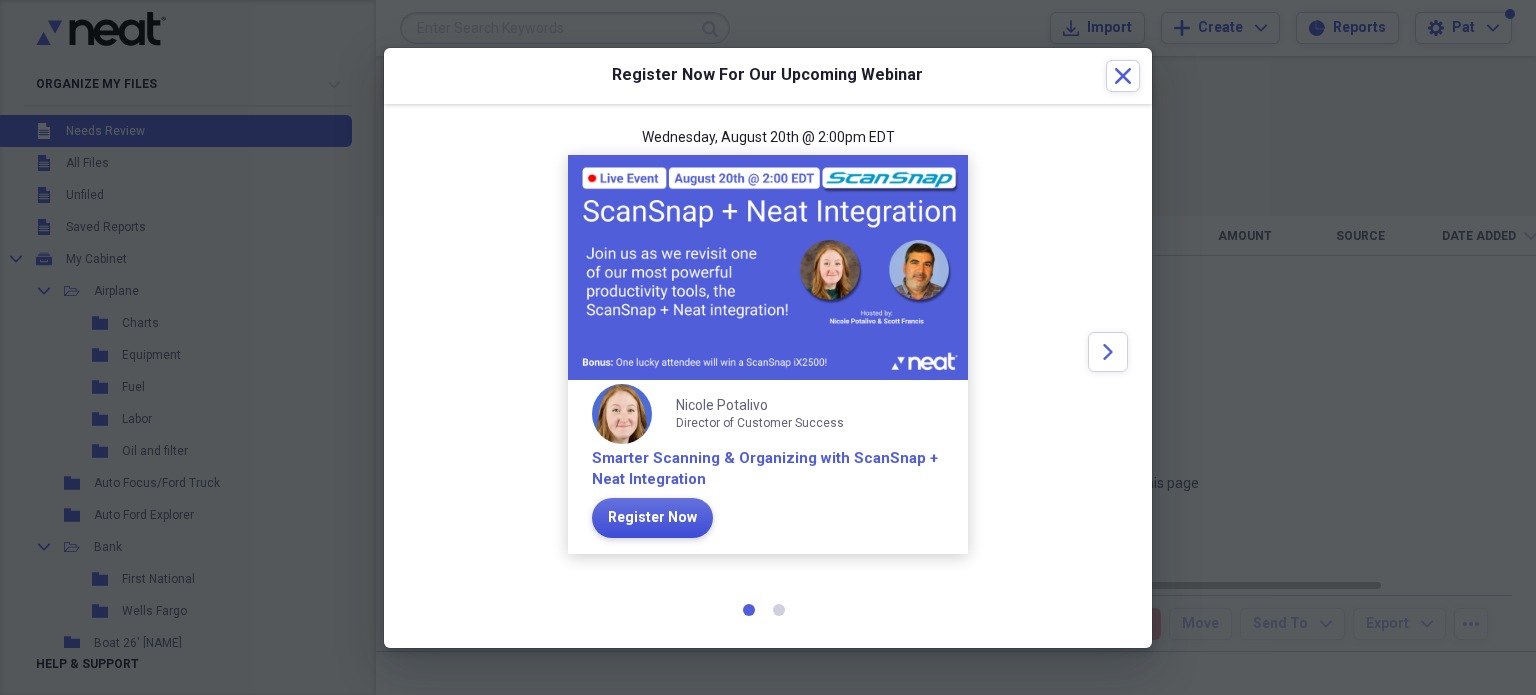 click on "Register Now" at bounding box center [652, 518] 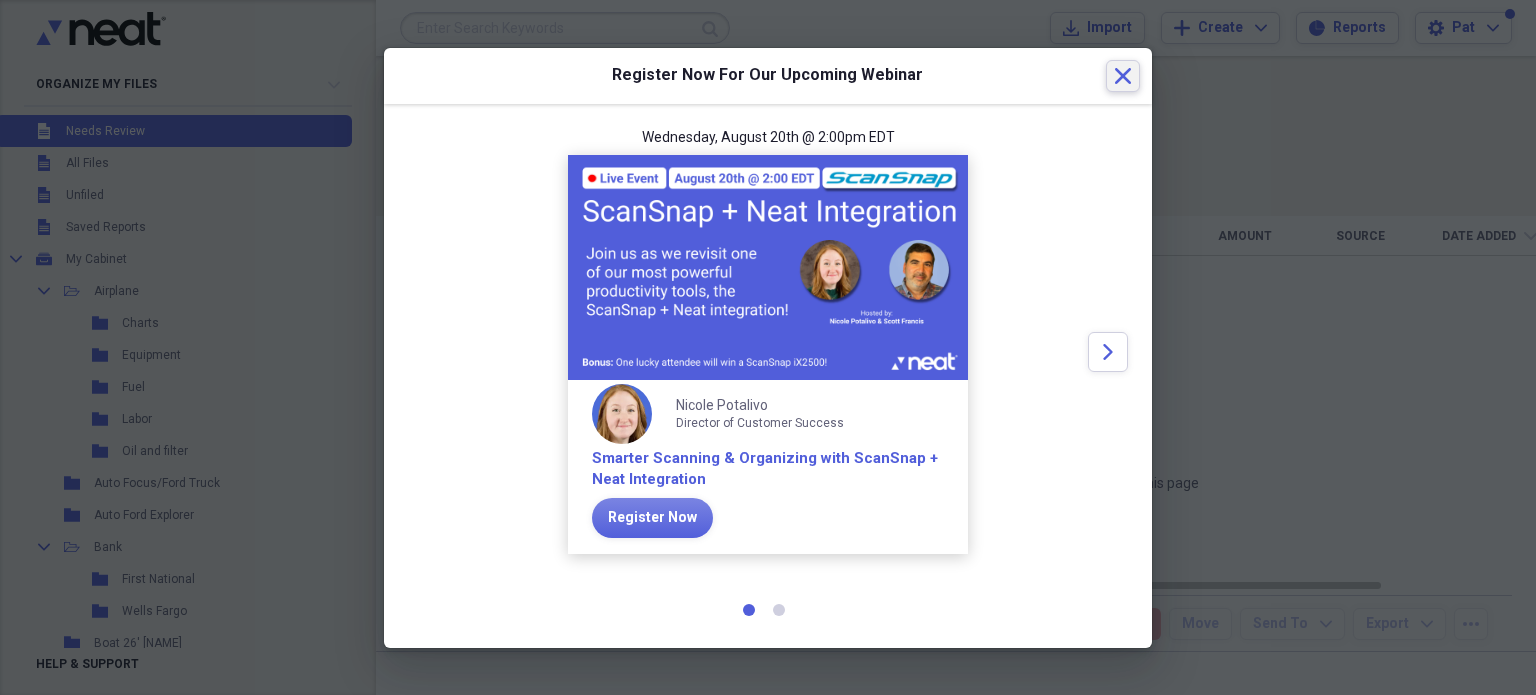 click 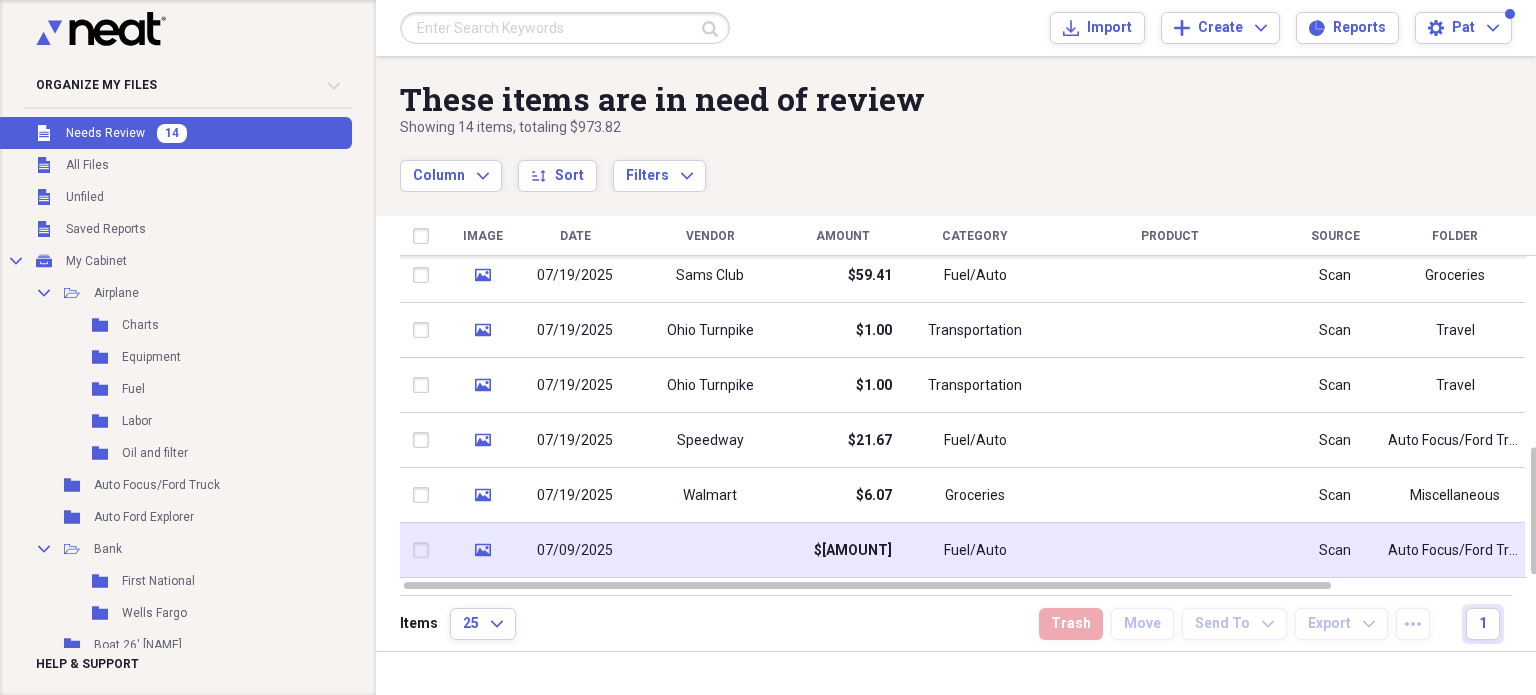 click on "Fuel/Auto" at bounding box center [975, 551] 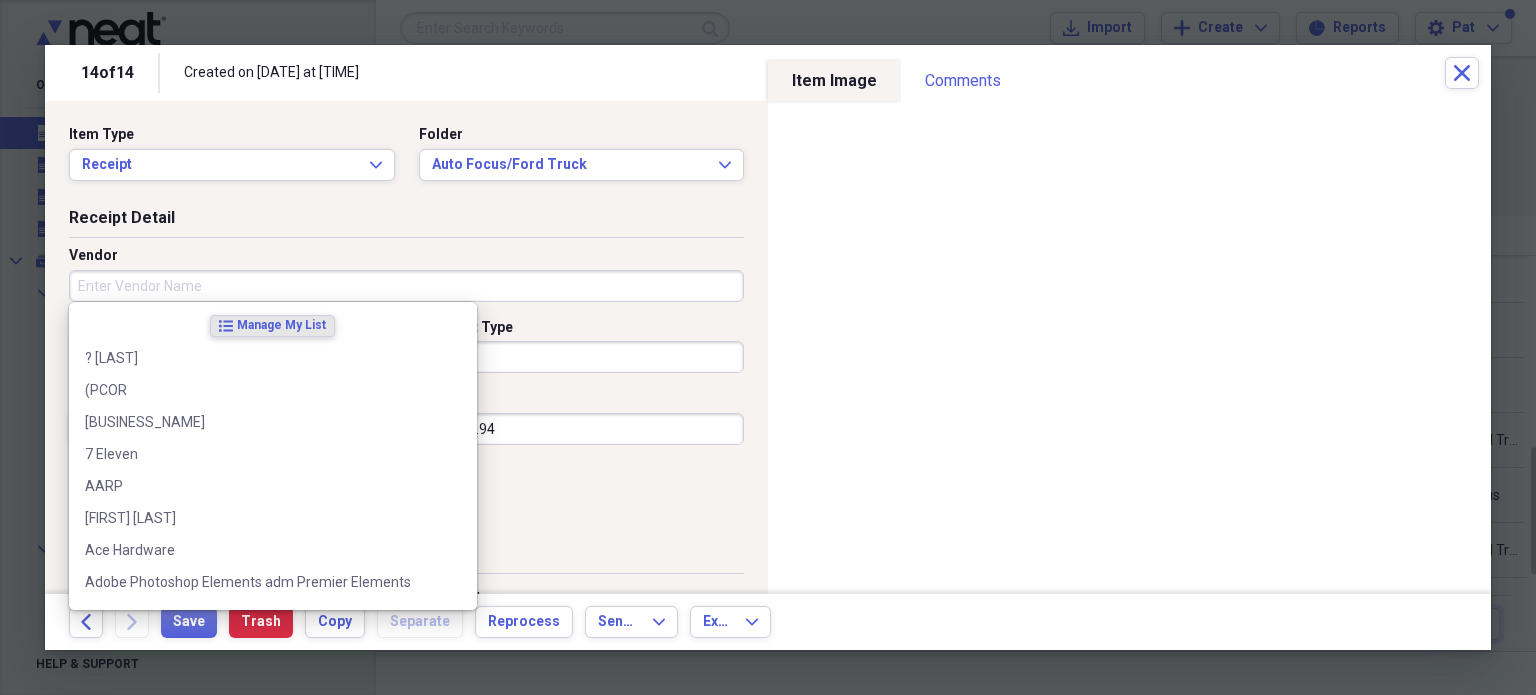 click on "Vendor" at bounding box center (406, 286) 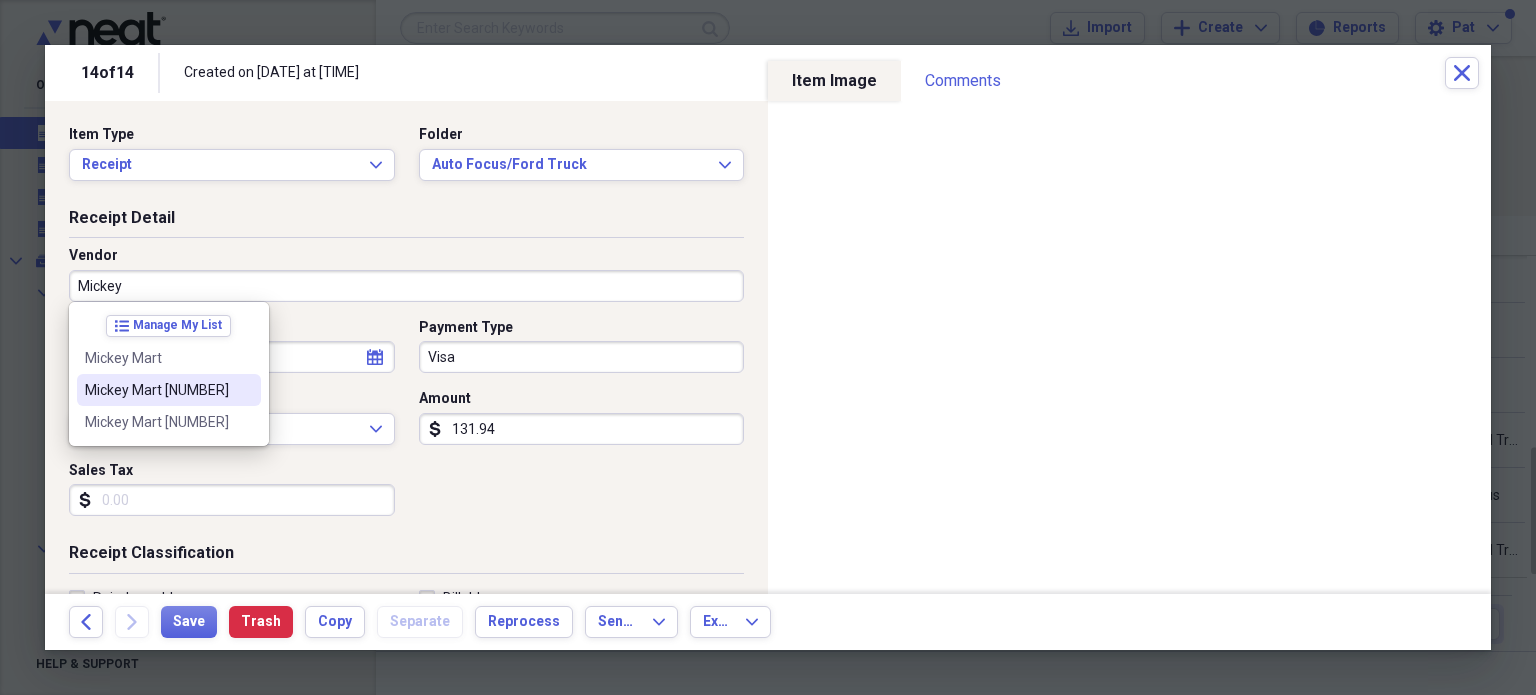 click on "Mickey Mart [NUMBER]" at bounding box center [157, 390] 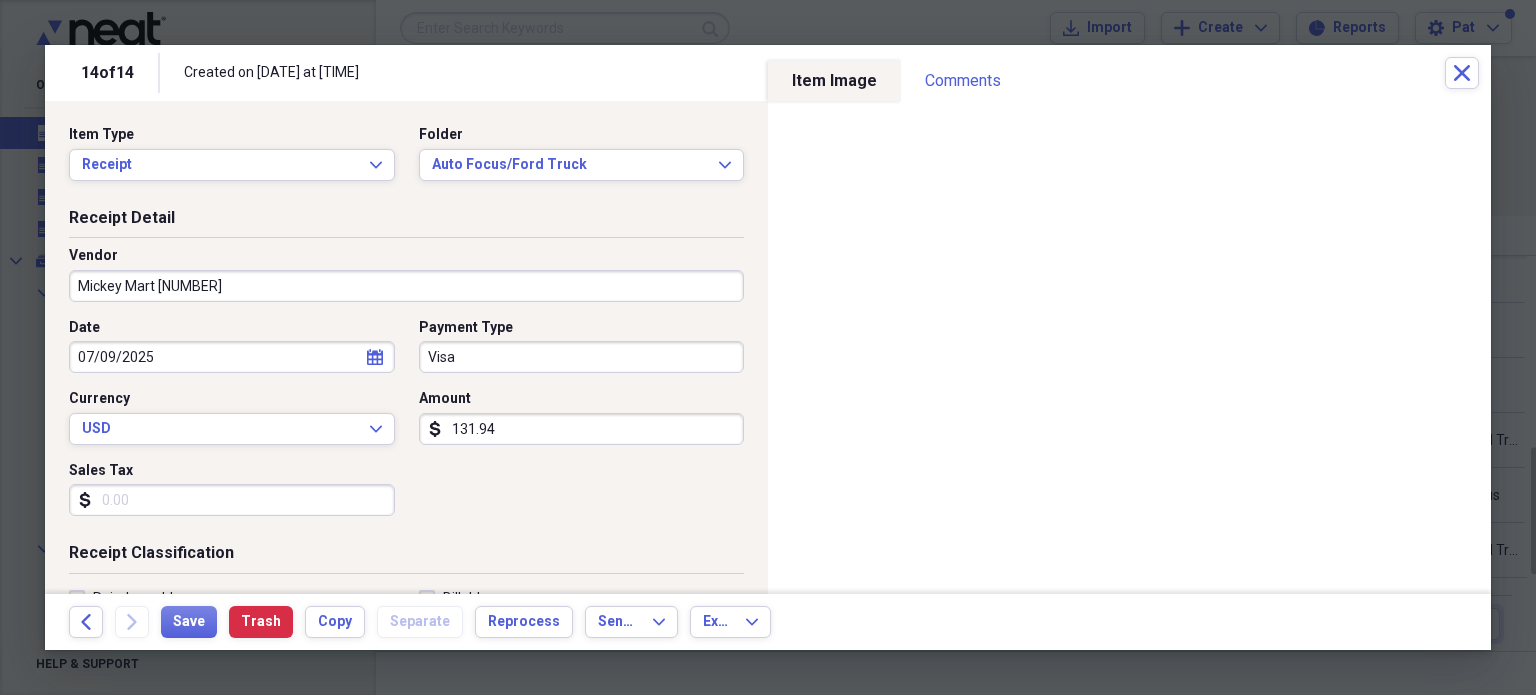 drag, startPoint x: 456, startPoint y: 360, endPoint x: 474, endPoint y: 355, distance: 18.681541 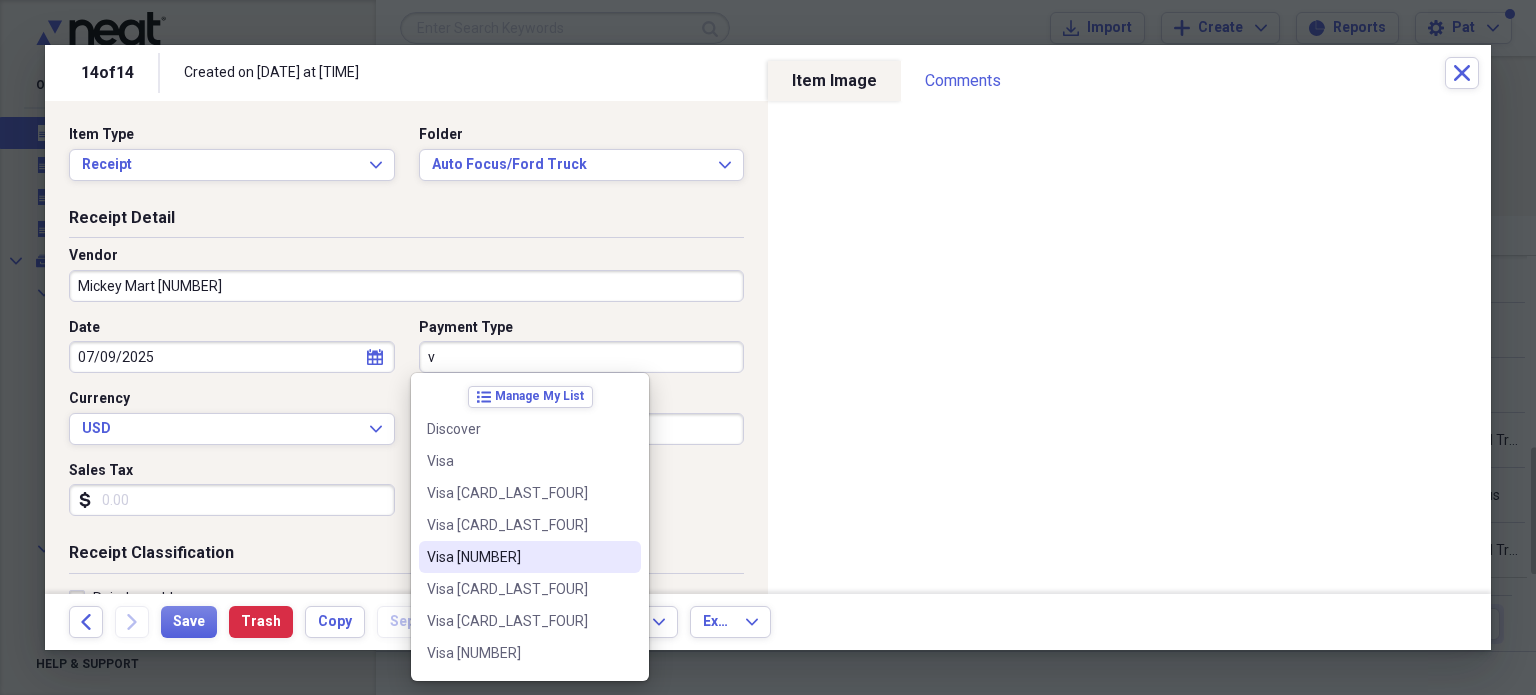 click on "Visa [NUMBER]" at bounding box center (518, 557) 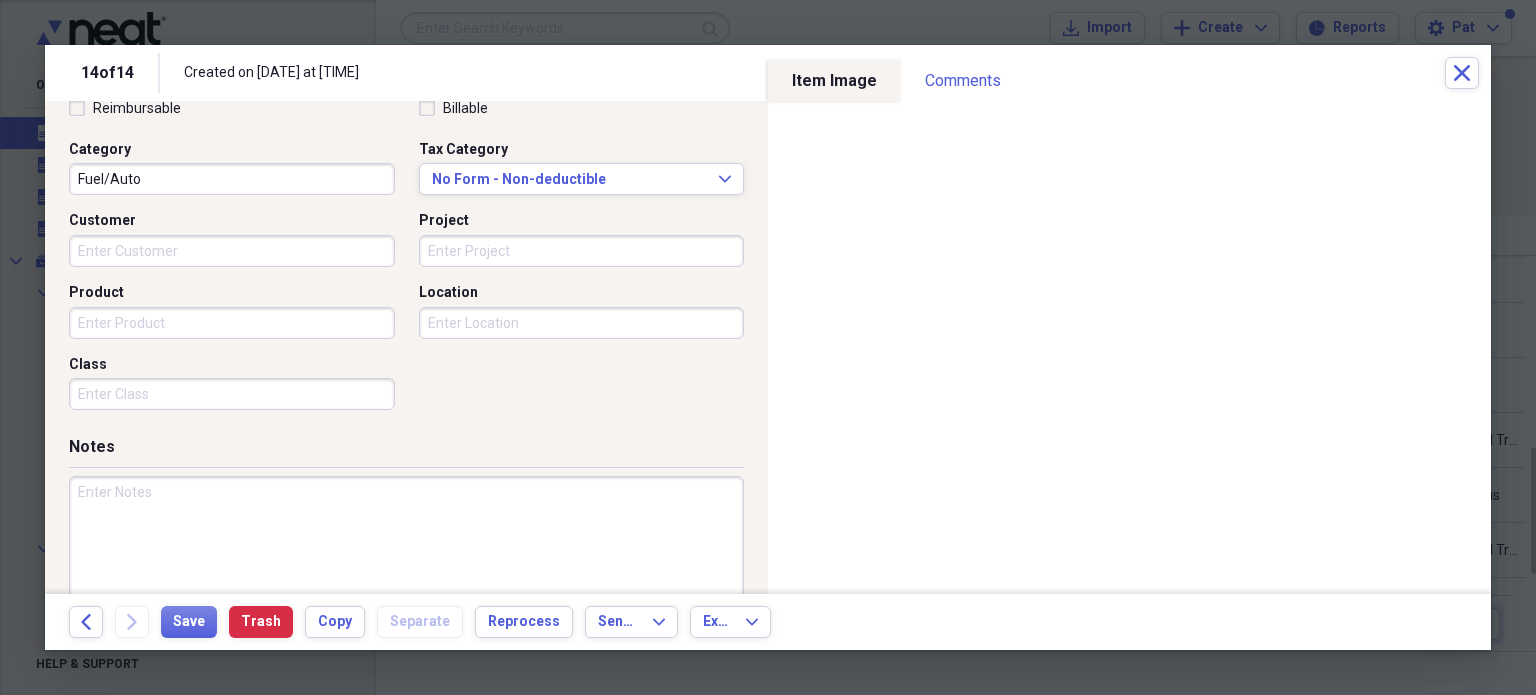 scroll, scrollTop: 526, scrollLeft: 0, axis: vertical 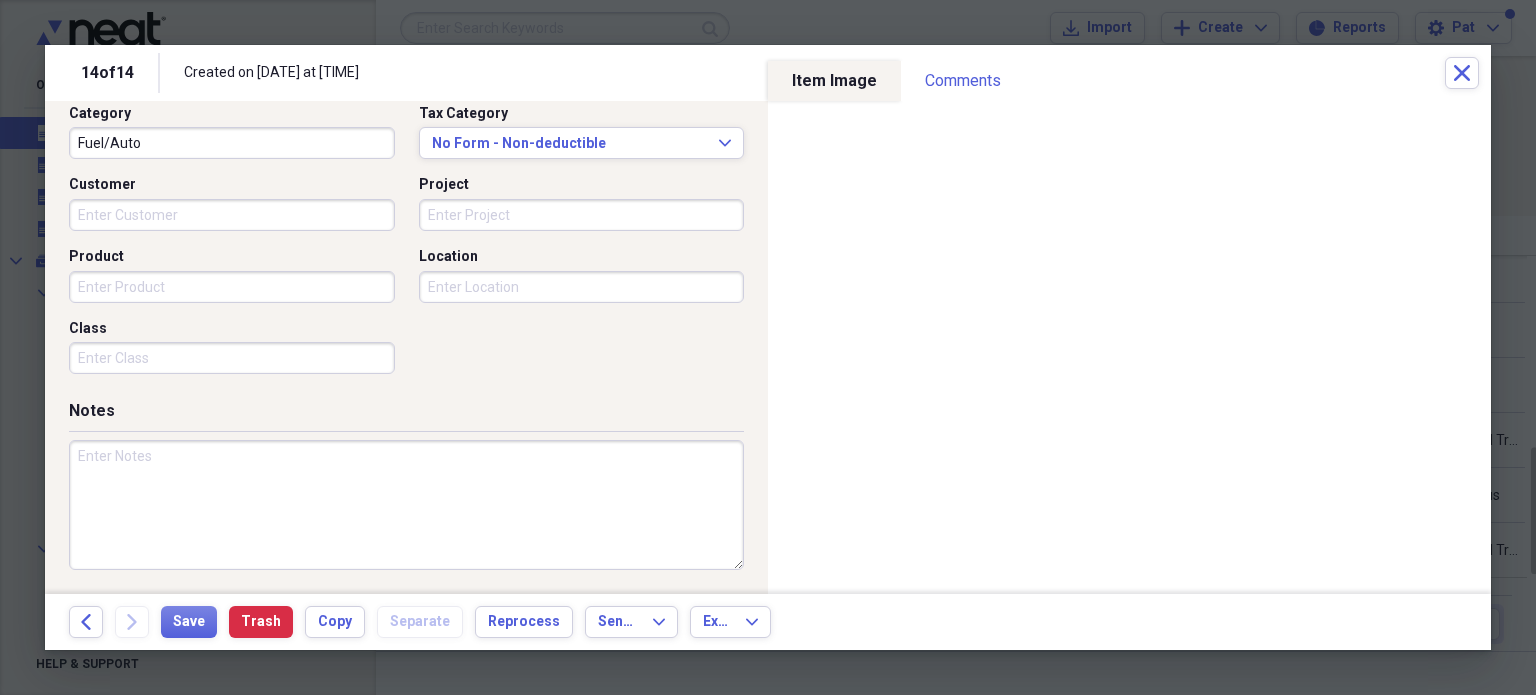 click at bounding box center (406, 505) 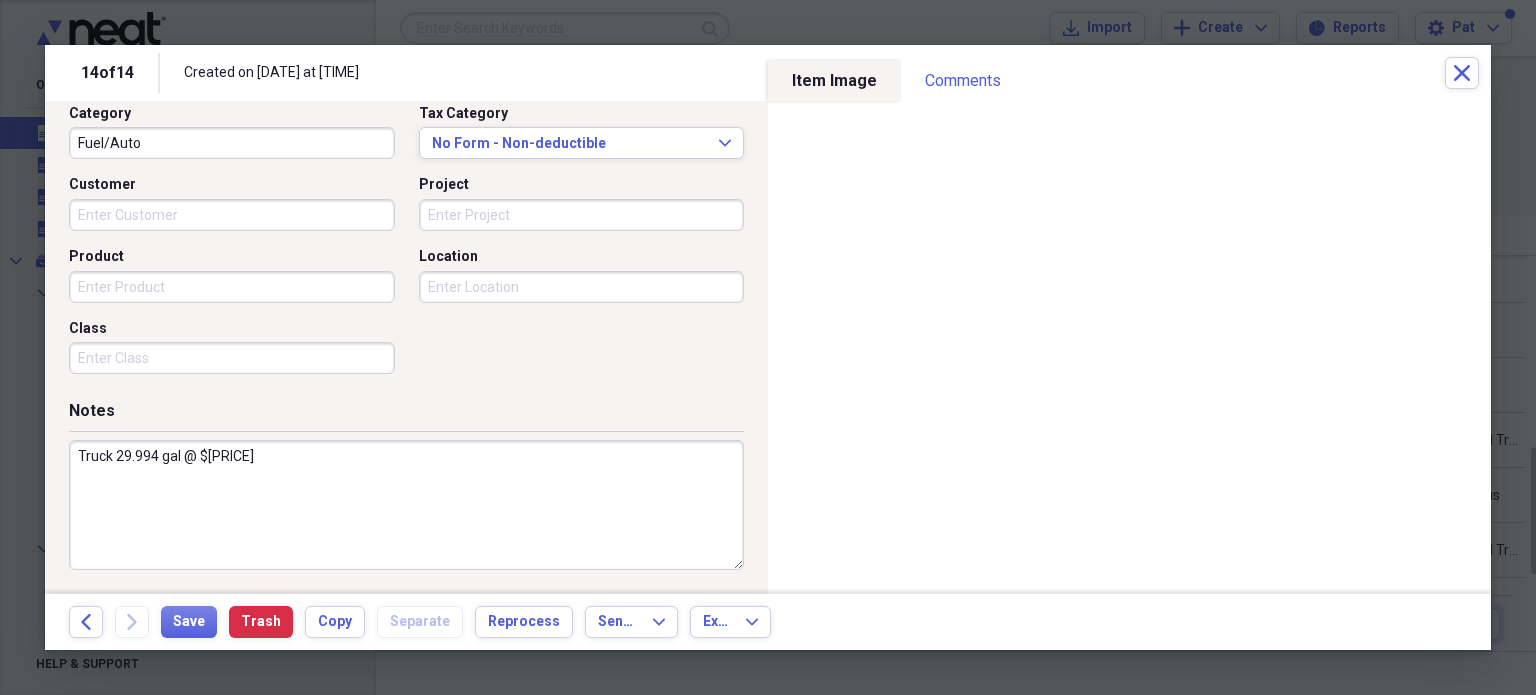 drag, startPoint x: 241, startPoint y: 451, endPoint x: 256, endPoint y: 449, distance: 15.132746 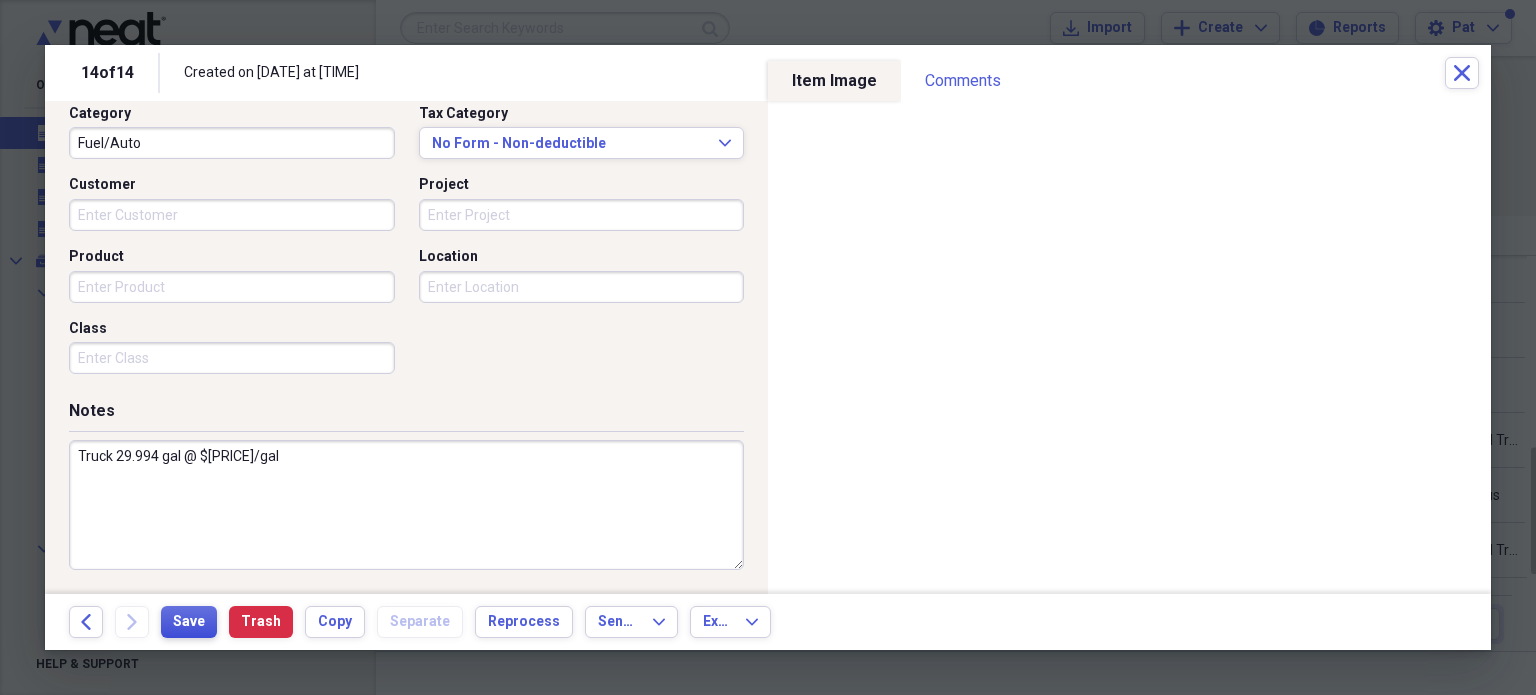 type on "Truck 29.994 gal @ $[PRICE]/gal" 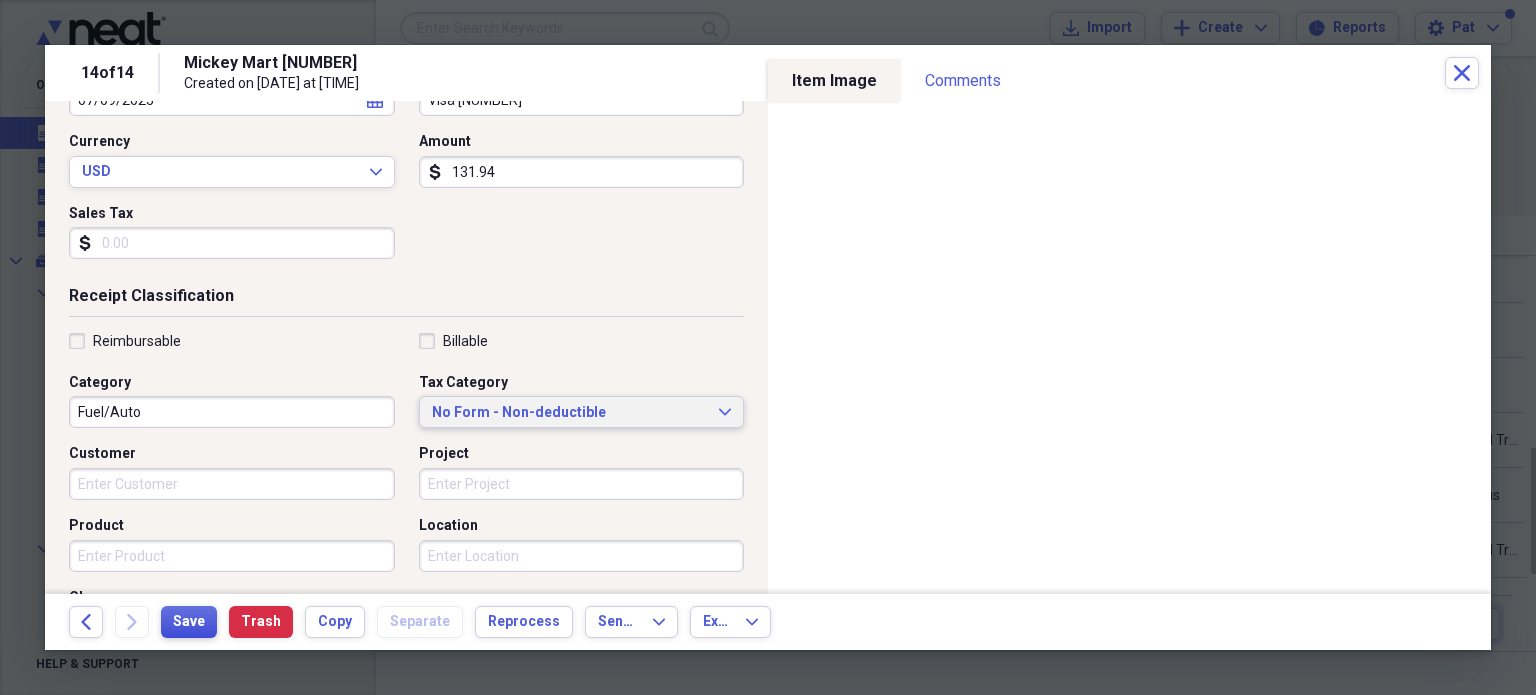 scroll, scrollTop: 0, scrollLeft: 0, axis: both 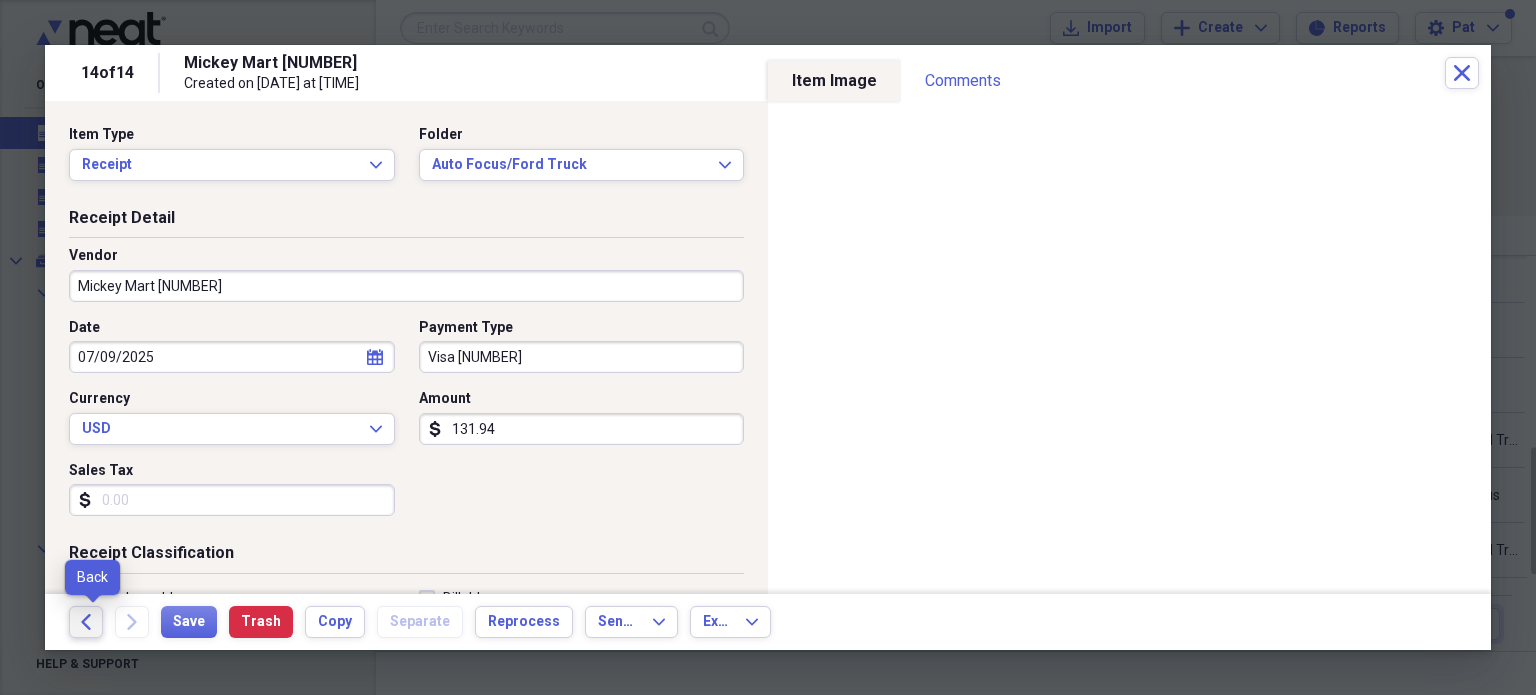 click on "Back" 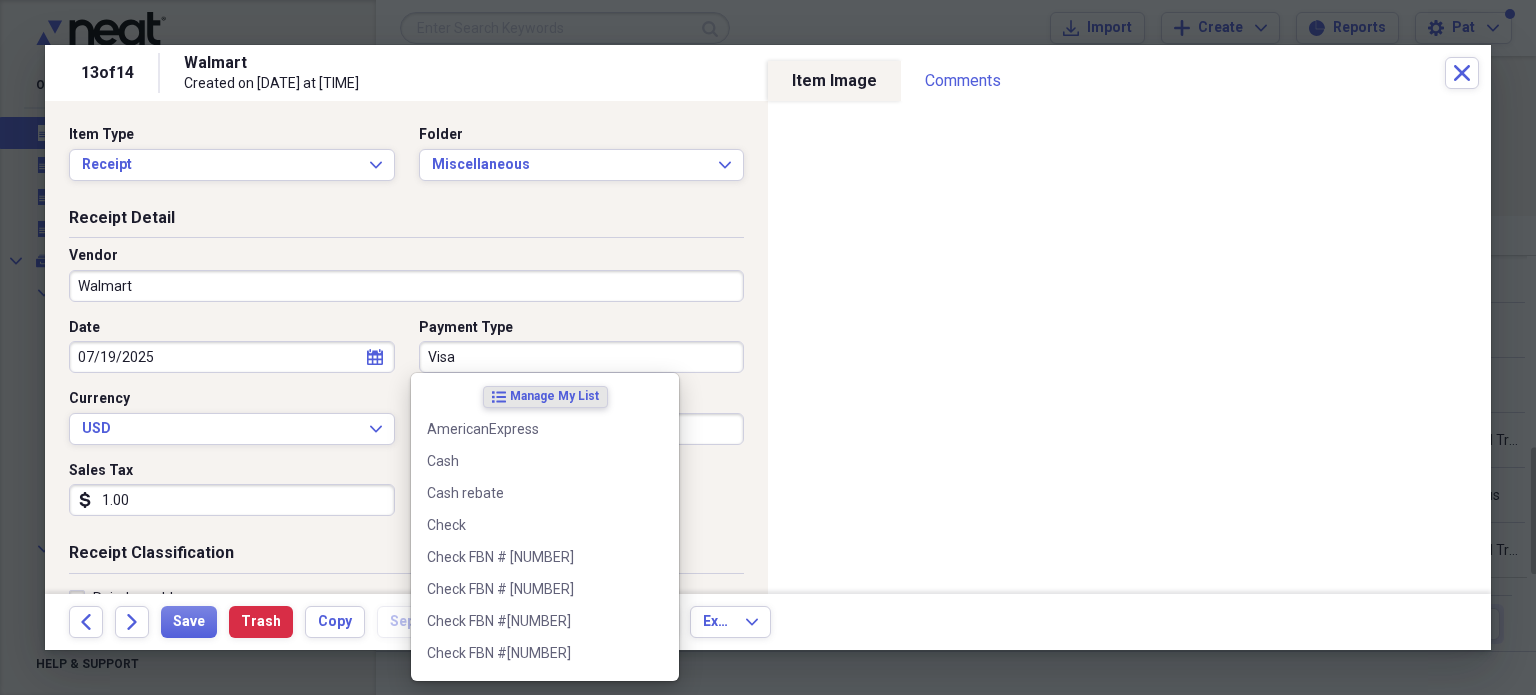 click on "Visa" at bounding box center [582, 357] 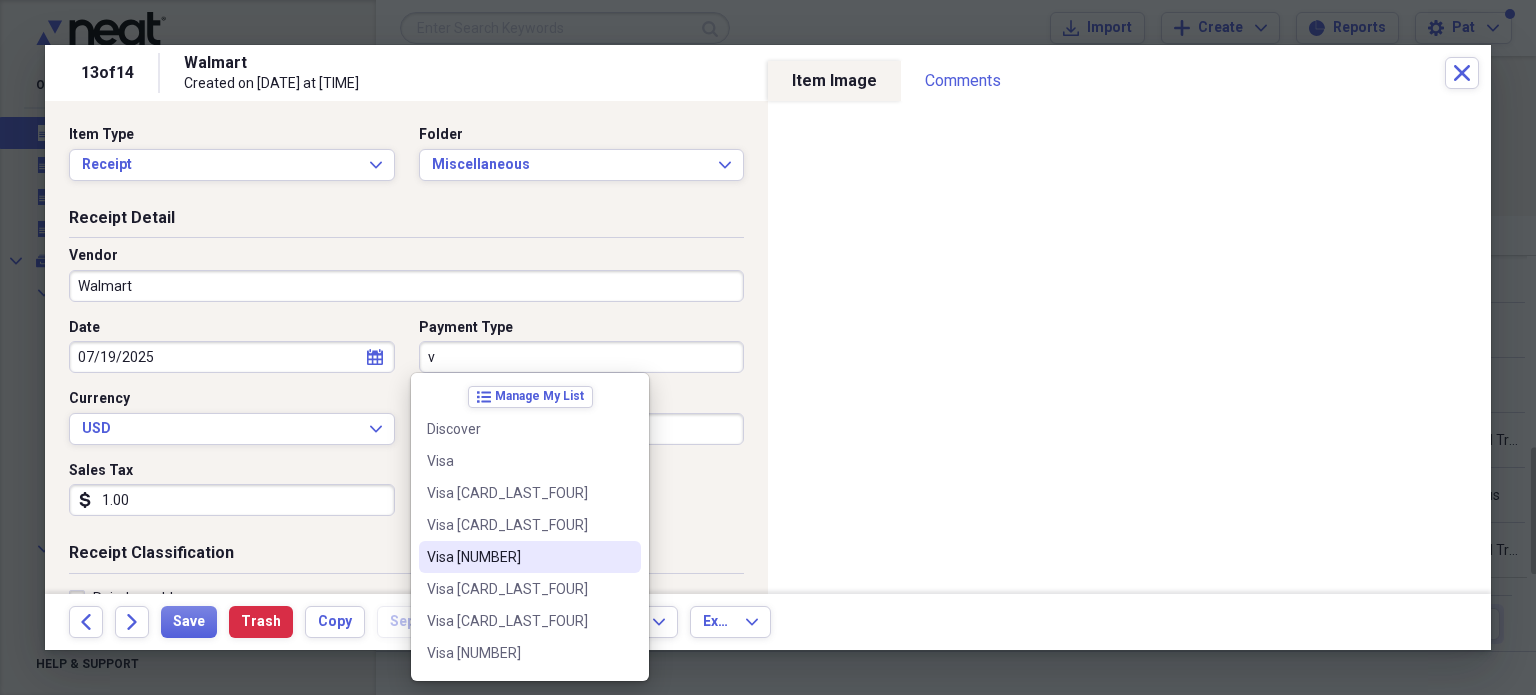 click on "Visa [NUMBER]" at bounding box center (518, 557) 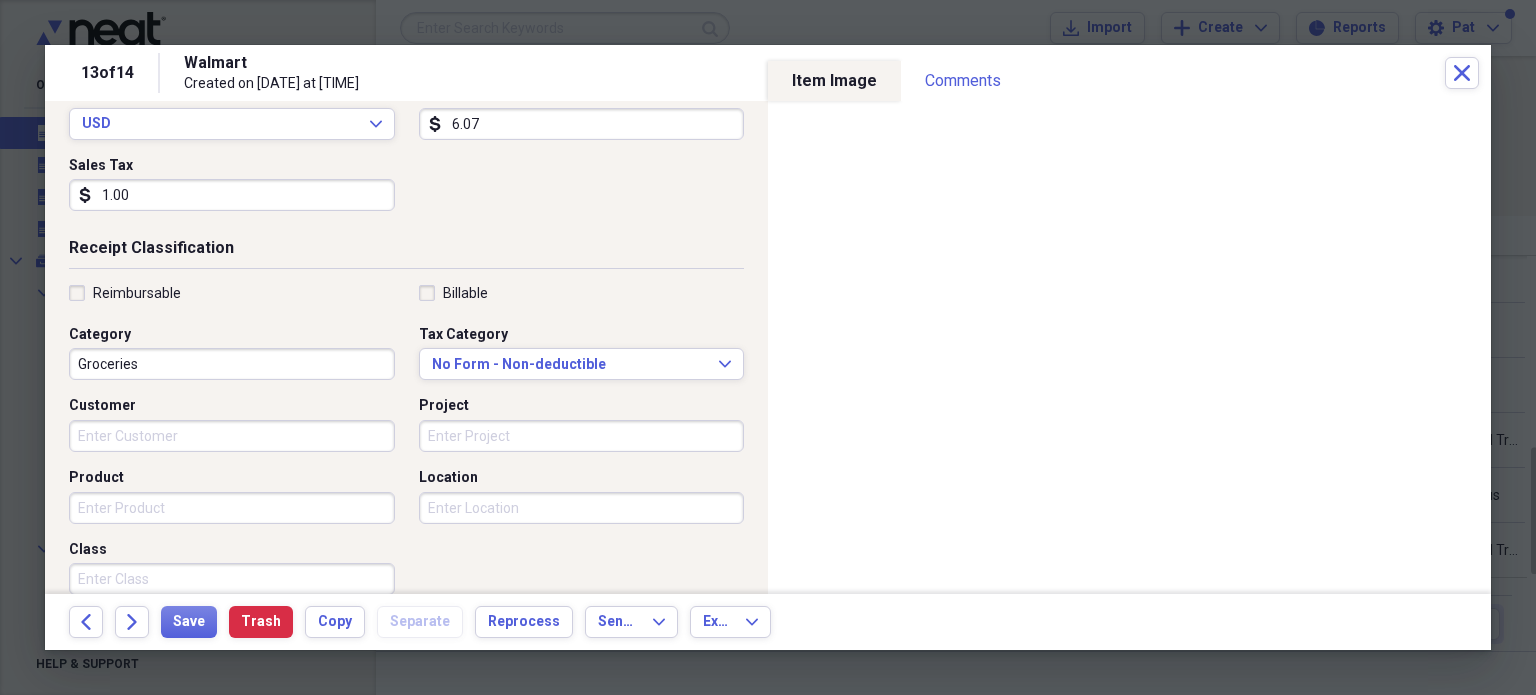 scroll, scrollTop: 400, scrollLeft: 0, axis: vertical 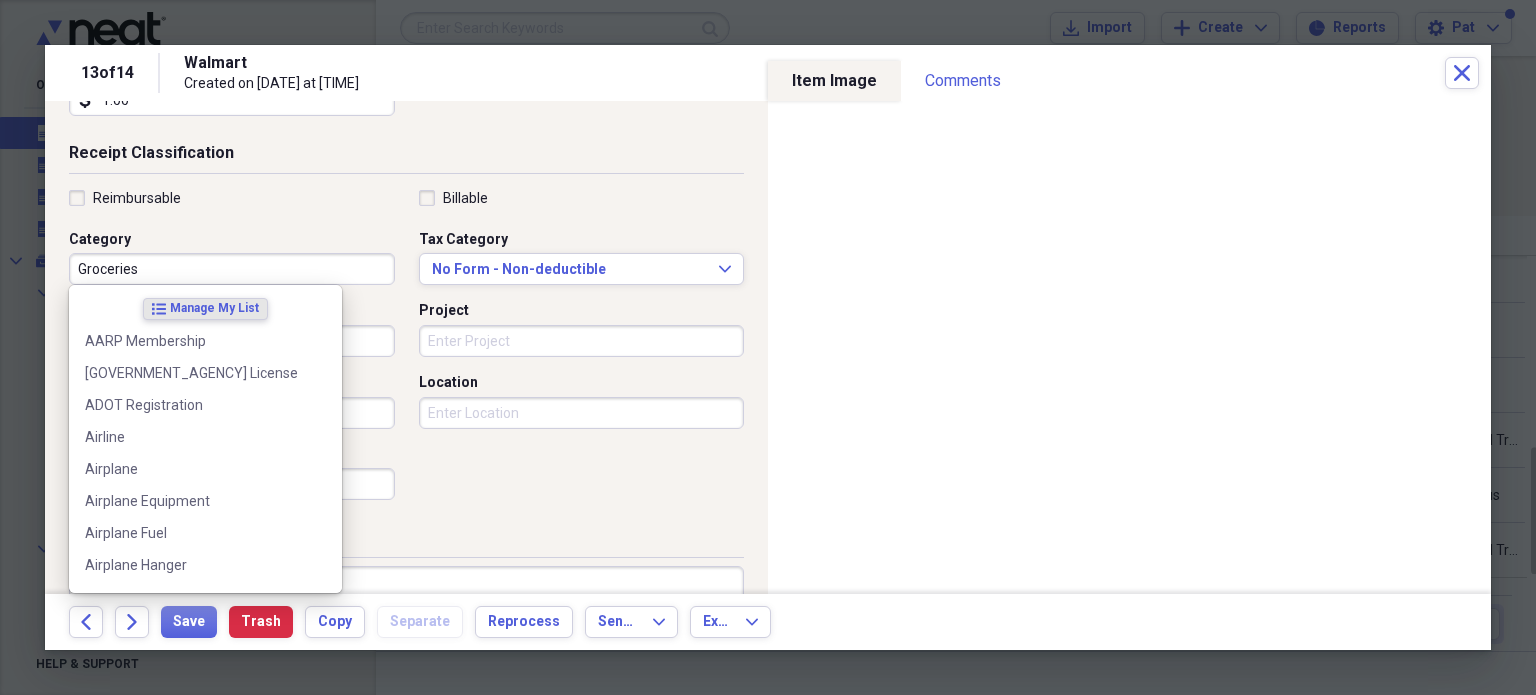 click on "Groceries" at bounding box center [232, 269] 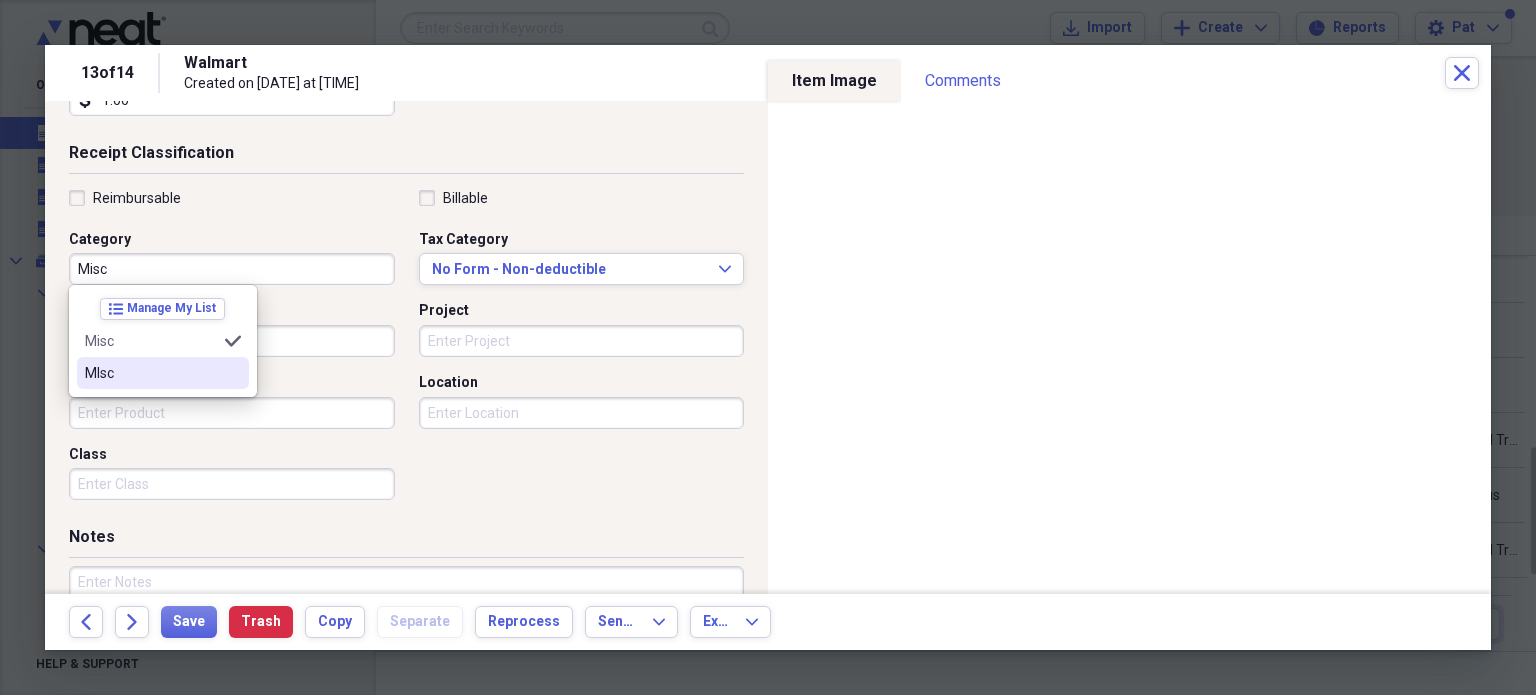click on "MIsc" at bounding box center [151, 373] 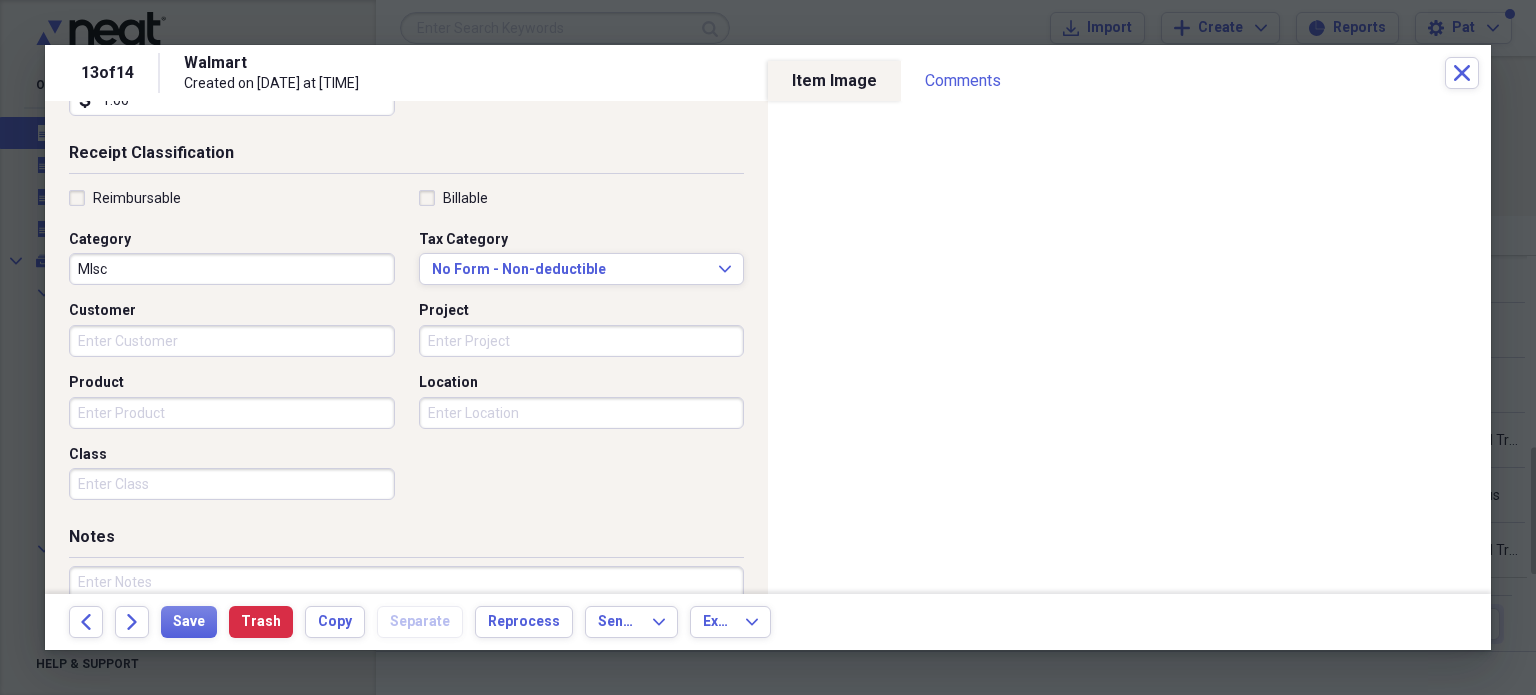 scroll, scrollTop: 526, scrollLeft: 0, axis: vertical 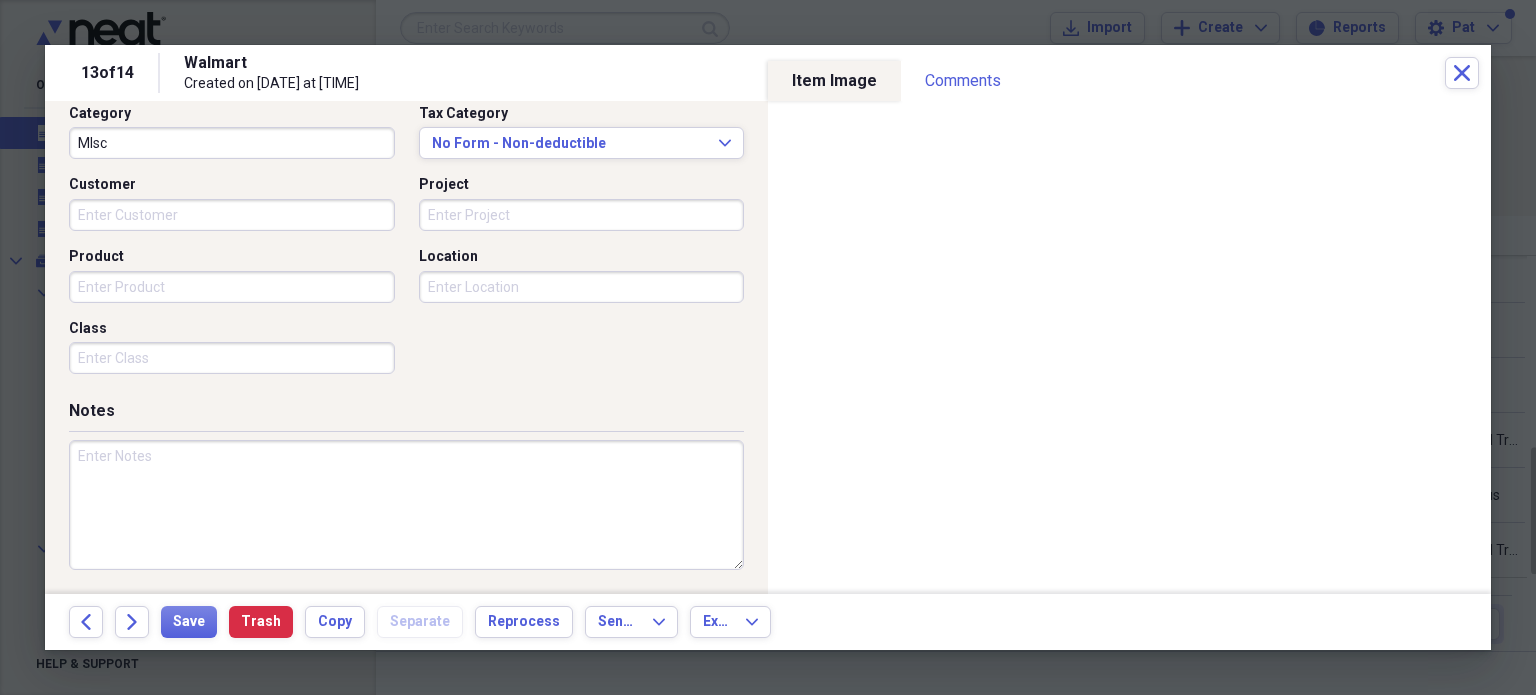 drag, startPoint x: 129, startPoint y: 465, endPoint x: 159, endPoint y: 474, distance: 31.320919 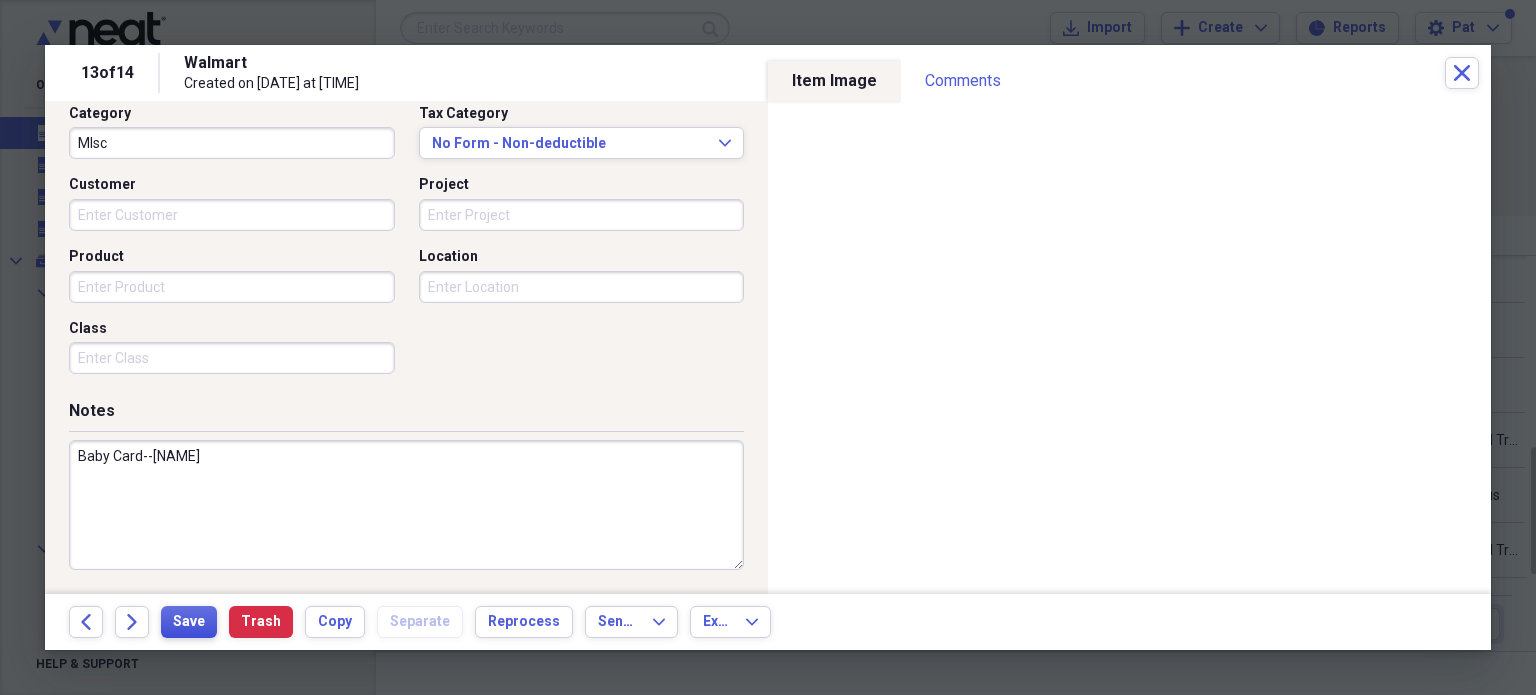 type on "Baby Card--[NAME]" 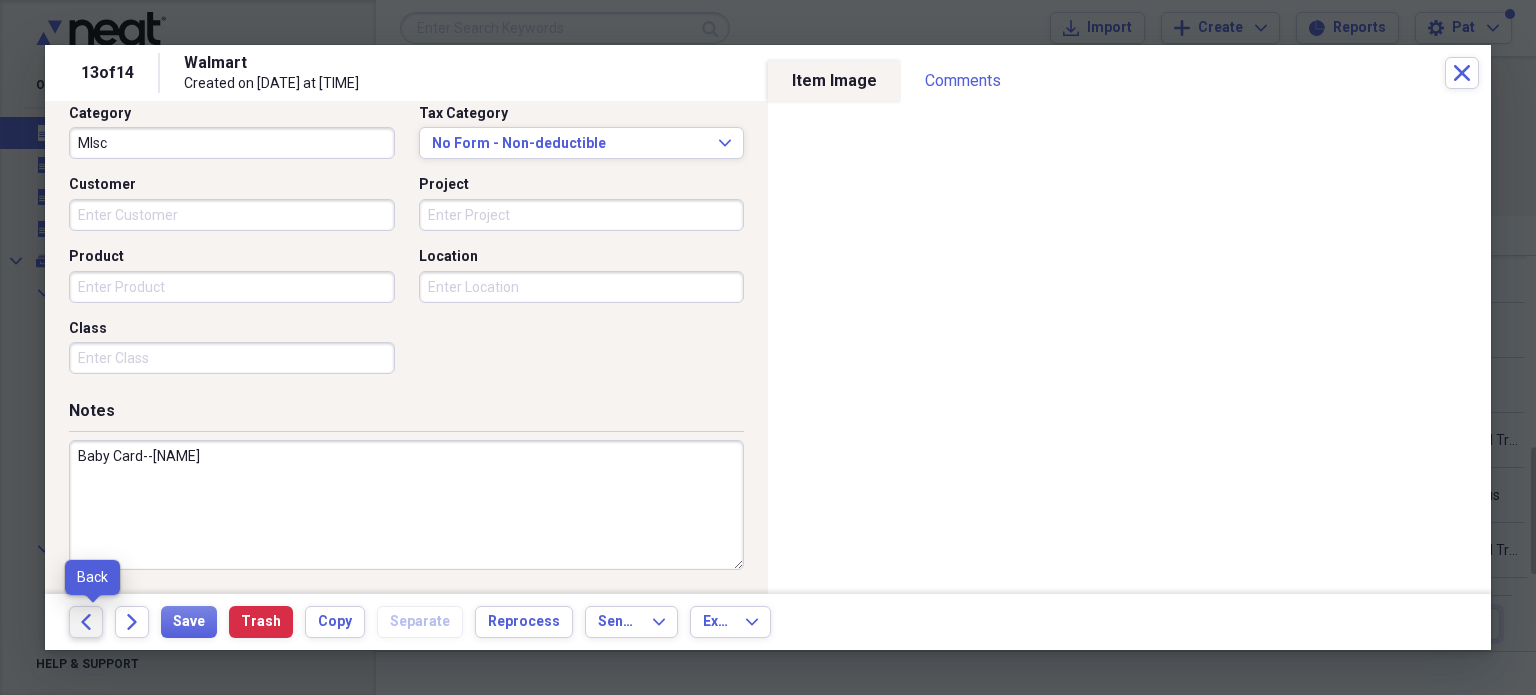 click on "Back" 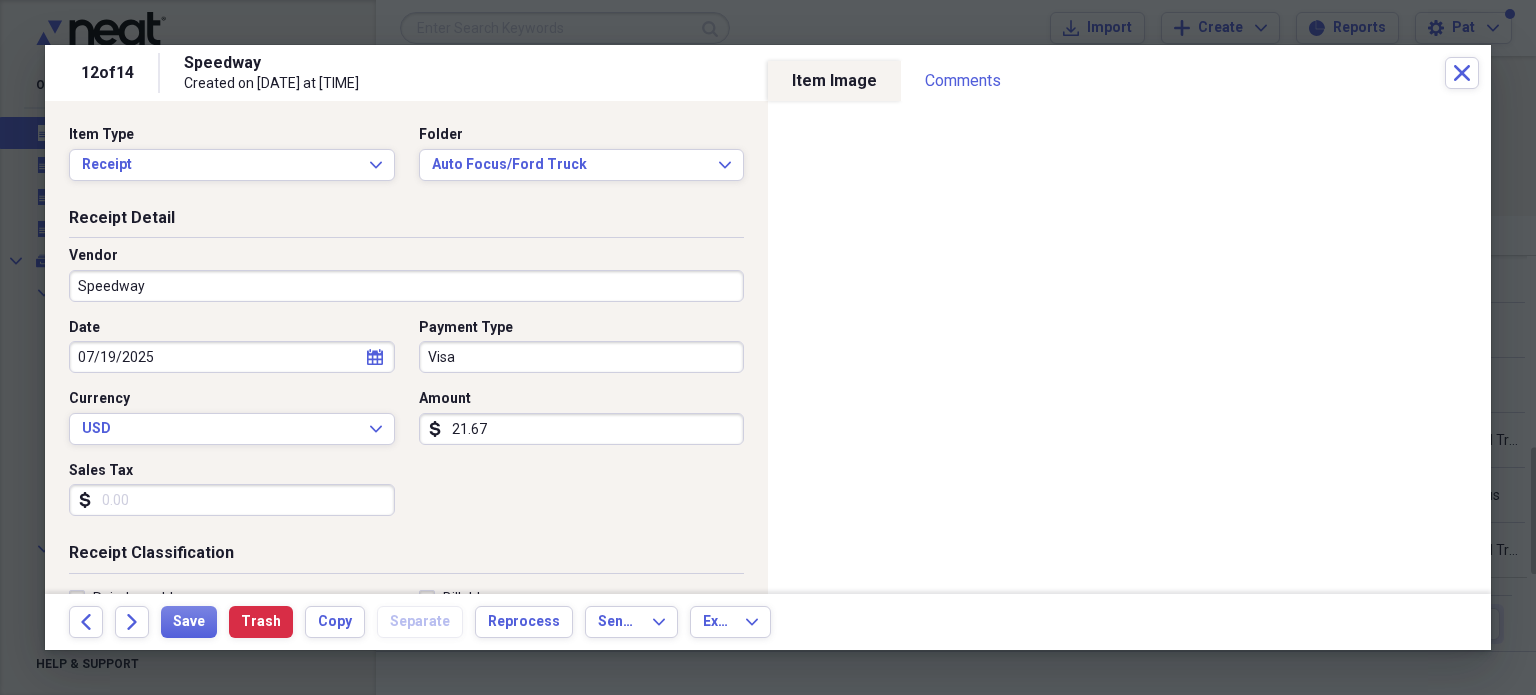 click on "Visa" at bounding box center (582, 357) 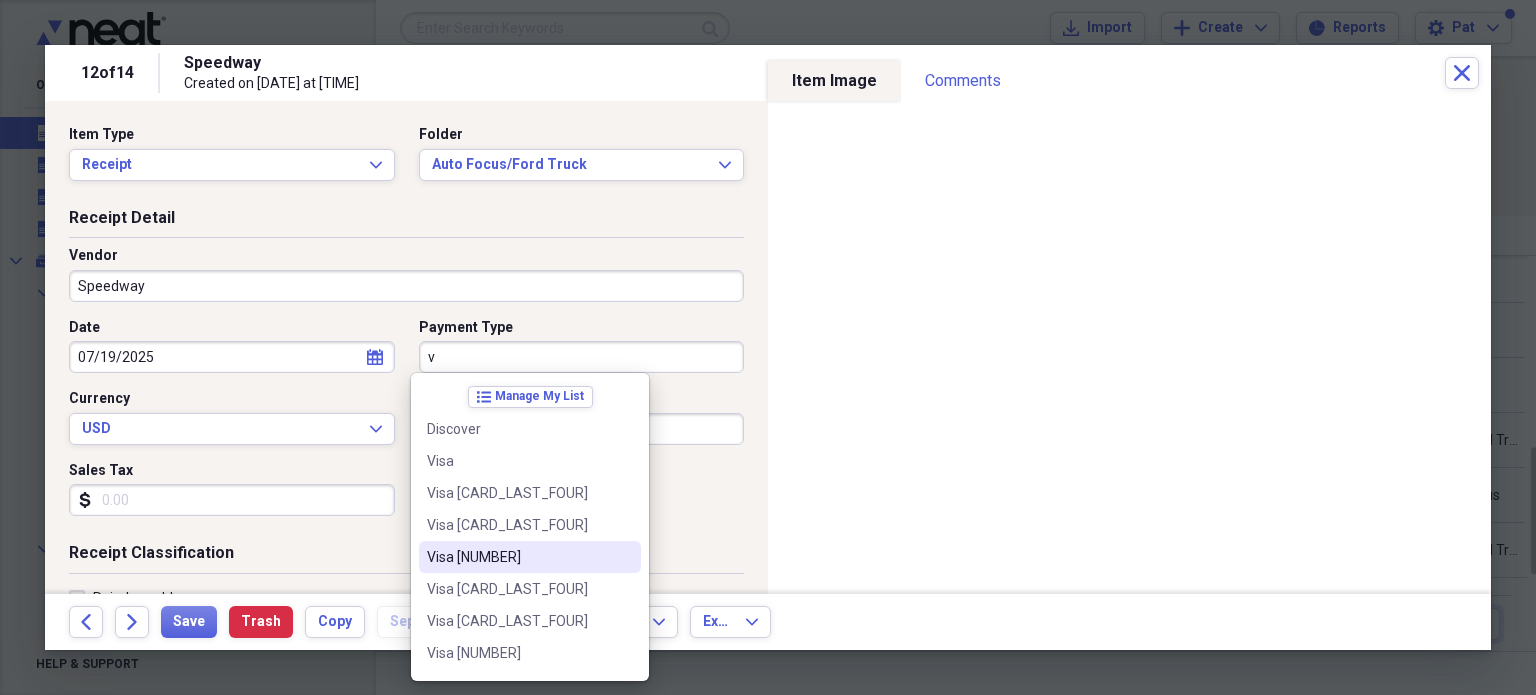 click on "Visa [NUMBER]" at bounding box center (518, 557) 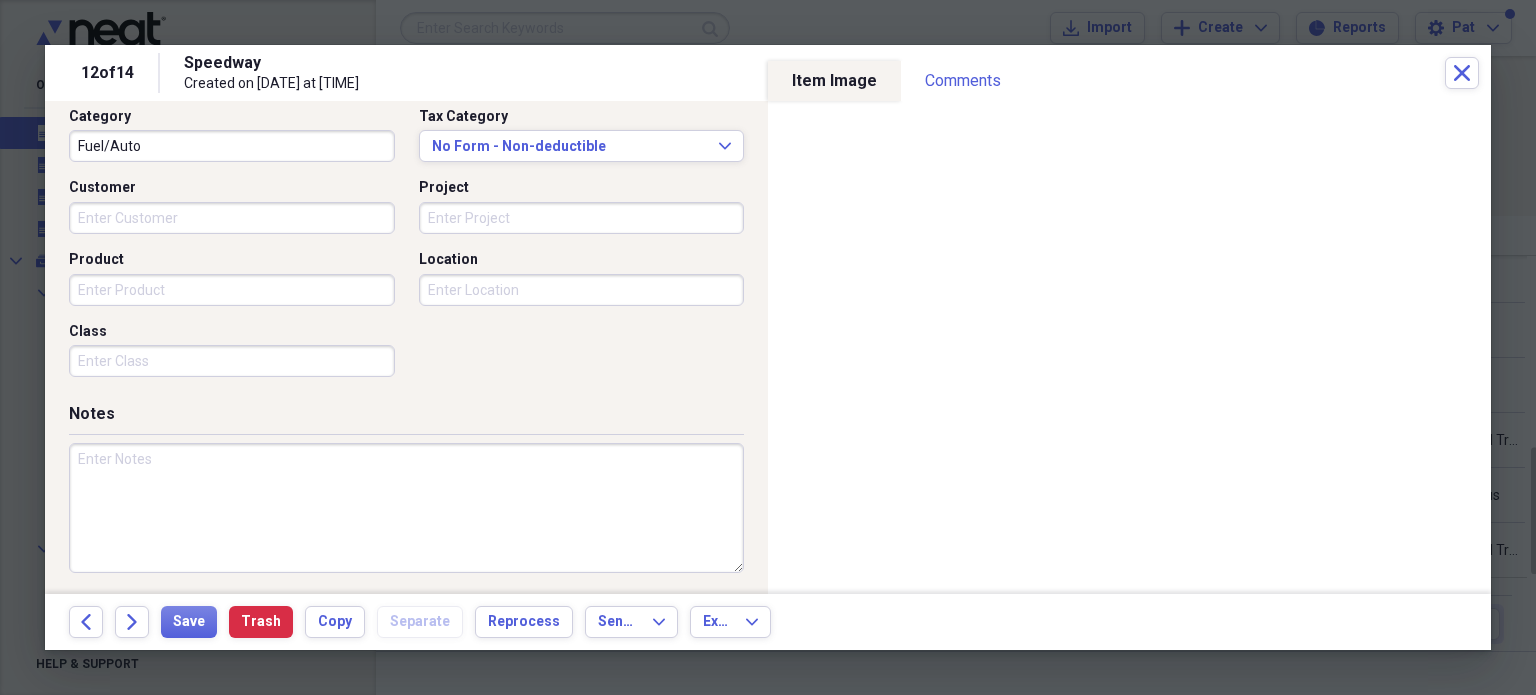 scroll, scrollTop: 526, scrollLeft: 0, axis: vertical 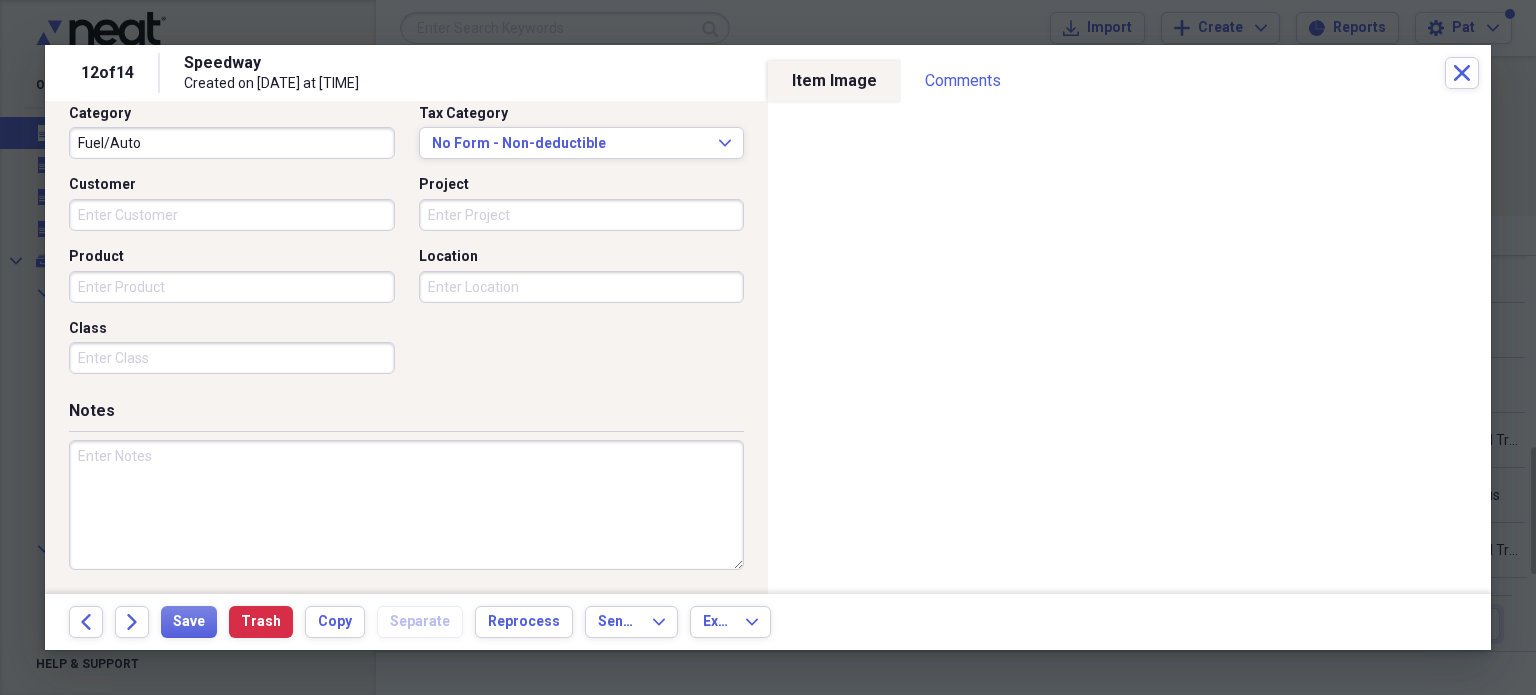 click at bounding box center [406, 505] 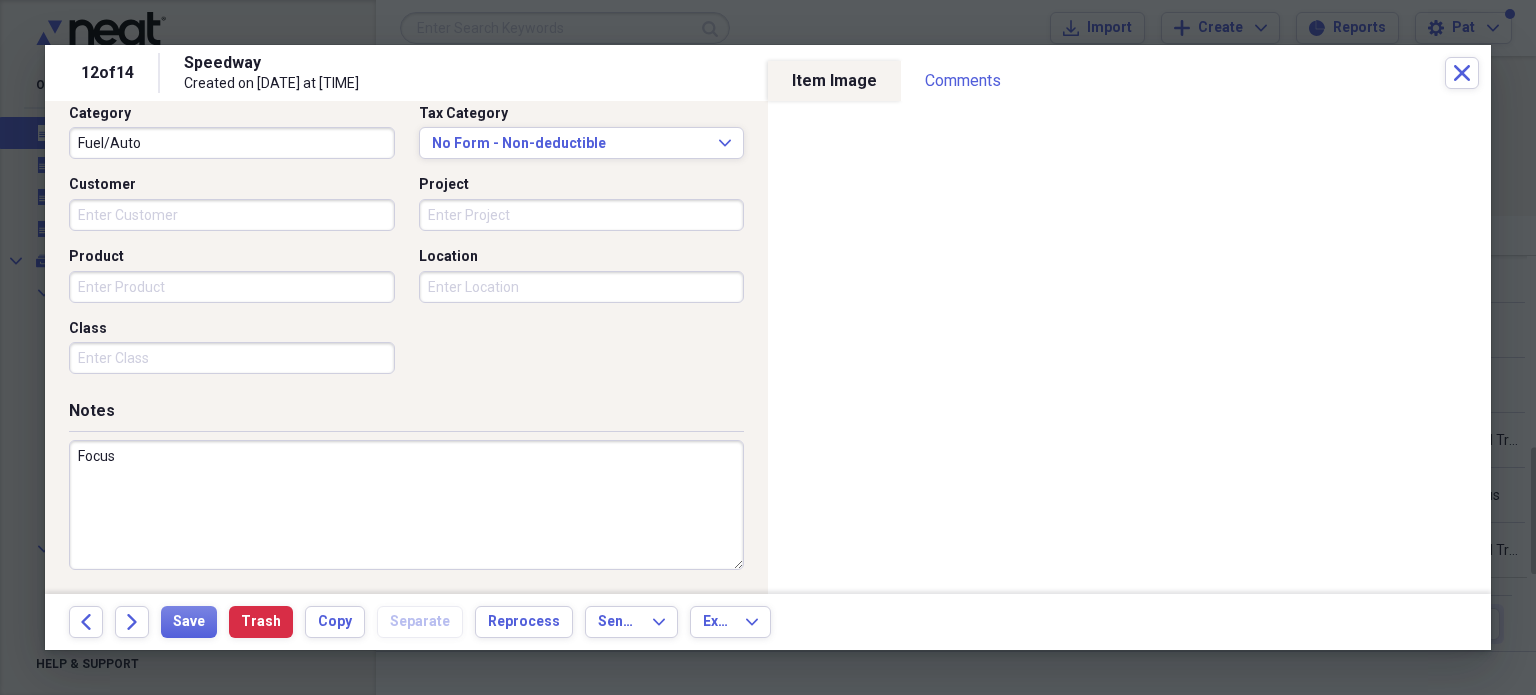 click on "Focus" at bounding box center [406, 505] 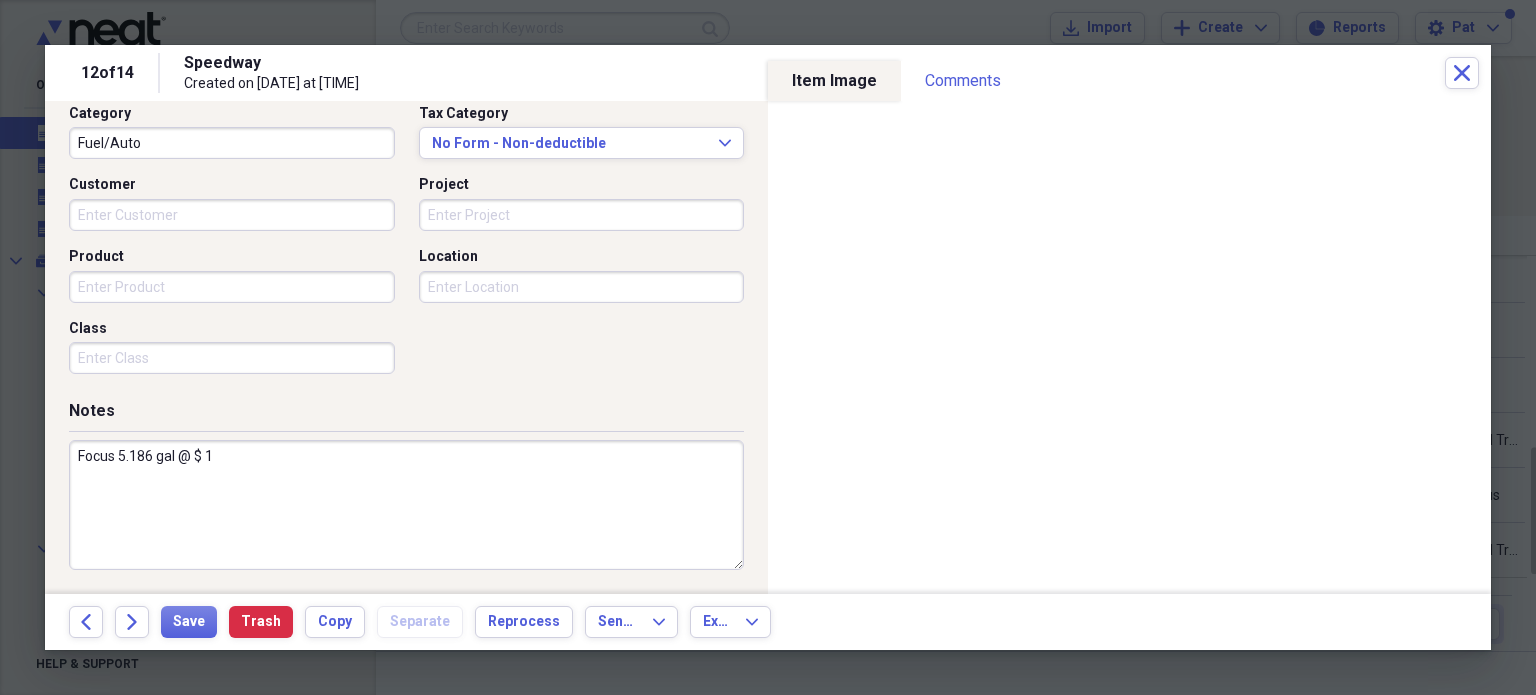 click at bounding box center (768, 347) 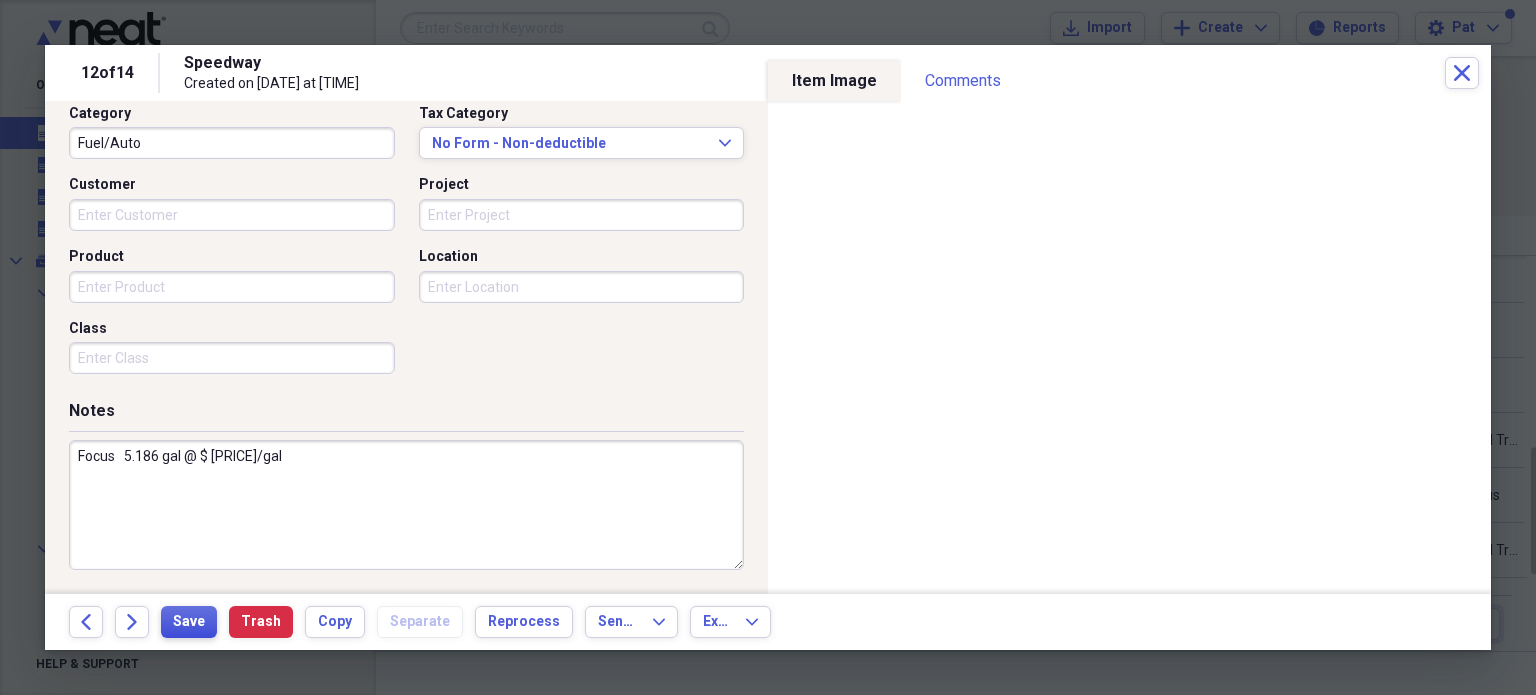 type on "Focus   5.186 gal @ $ [PRICE]/gal" 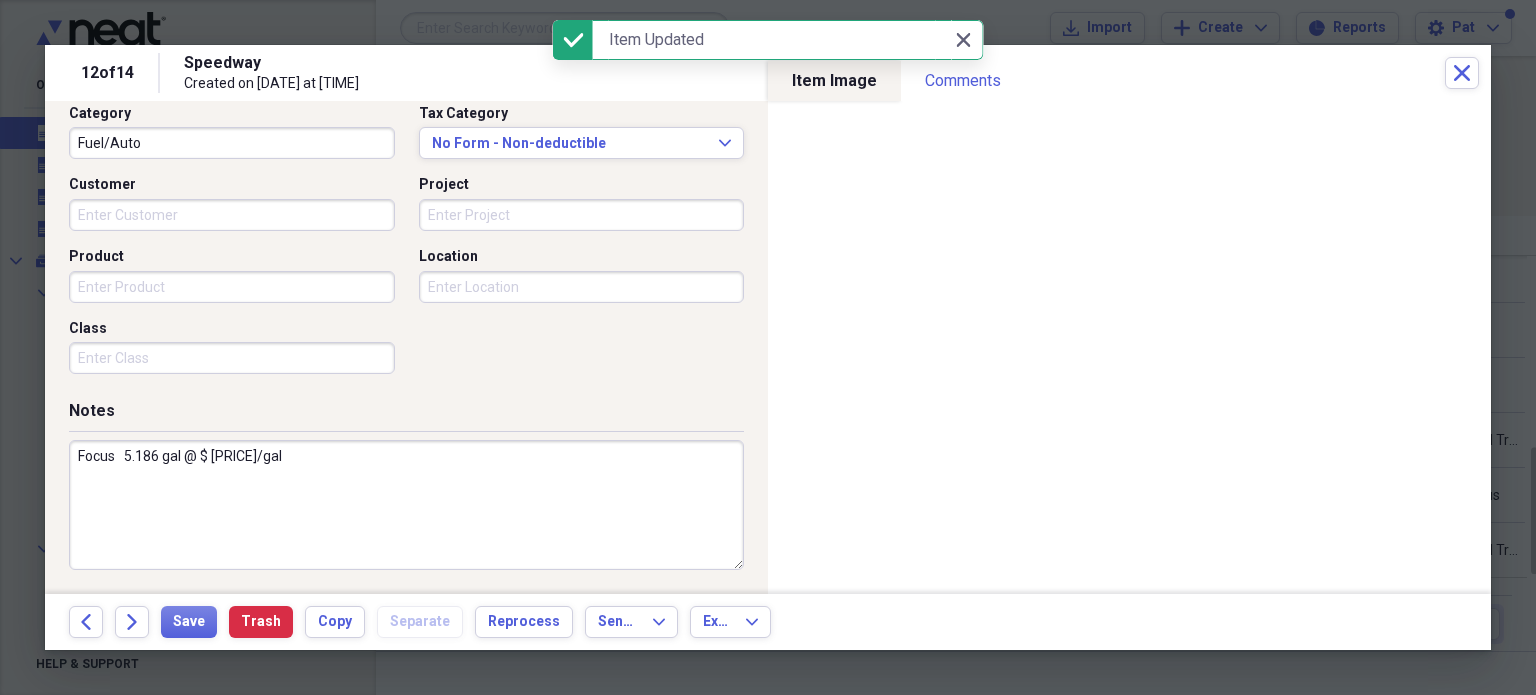 click on "Back Forward Save Trash Copy Separate Reprocess Send To Expand Export Expand" at bounding box center [768, 622] 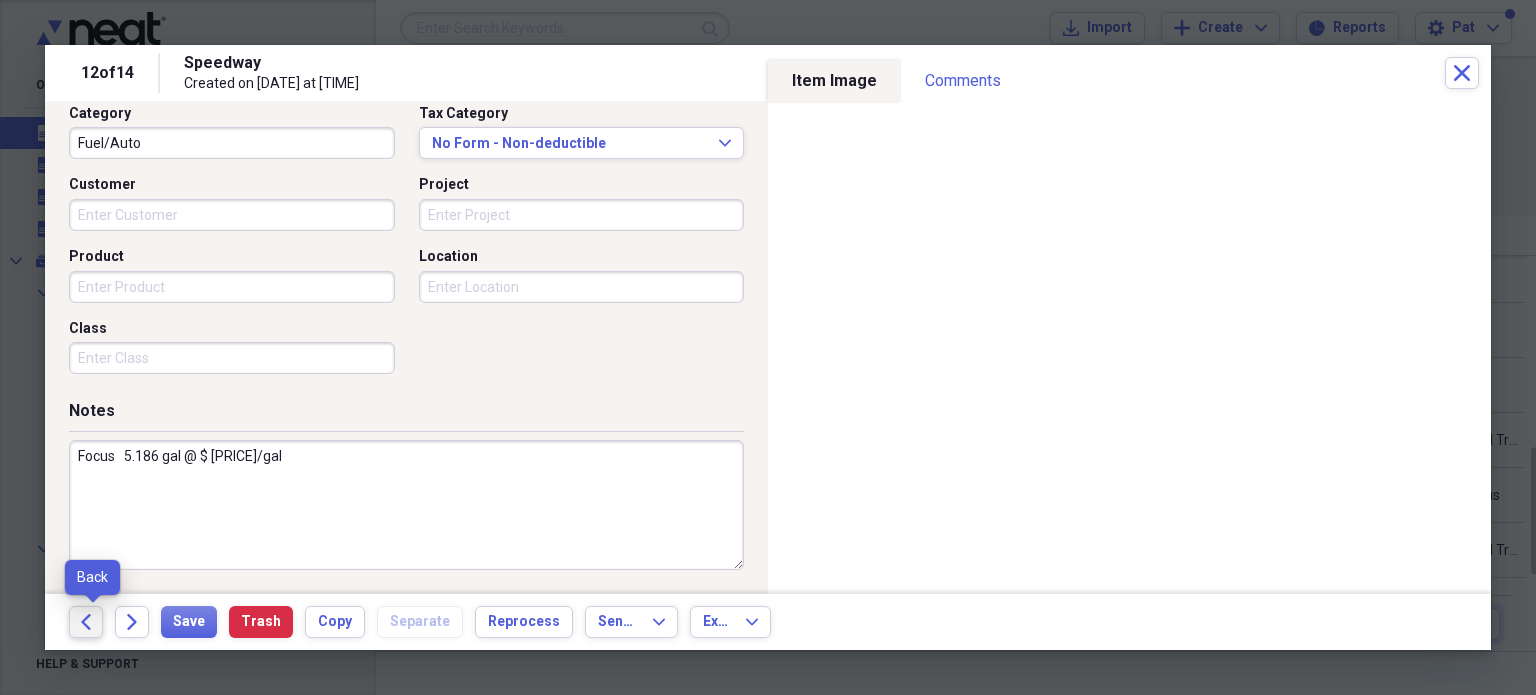 click on "Back" at bounding box center [86, 622] 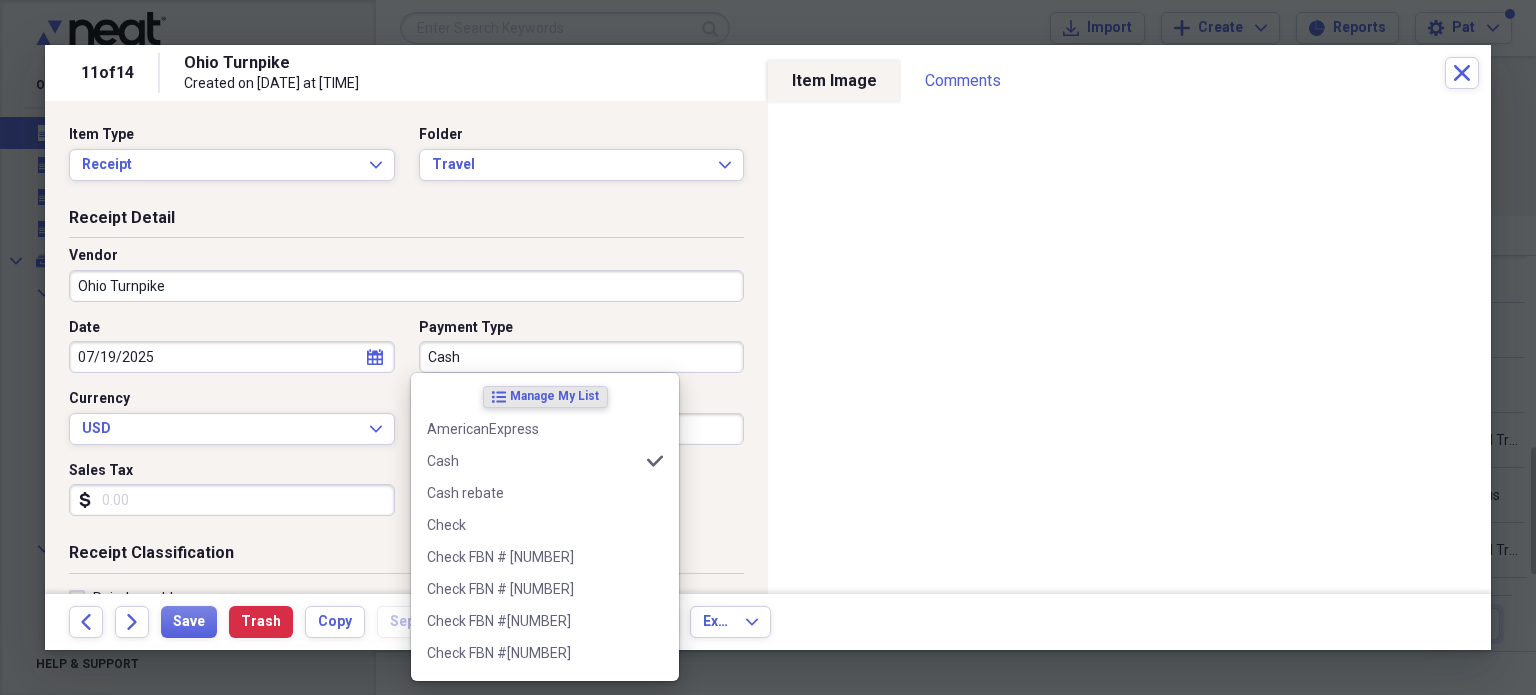 click on "Cash" at bounding box center (582, 357) 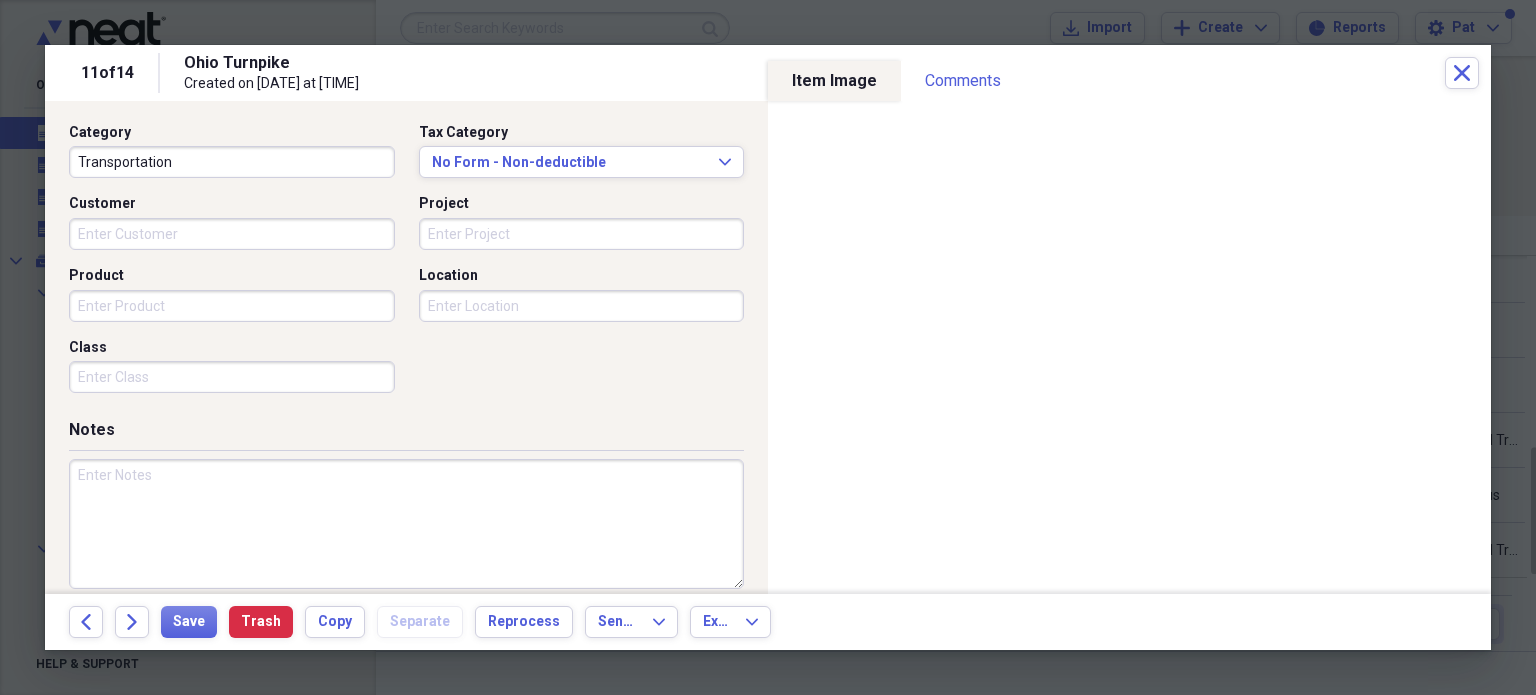 scroll, scrollTop: 526, scrollLeft: 0, axis: vertical 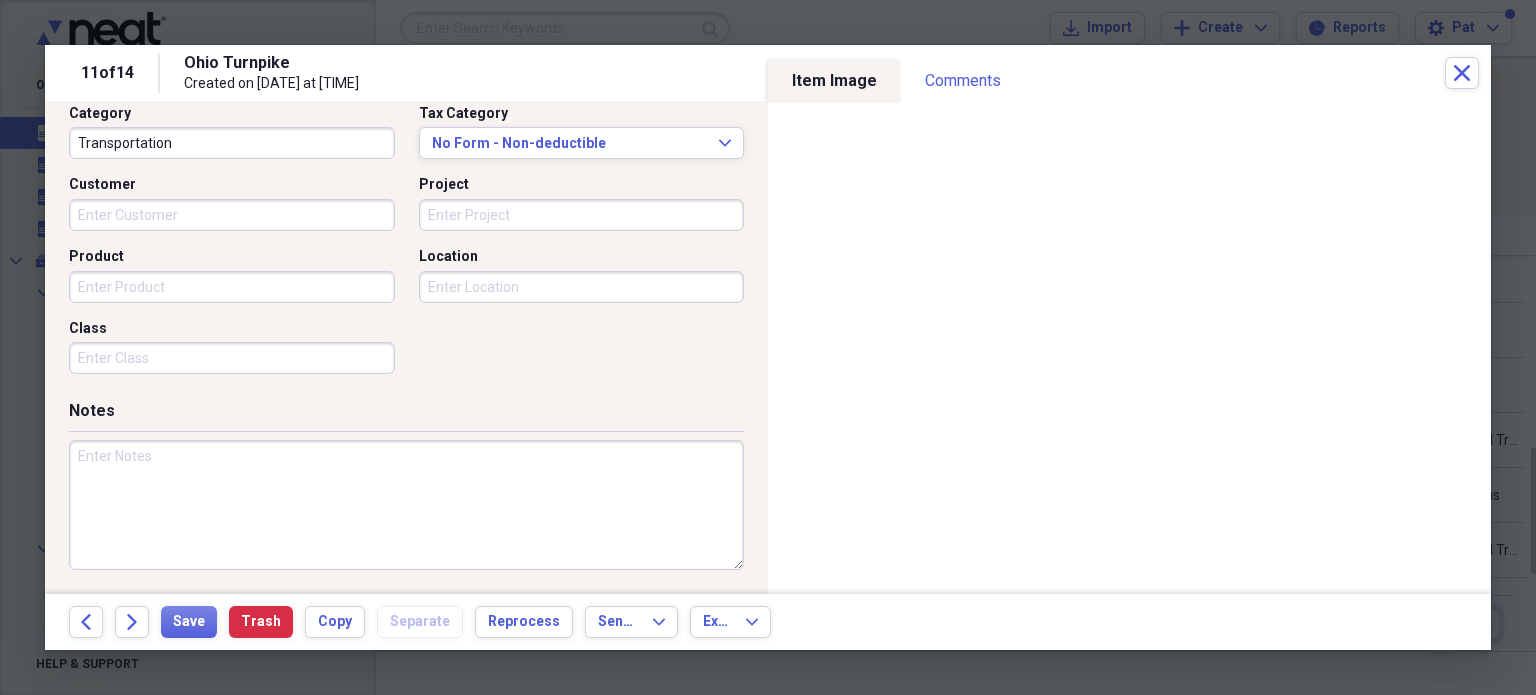 click at bounding box center [406, 505] 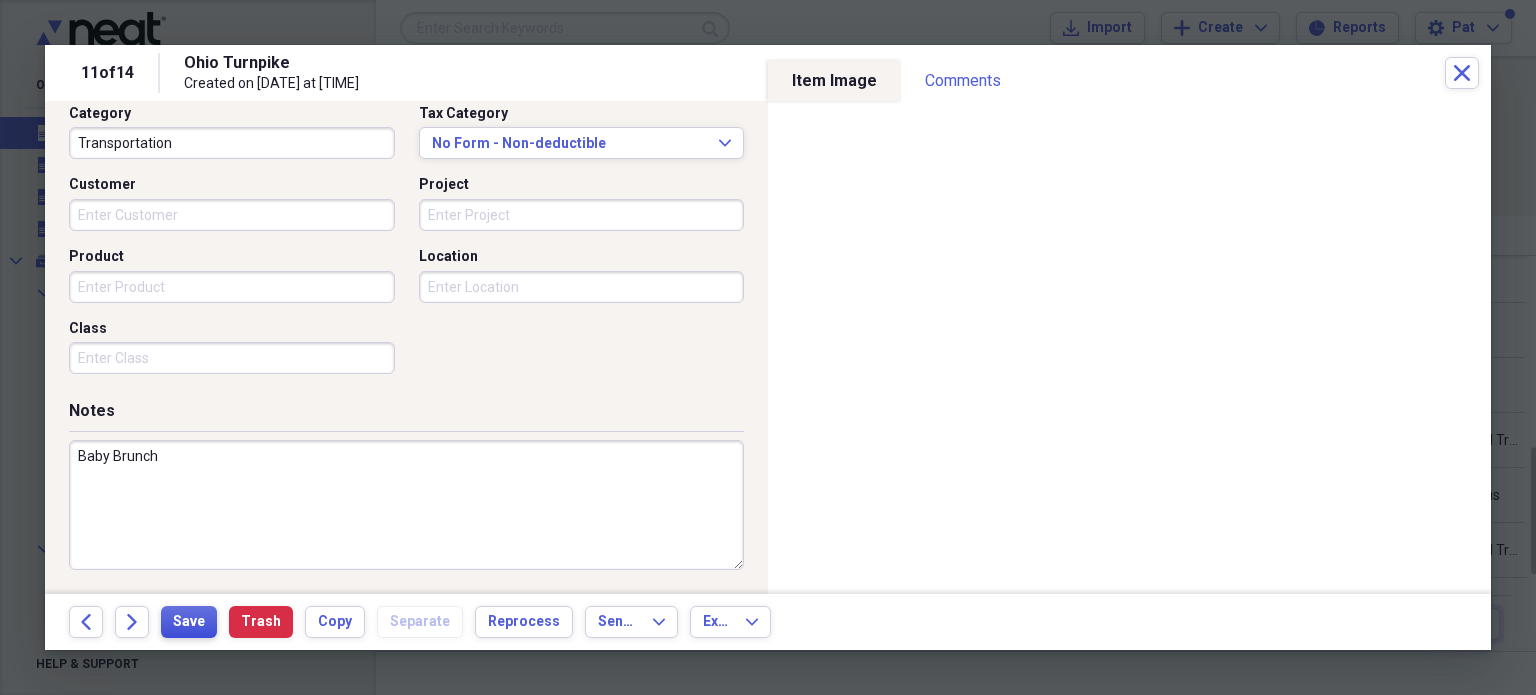 type on "Baby Brunch" 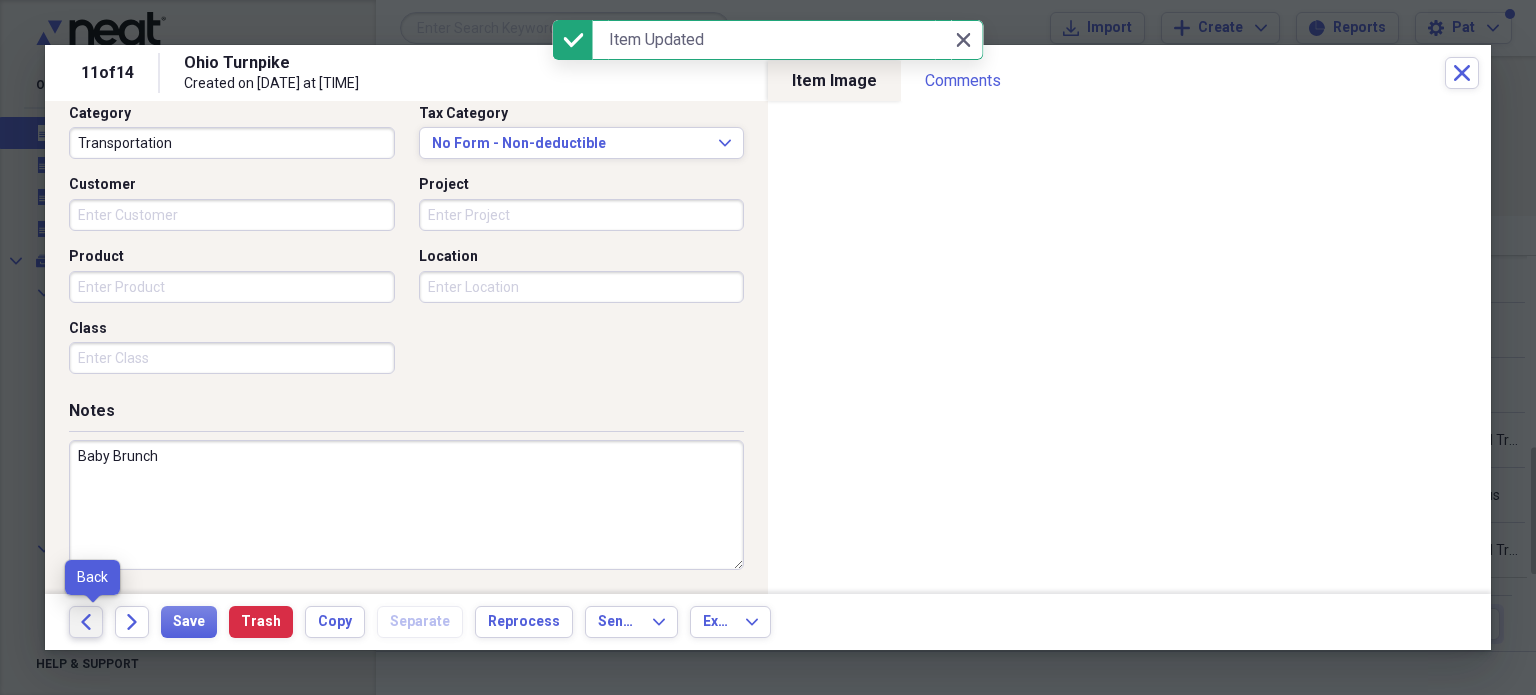 click on "Back" at bounding box center (86, 622) 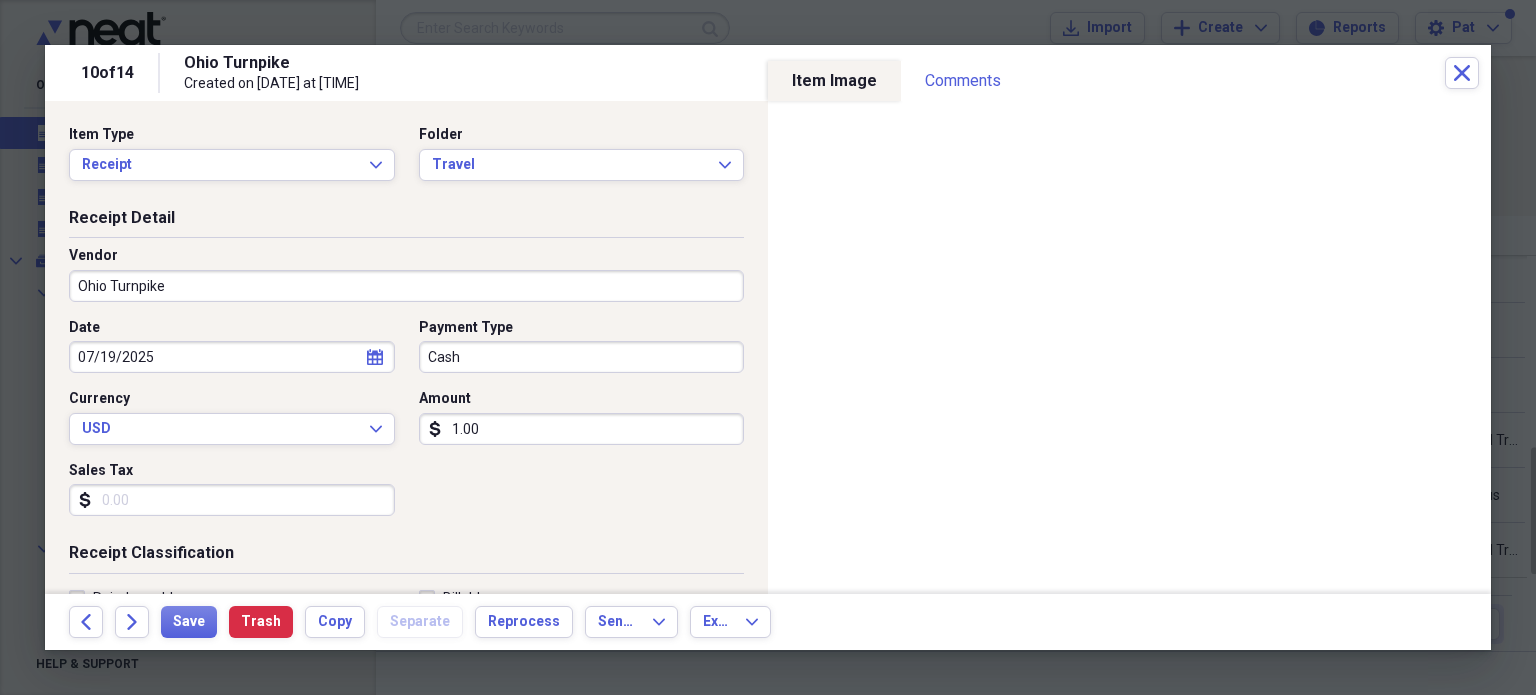 click on "Cash" at bounding box center (582, 357) 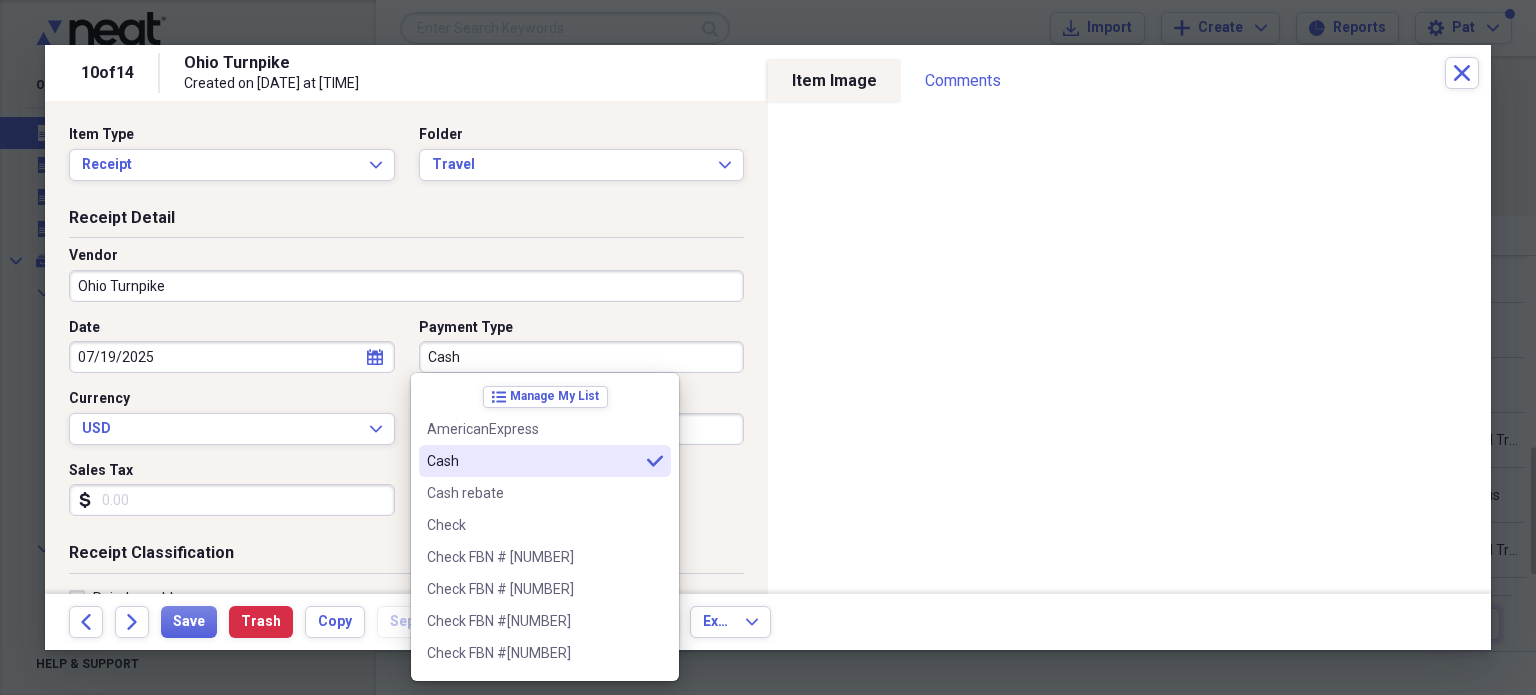 click on "Date [DATE] calendar Calendar Payment Type Cash Currency USD Expand Amount dollar-sign [AMOUNT] Sales Tax dollar-sign" at bounding box center (406, 425) 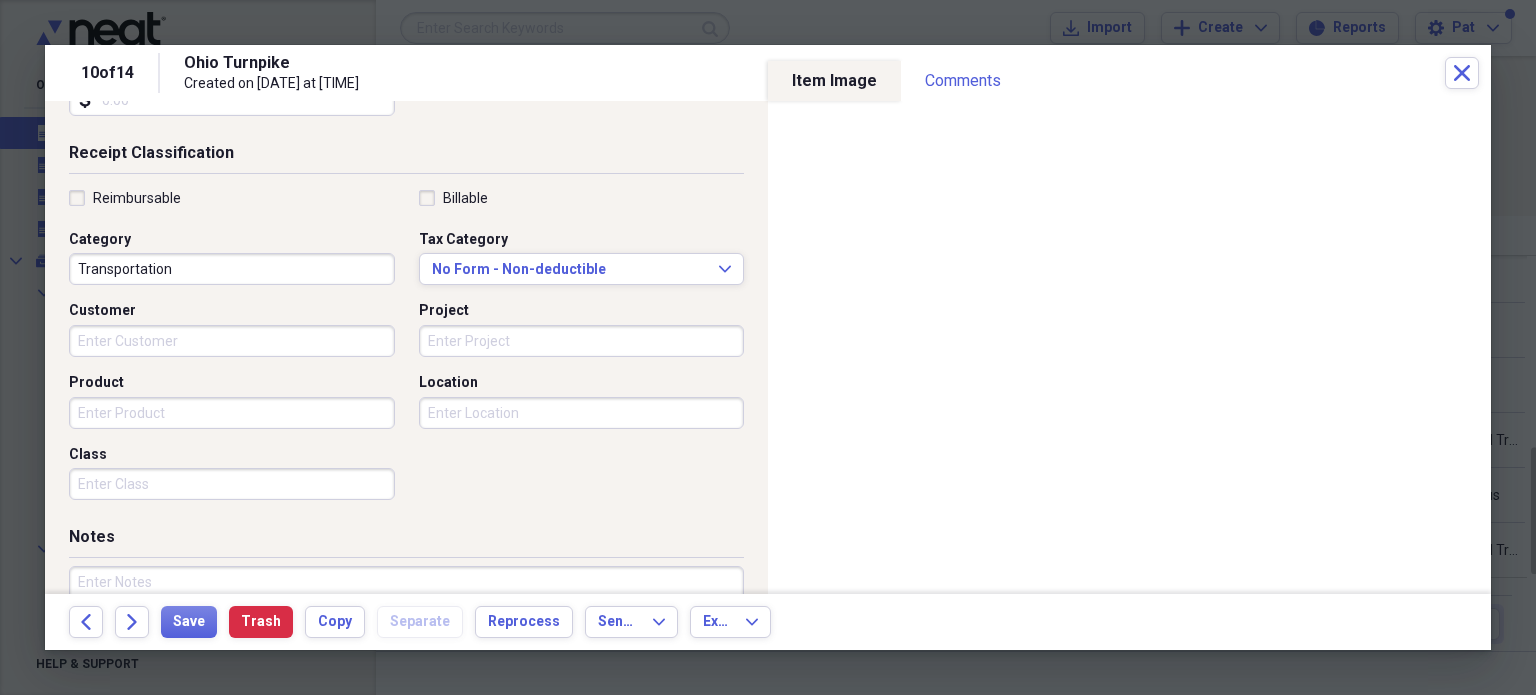 scroll, scrollTop: 526, scrollLeft: 0, axis: vertical 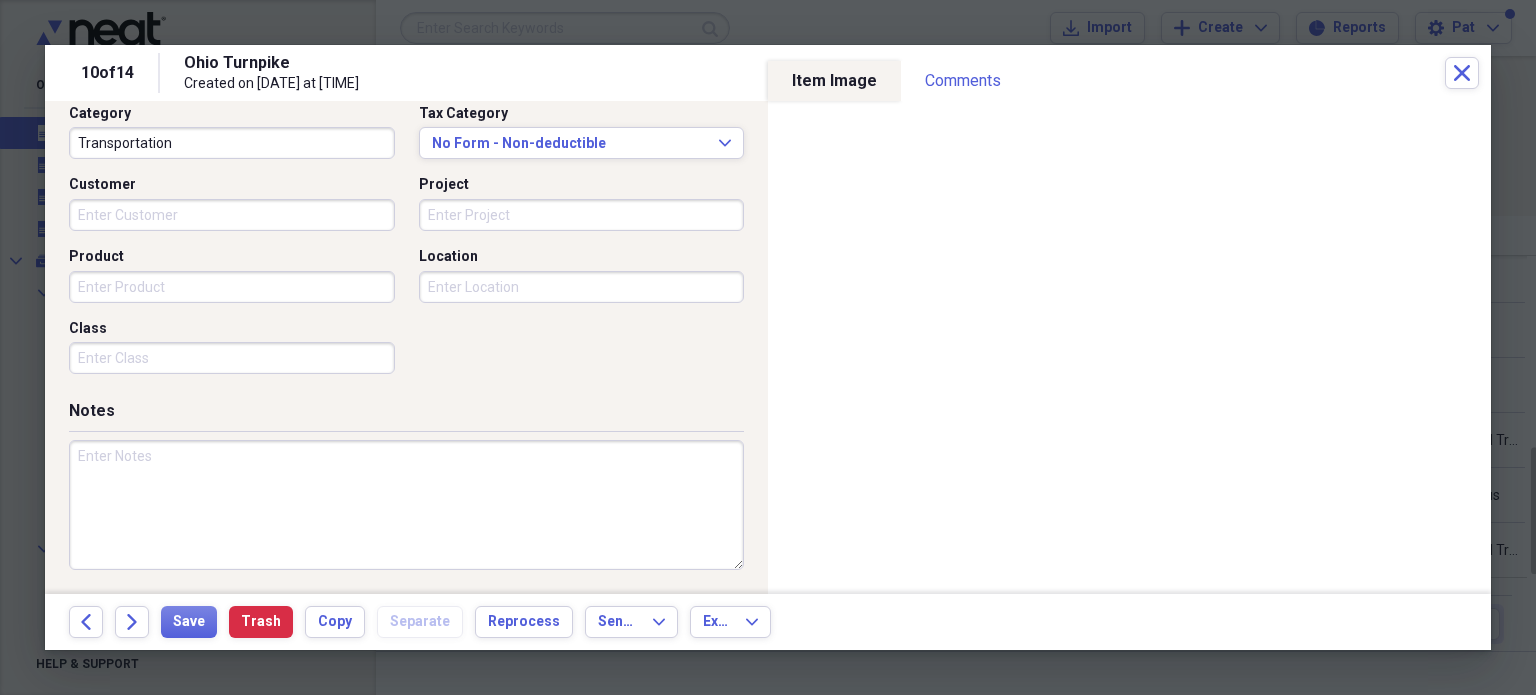 click at bounding box center [406, 505] 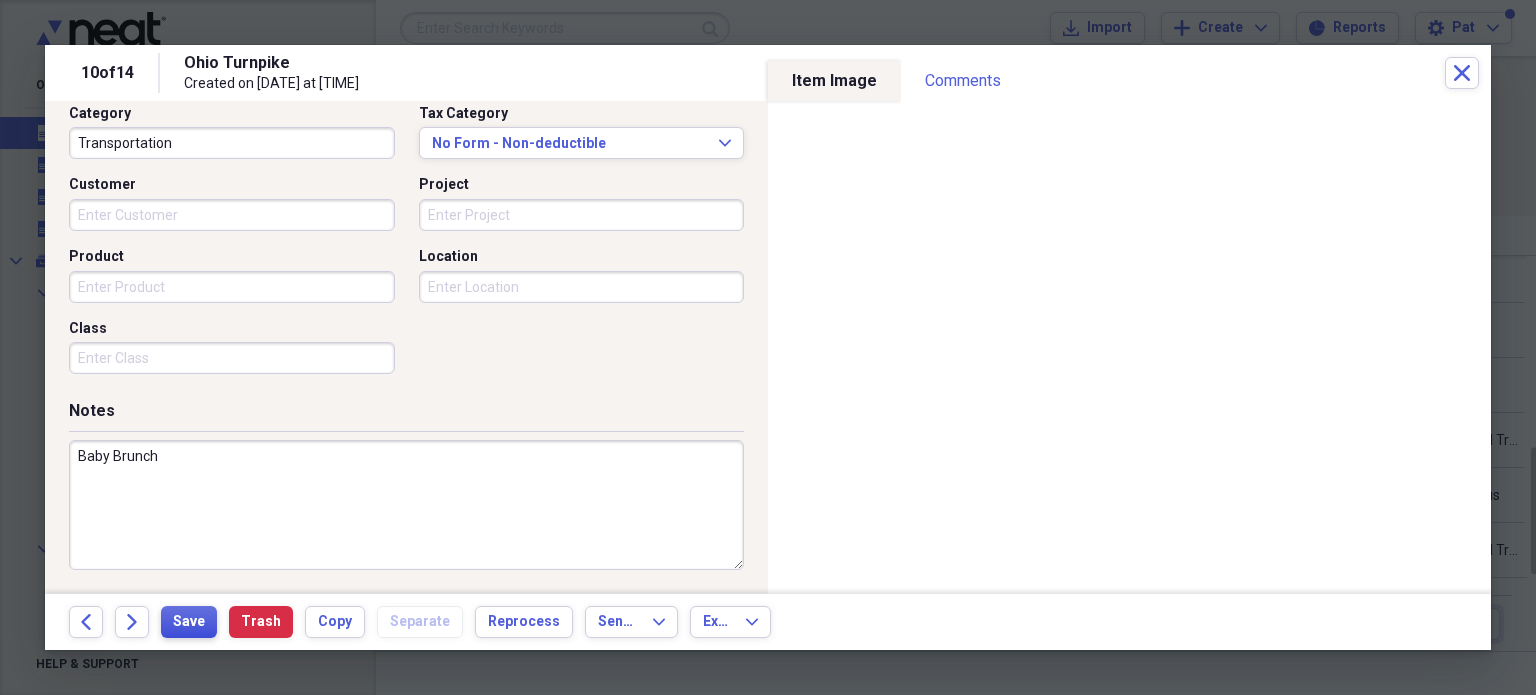 type on "Baby Brunch" 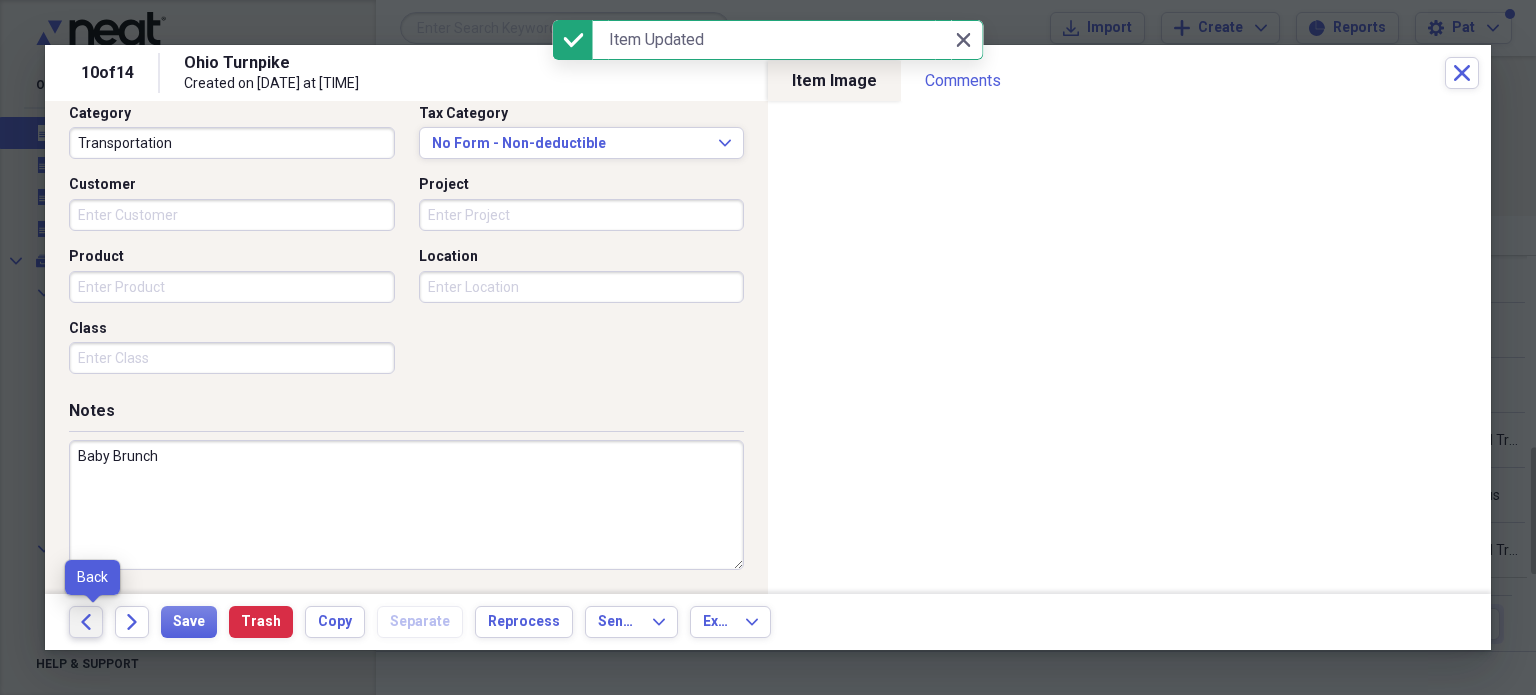 click on "Back" 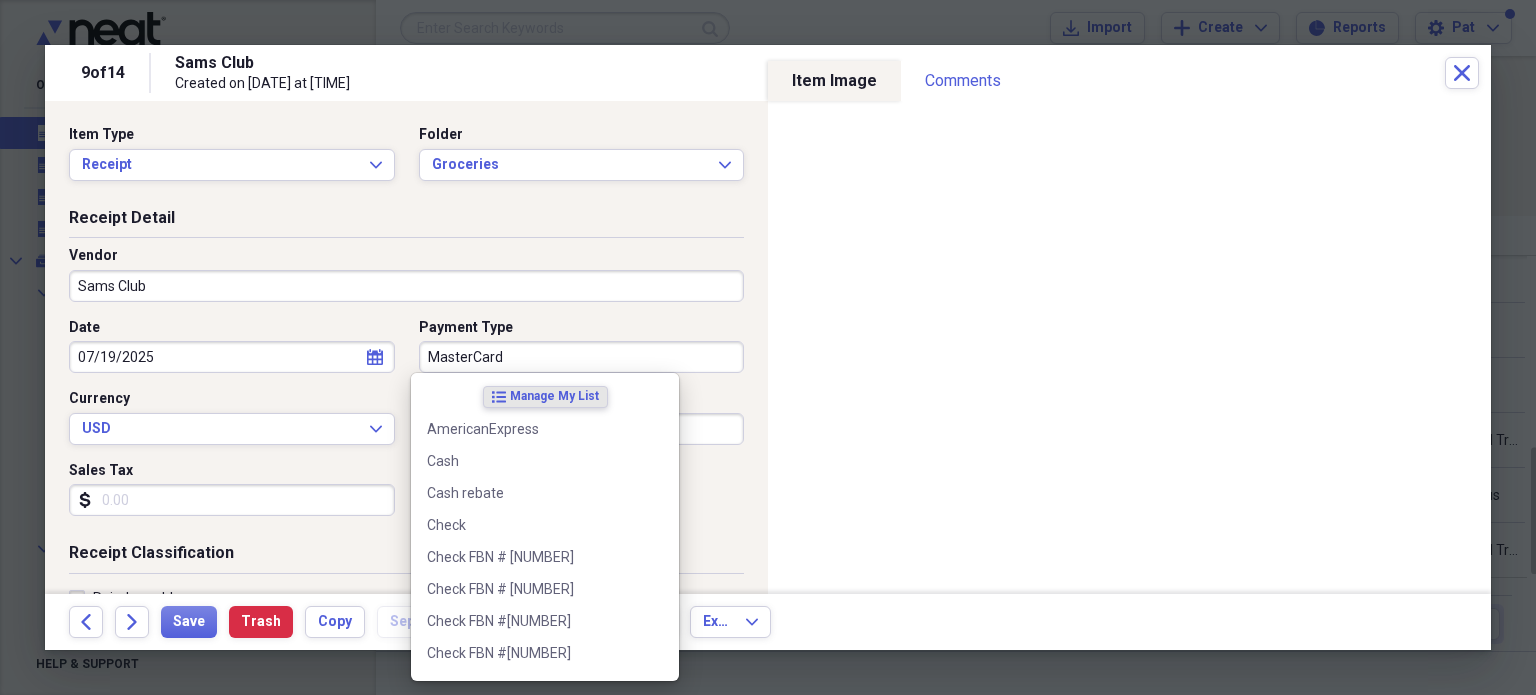 click on "MasterCard" at bounding box center (582, 357) 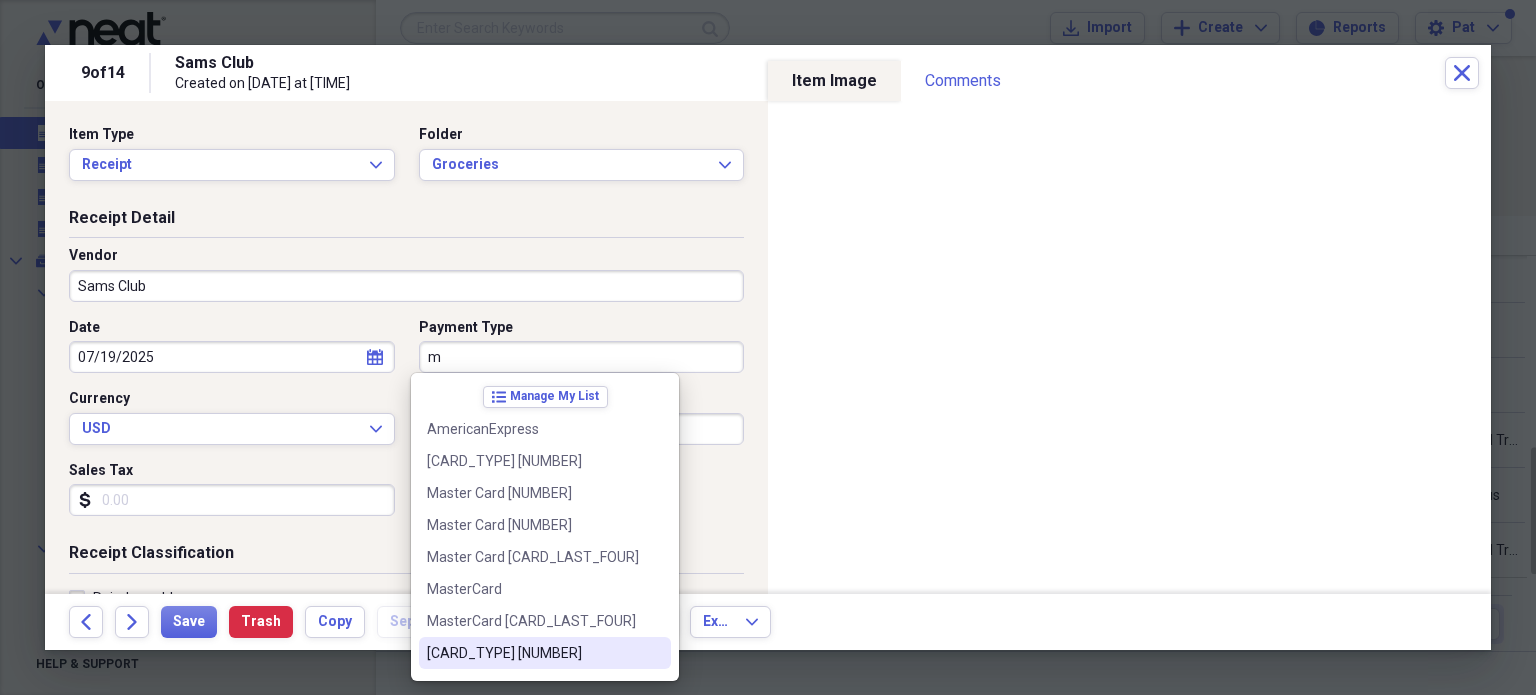 click on "[CARD_TYPE] [NUMBER]" at bounding box center [533, 653] 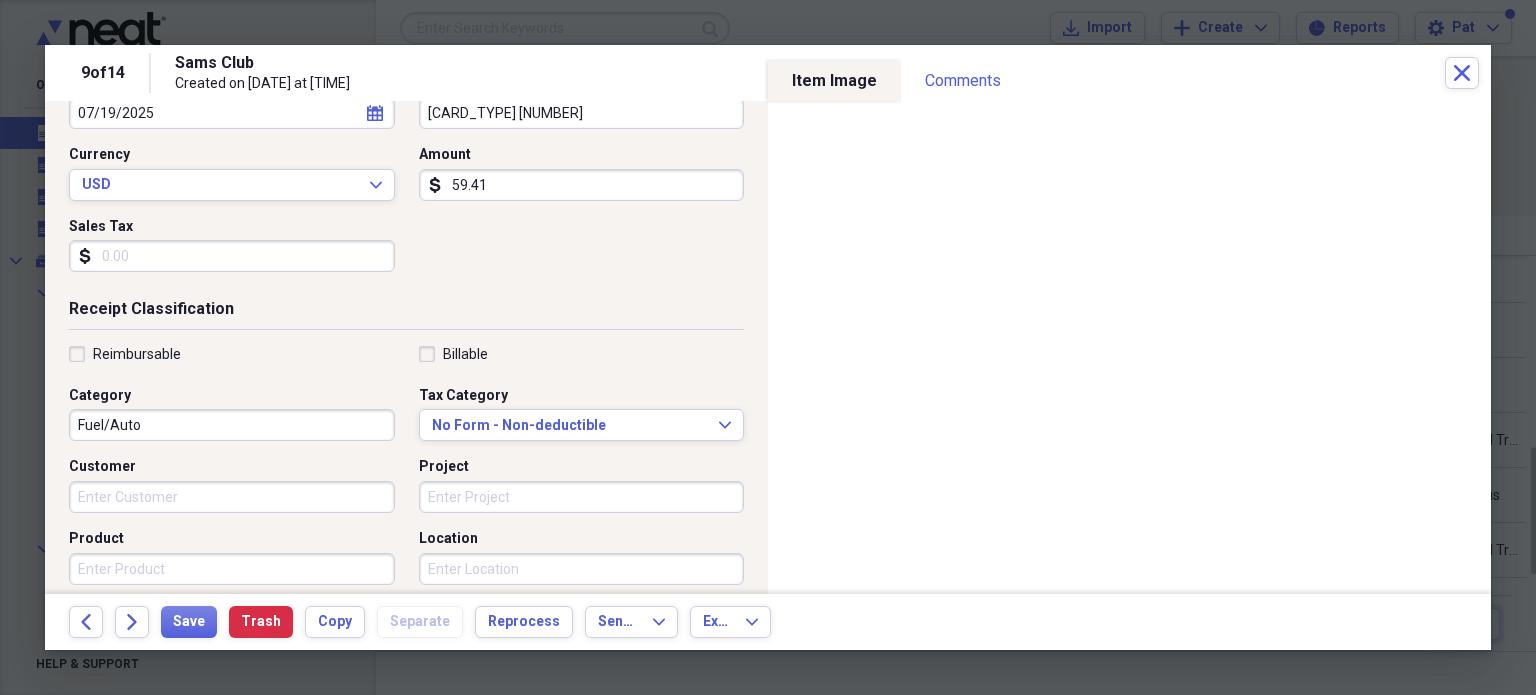 scroll, scrollTop: 392, scrollLeft: 0, axis: vertical 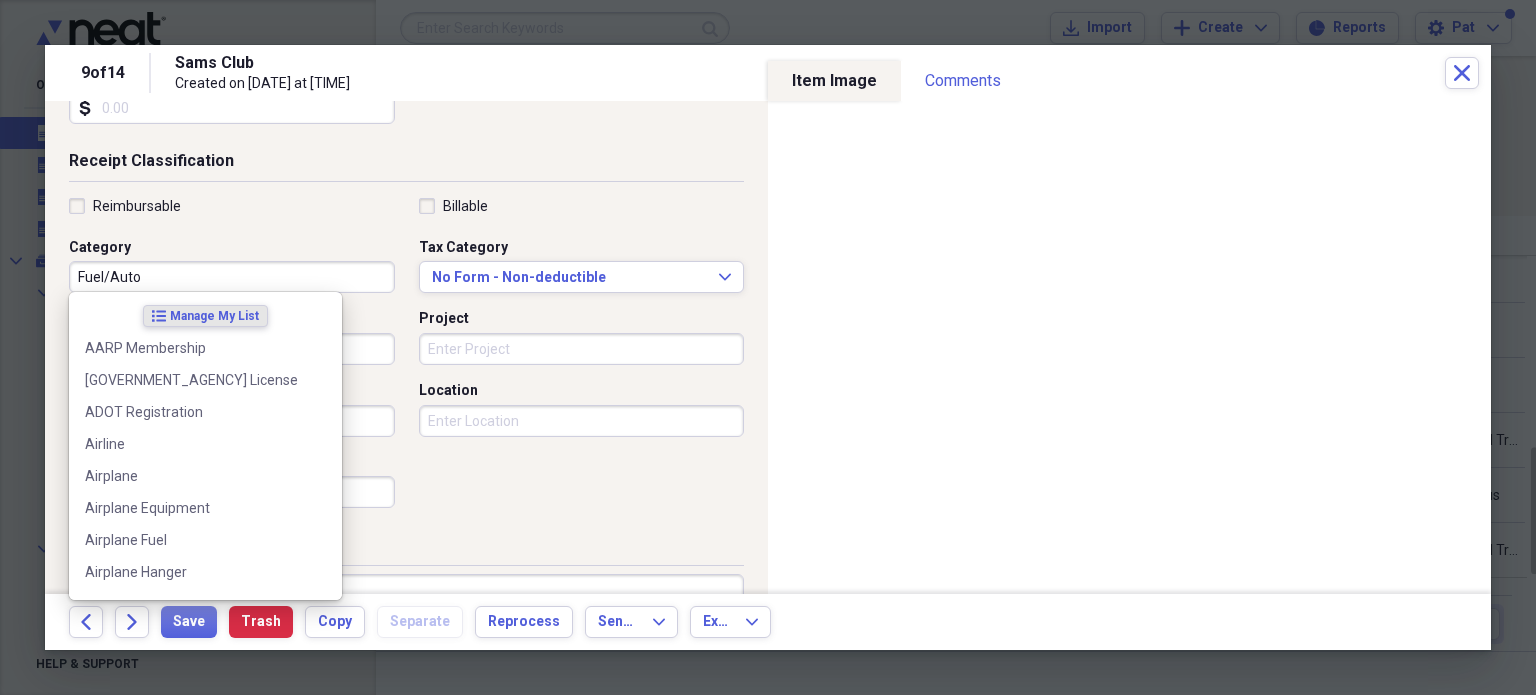 click on "Fuel/Auto" at bounding box center (232, 277) 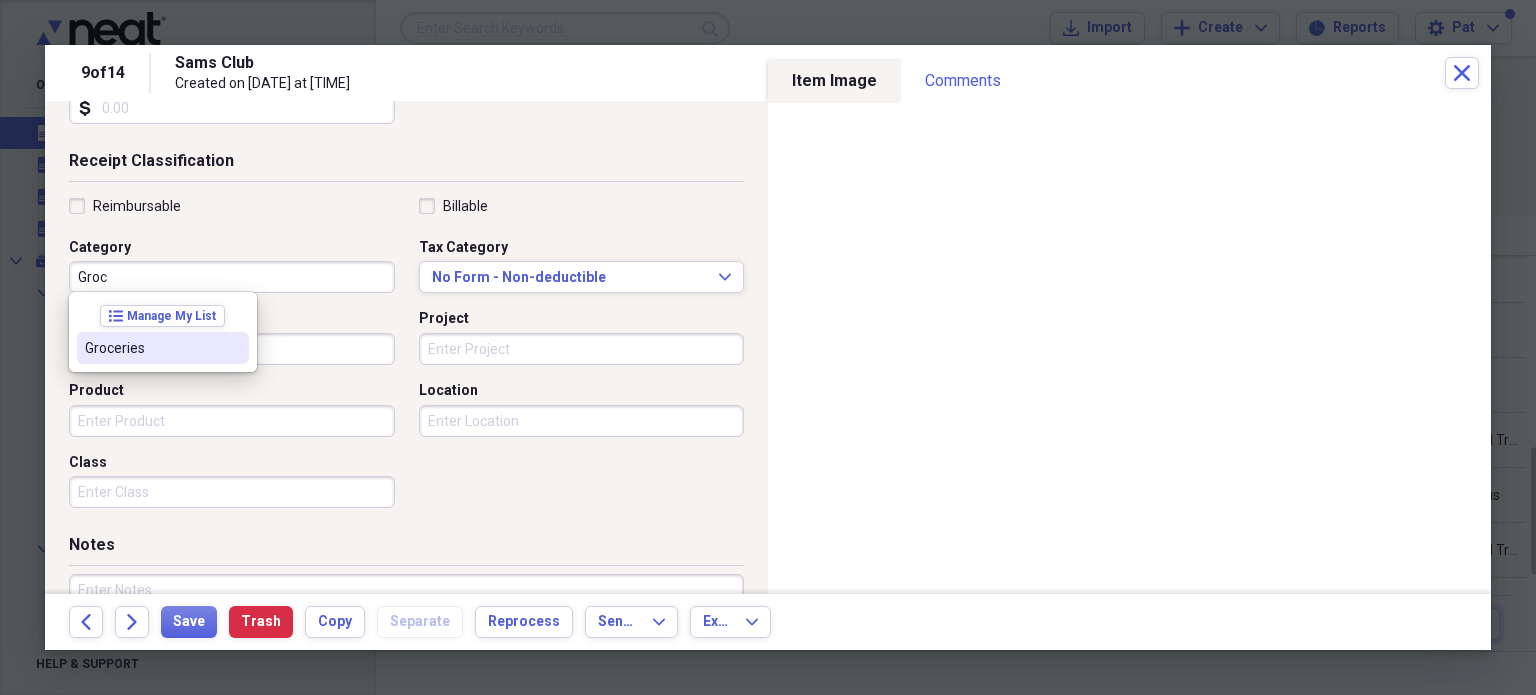 click on "Groceries" at bounding box center [151, 348] 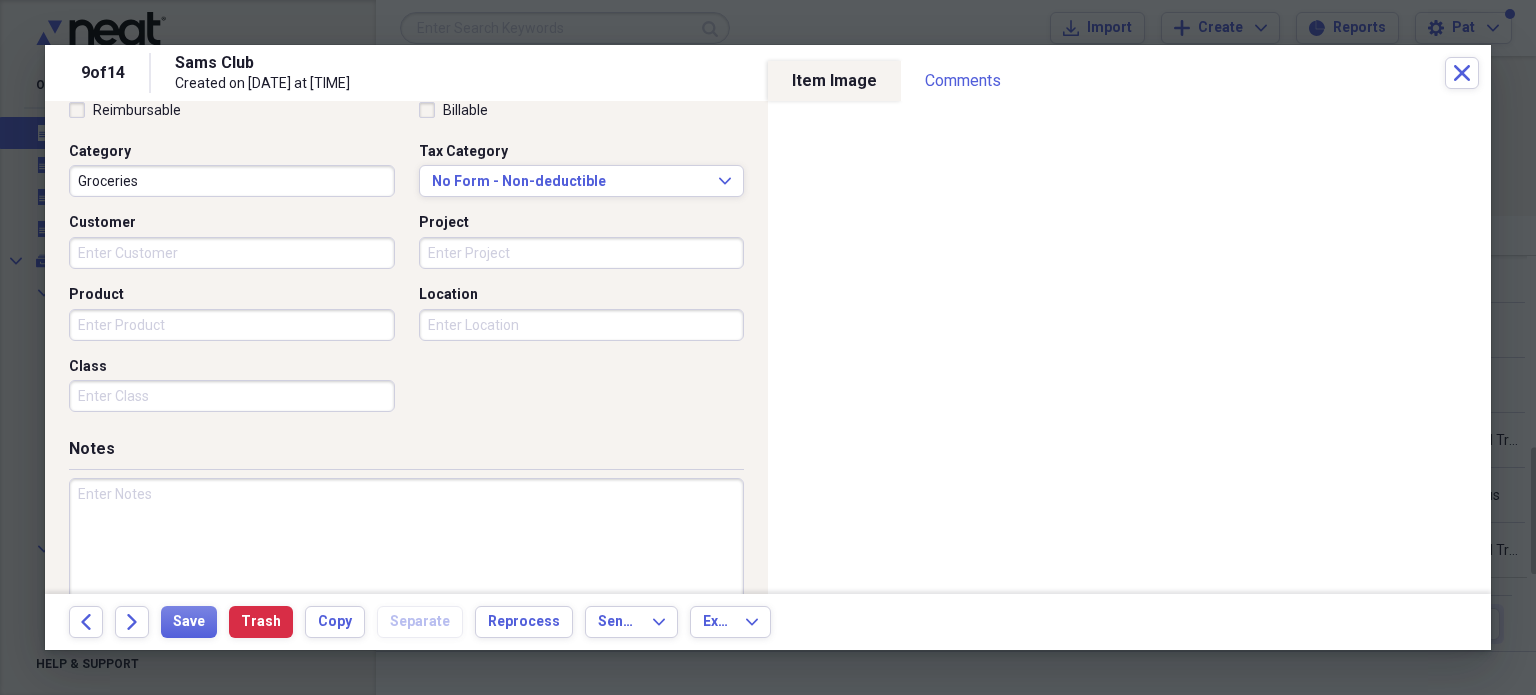scroll, scrollTop: 526, scrollLeft: 0, axis: vertical 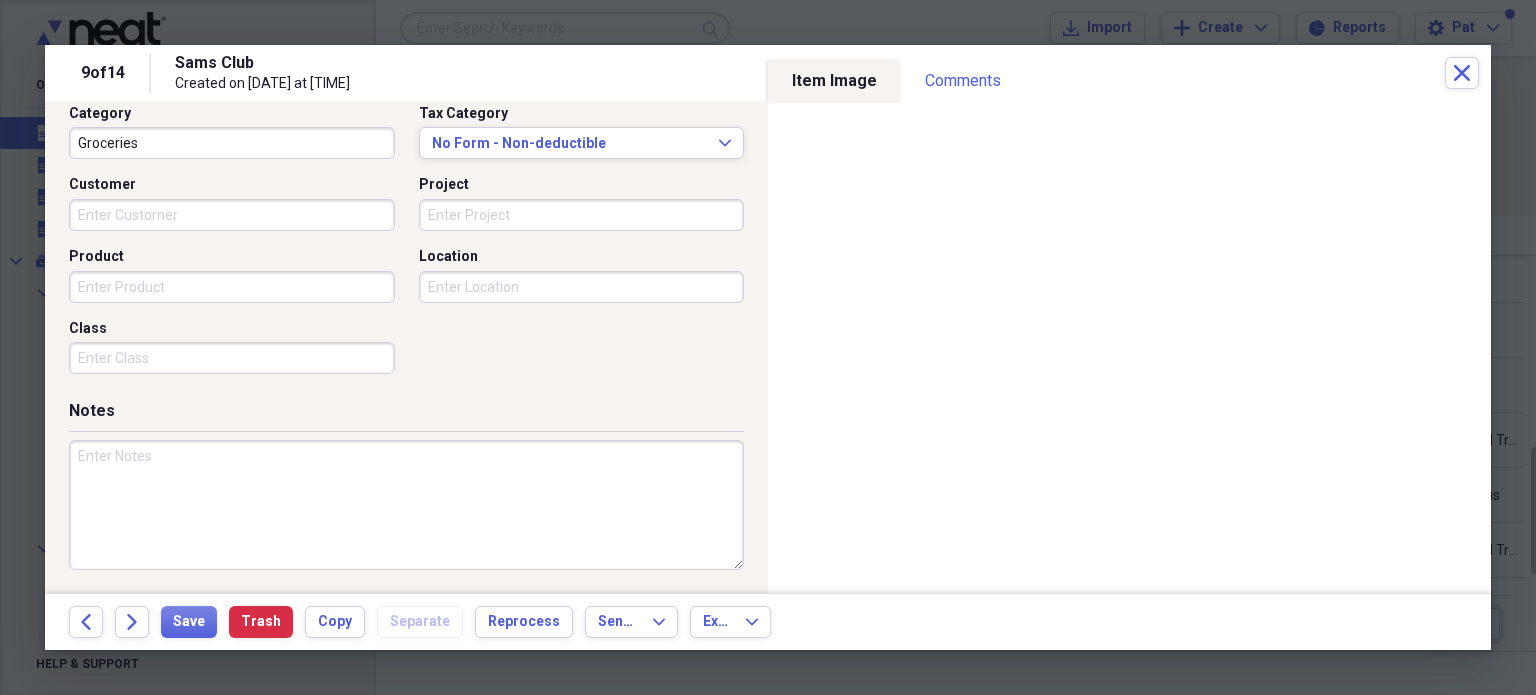 click at bounding box center [406, 505] 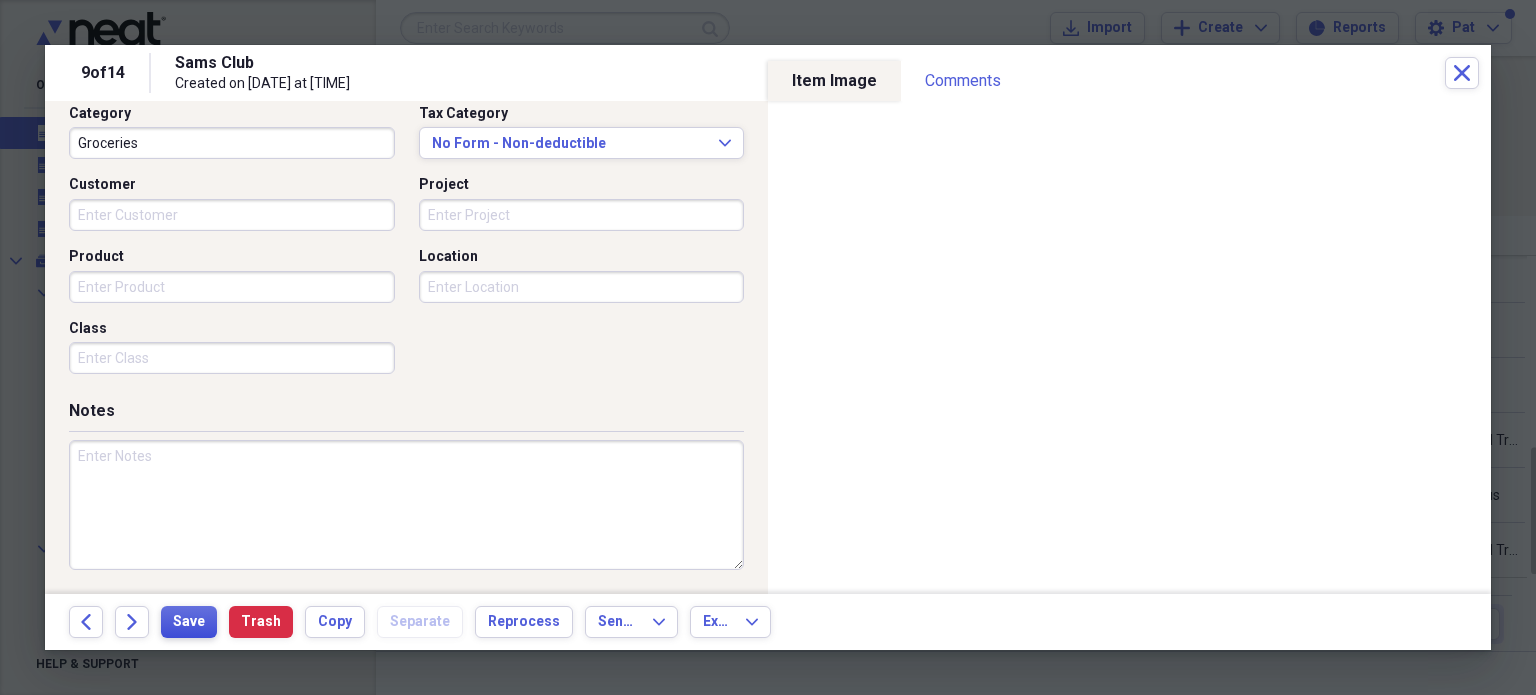 click on "Save" at bounding box center (189, 622) 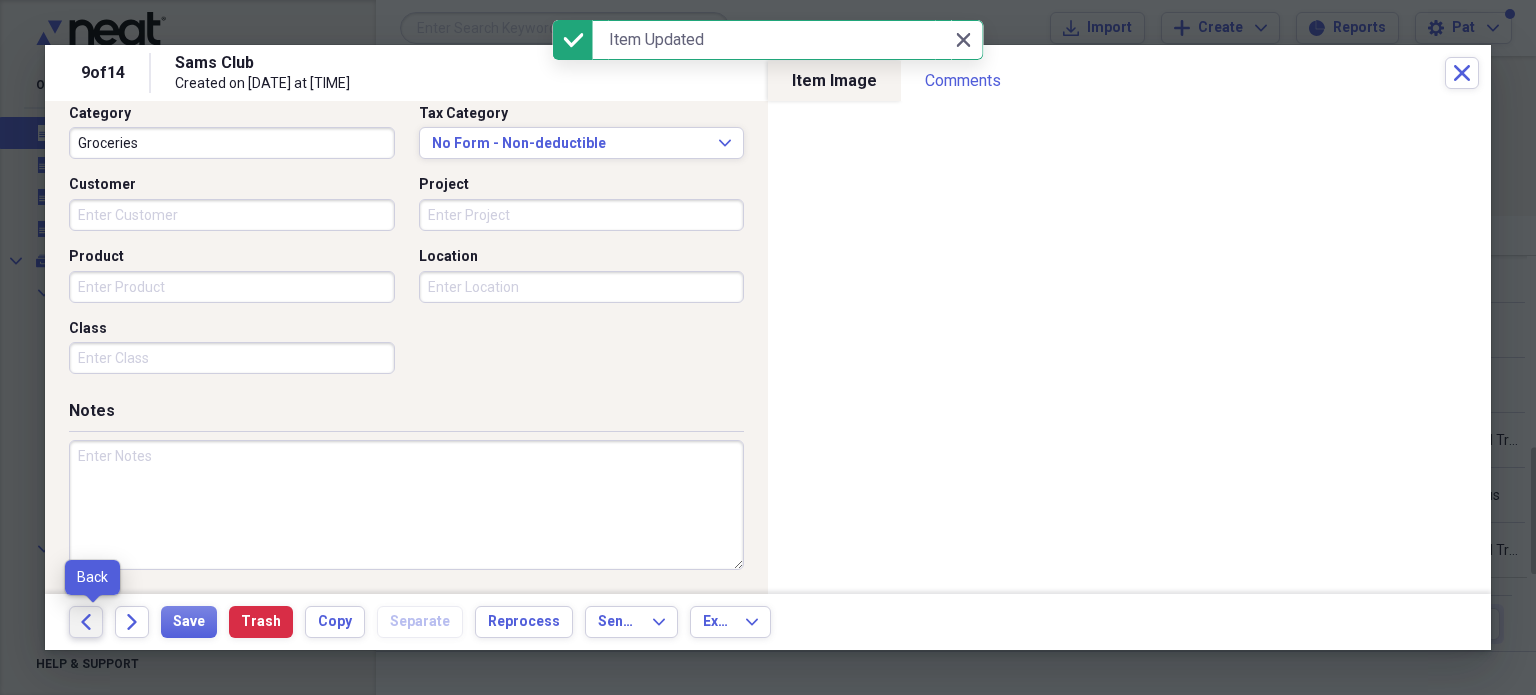 click 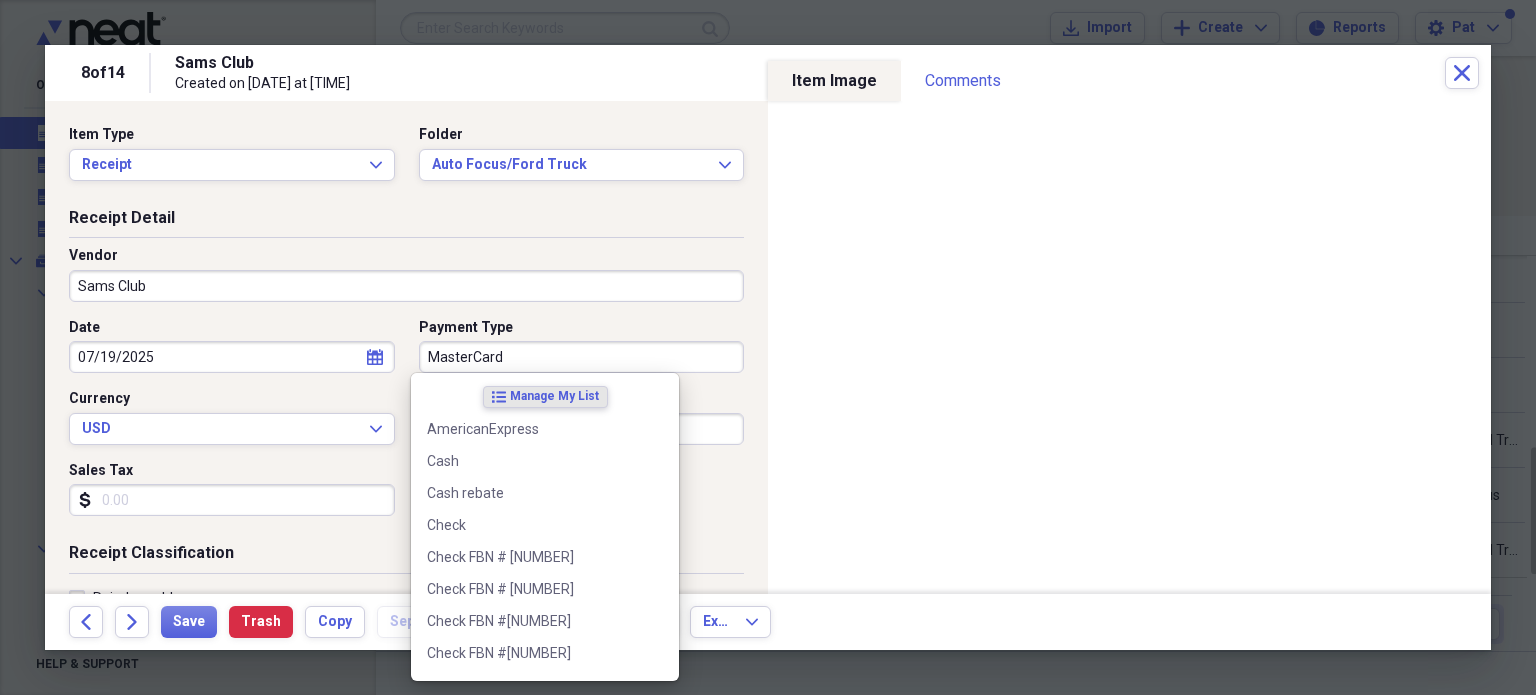 click on "MasterCard" at bounding box center [582, 357] 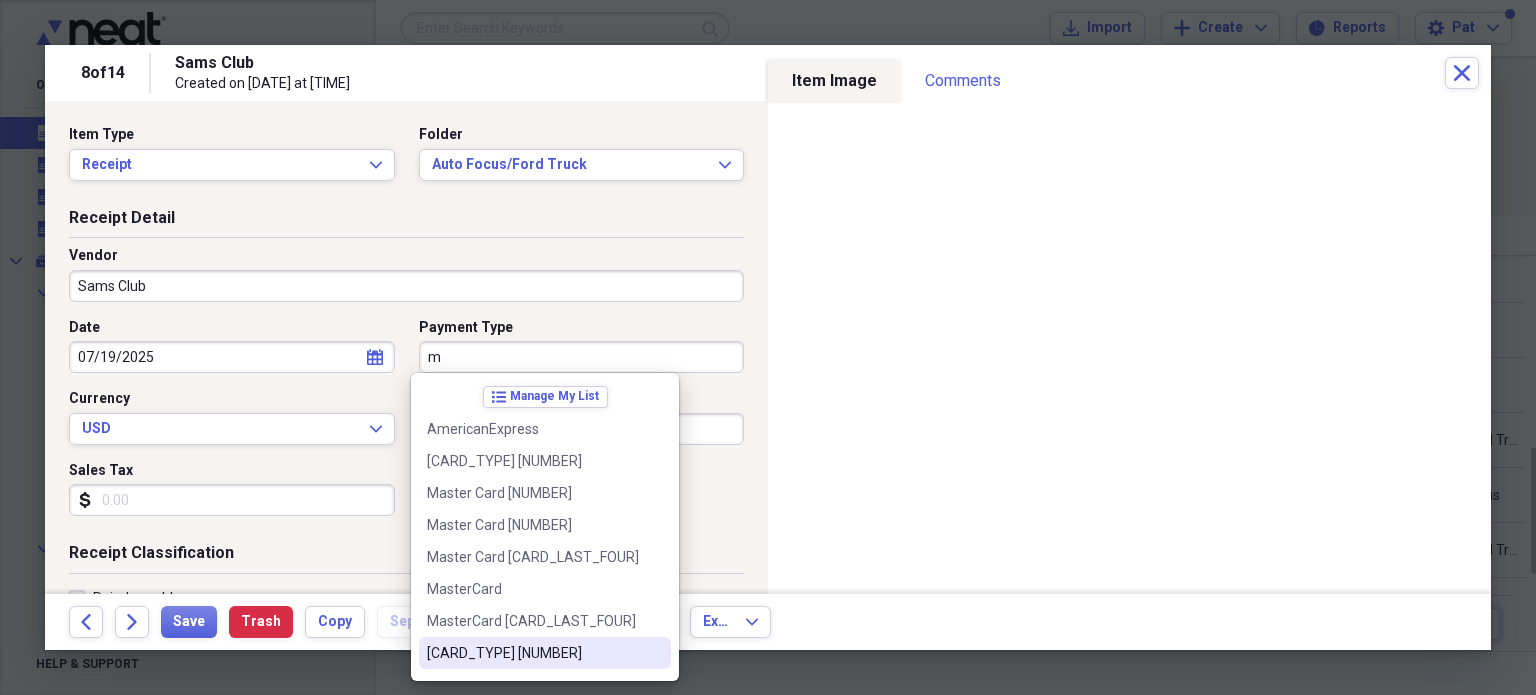 click on "[CARD_TYPE] [NUMBER]" at bounding box center [533, 653] 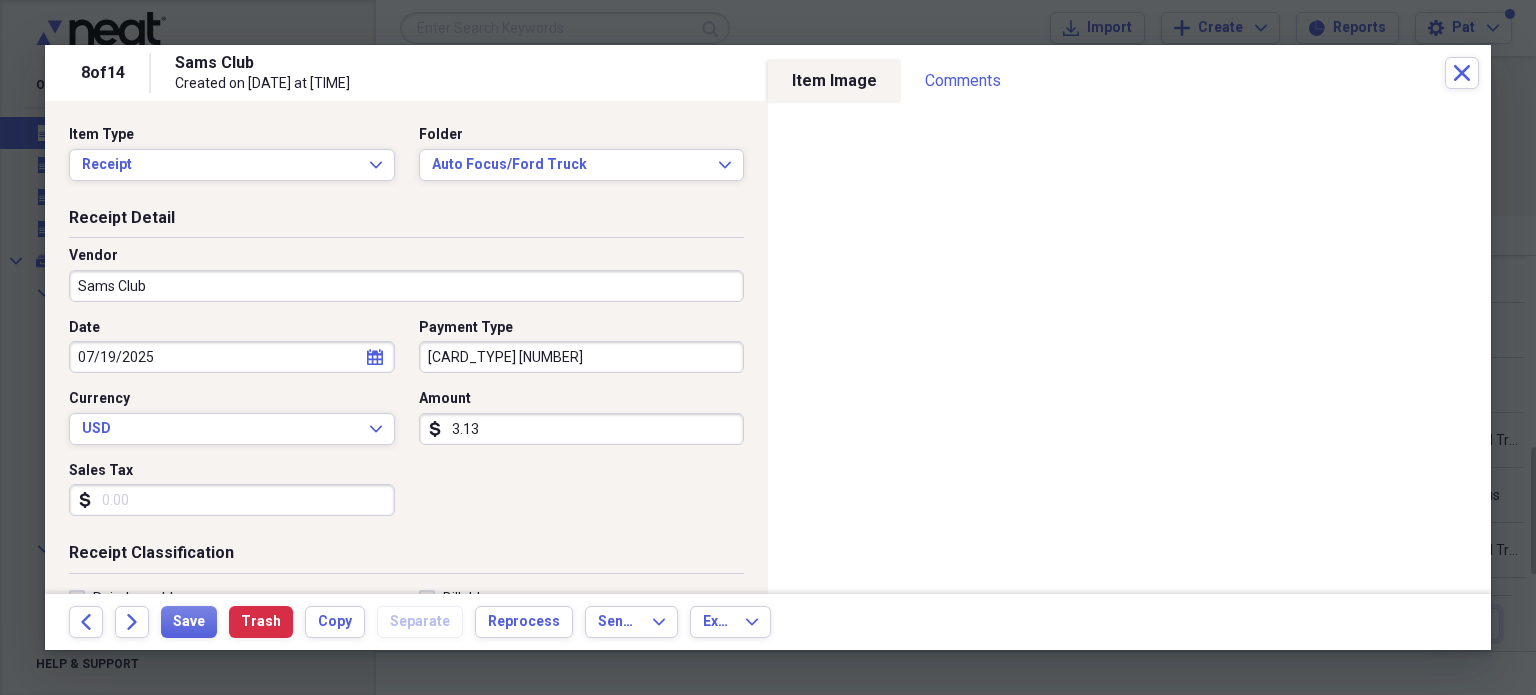 drag, startPoint x: 498, startPoint y: 429, endPoint x: 510, endPoint y: 426, distance: 12.369317 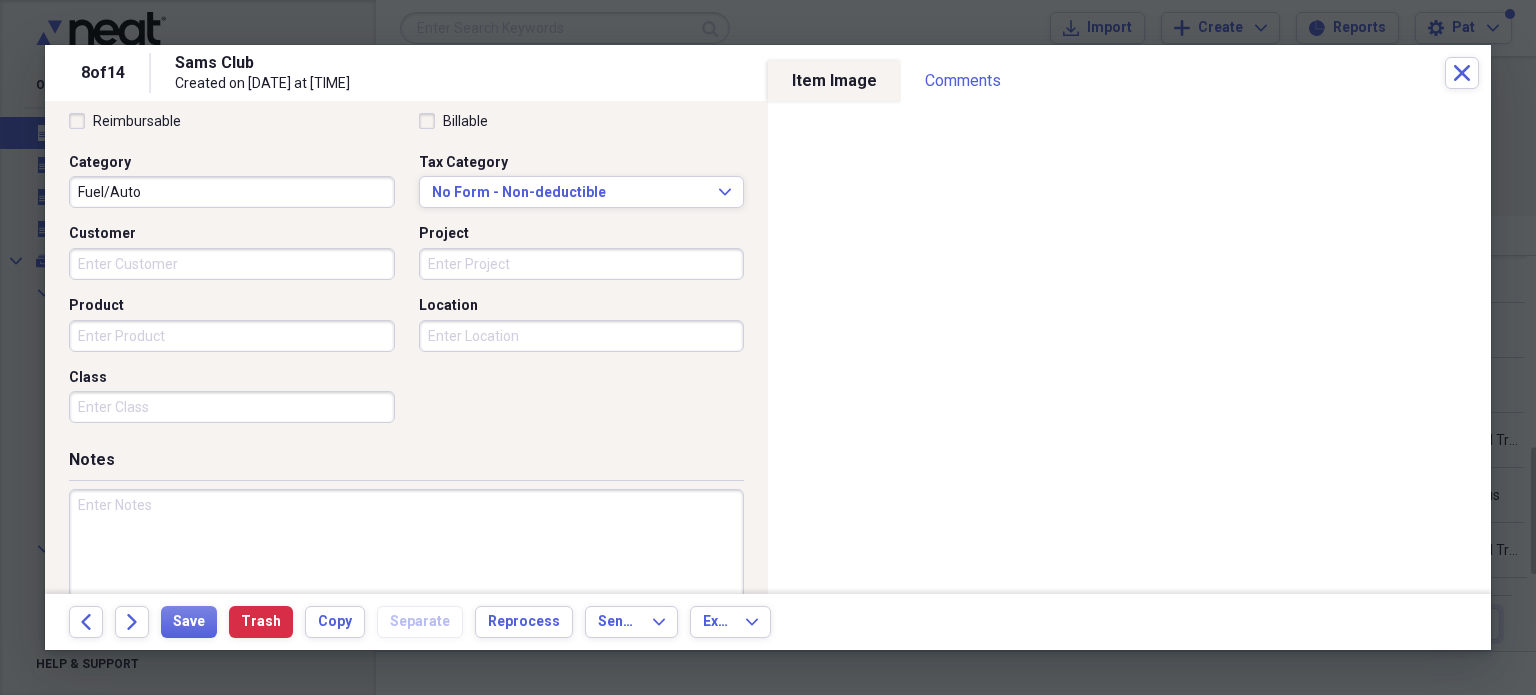 scroll, scrollTop: 526, scrollLeft: 0, axis: vertical 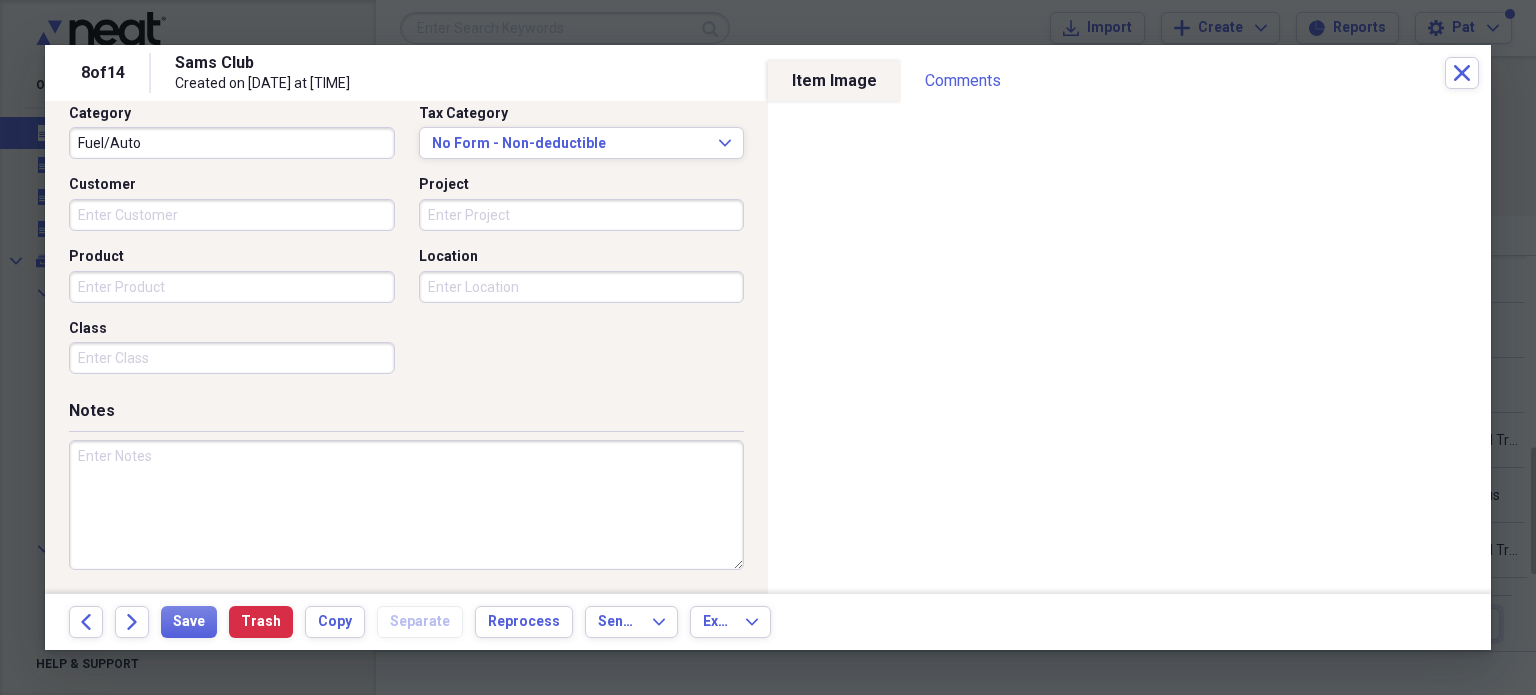 type on "33.13" 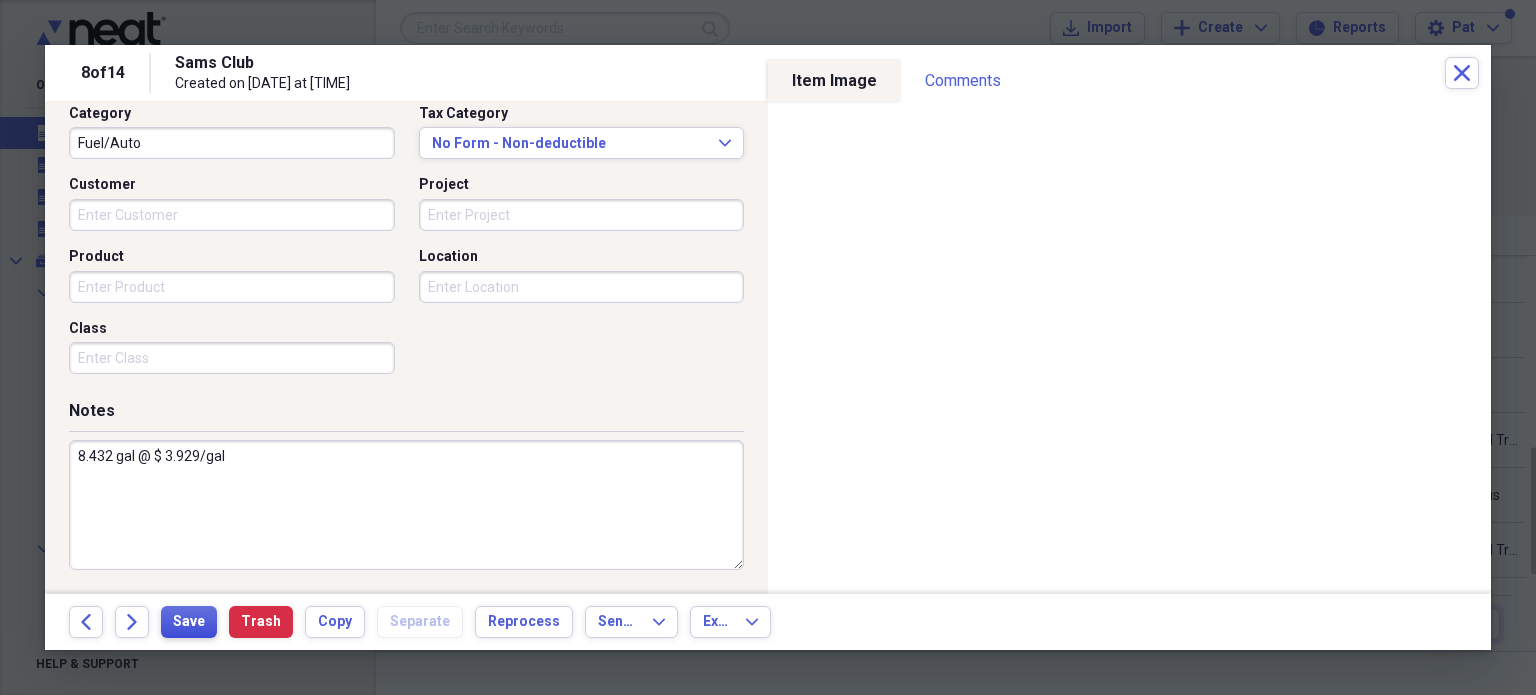 type on "8.432 gal @ $ 3.929/gal" 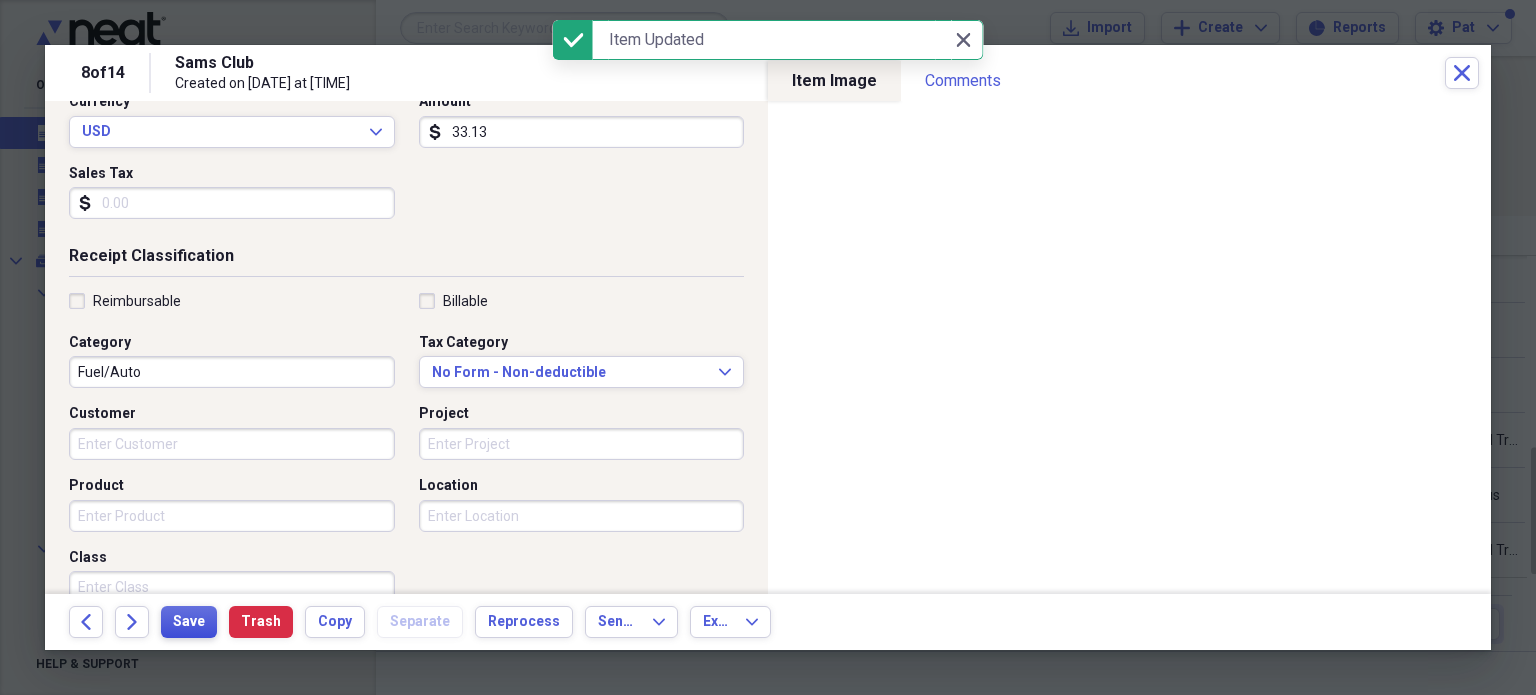 scroll, scrollTop: 260, scrollLeft: 0, axis: vertical 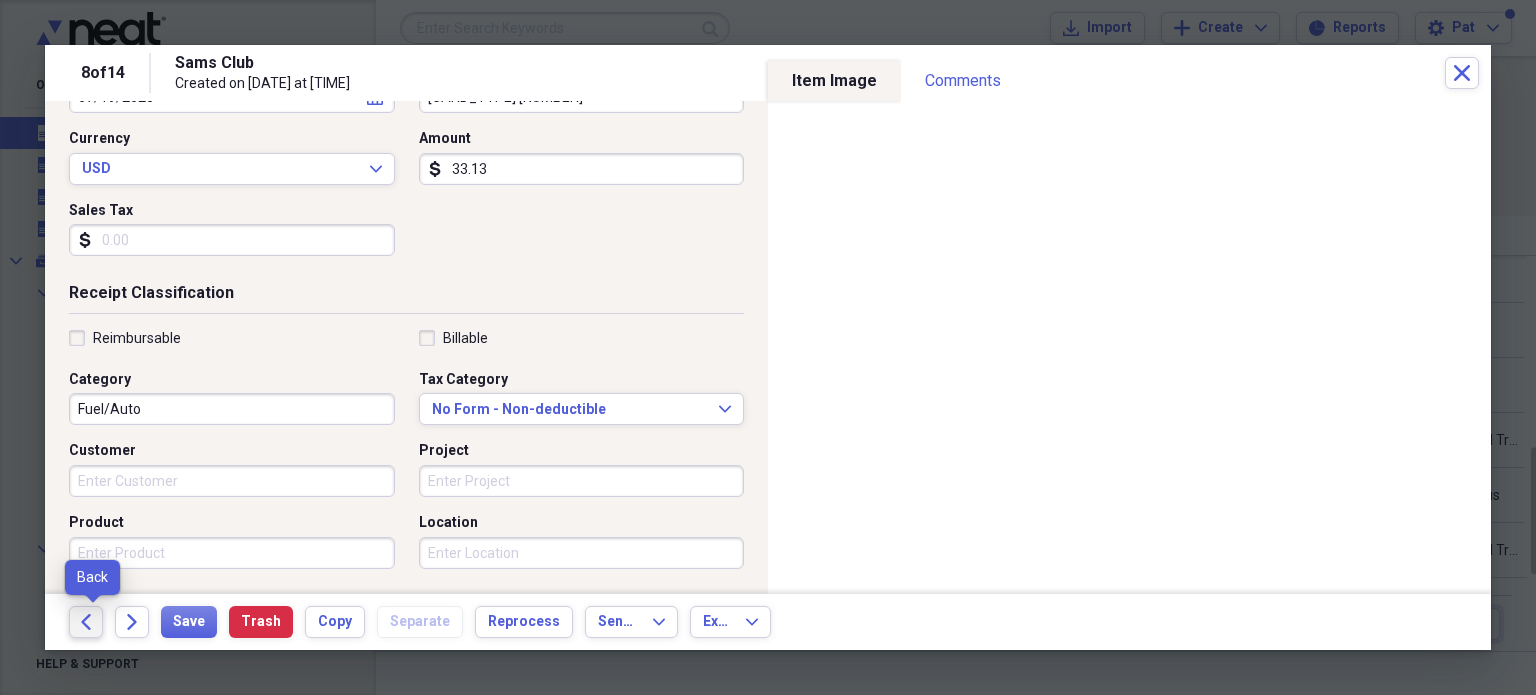 click on "Back" at bounding box center [86, 622] 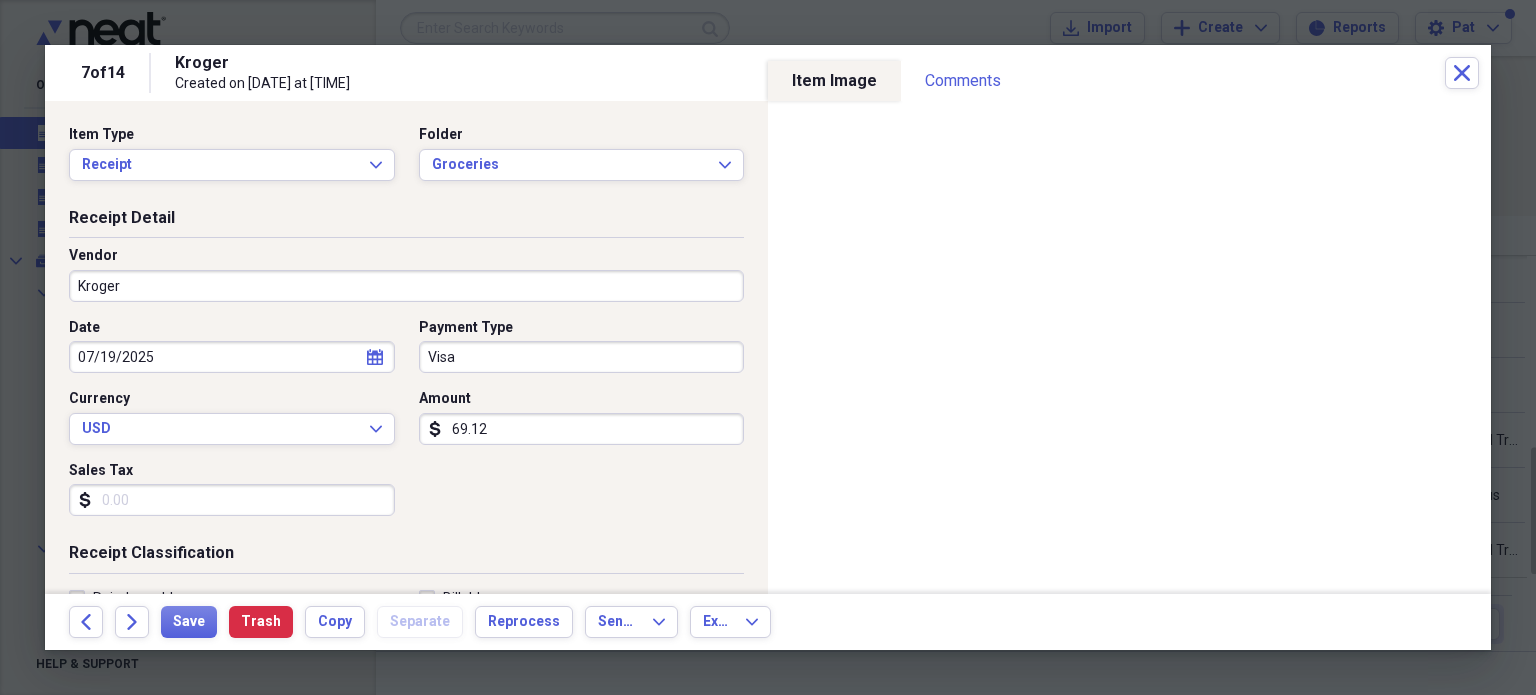click on "Visa" at bounding box center (582, 357) 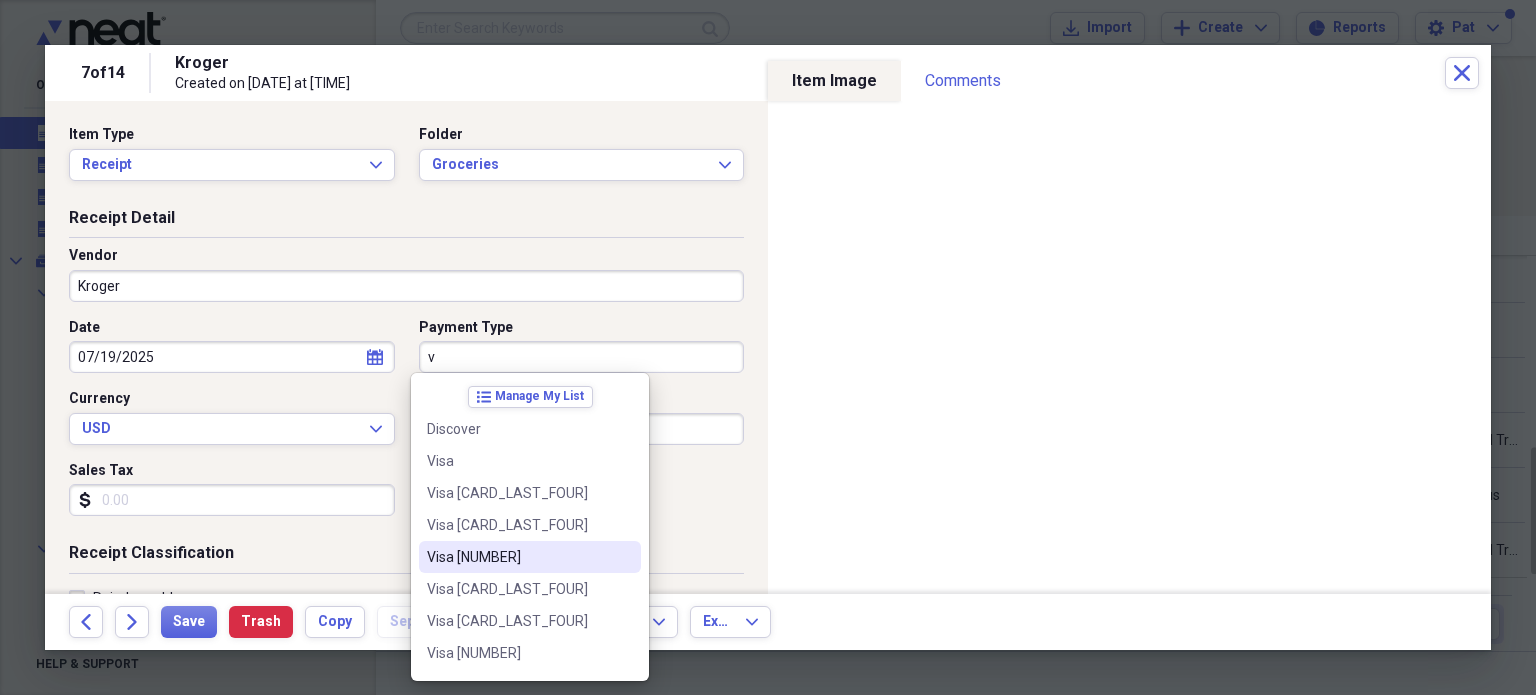 click on "Visa [NUMBER]" at bounding box center (518, 557) 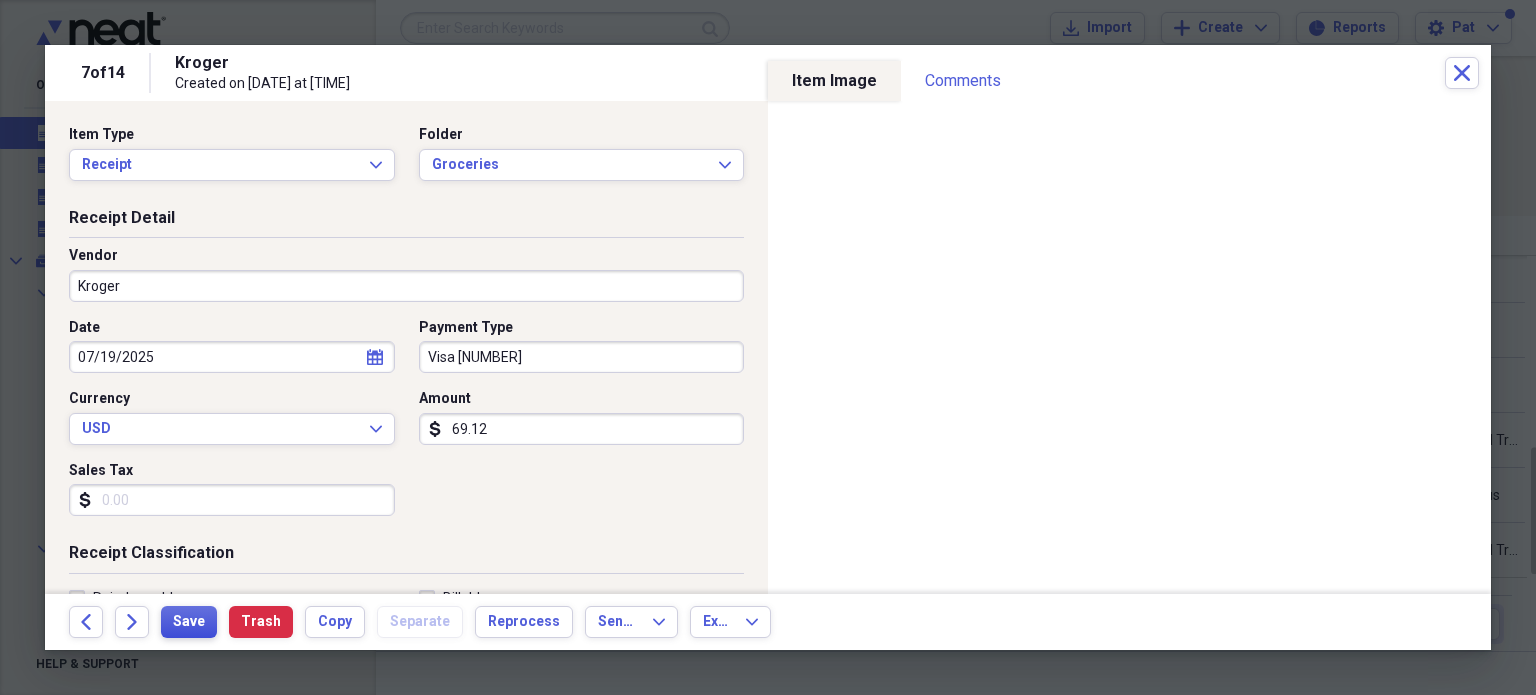 click on "Save" at bounding box center [189, 622] 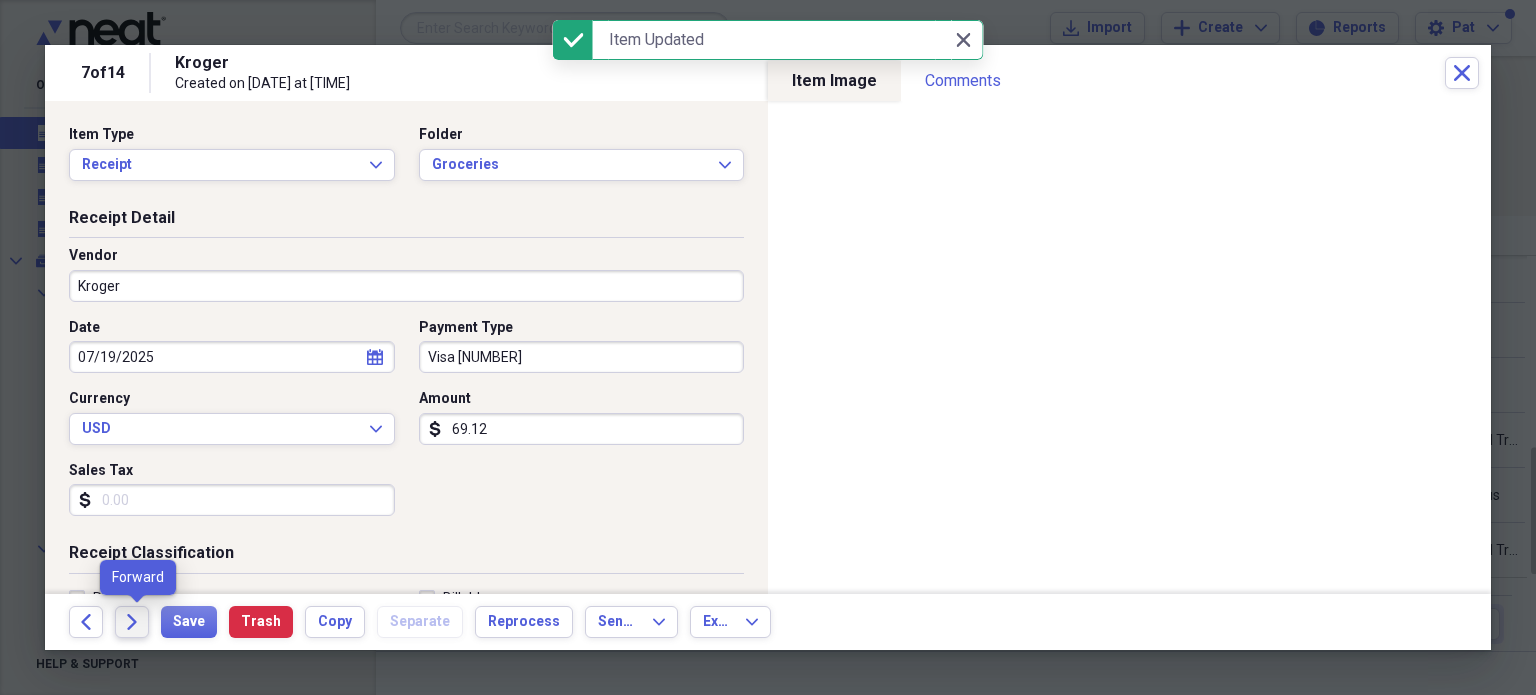click on "Forward" 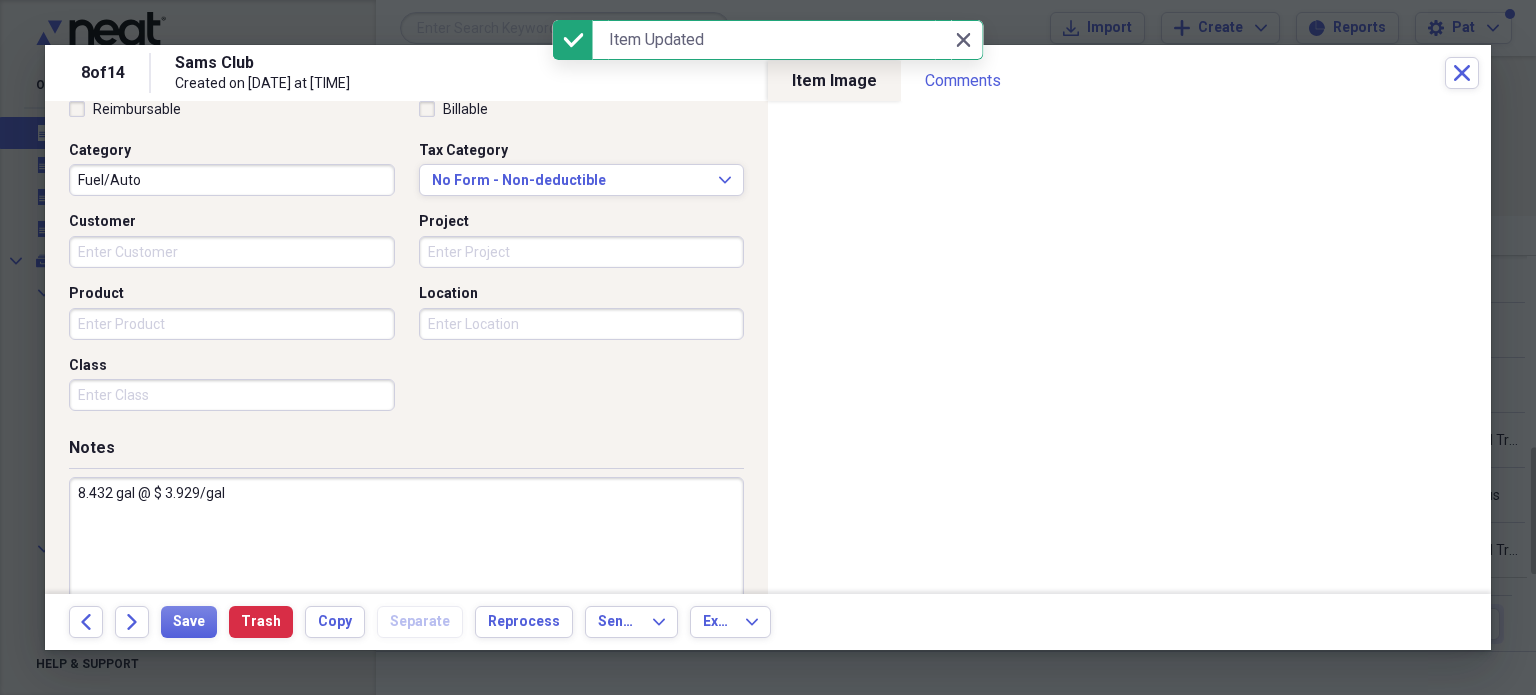 scroll, scrollTop: 526, scrollLeft: 0, axis: vertical 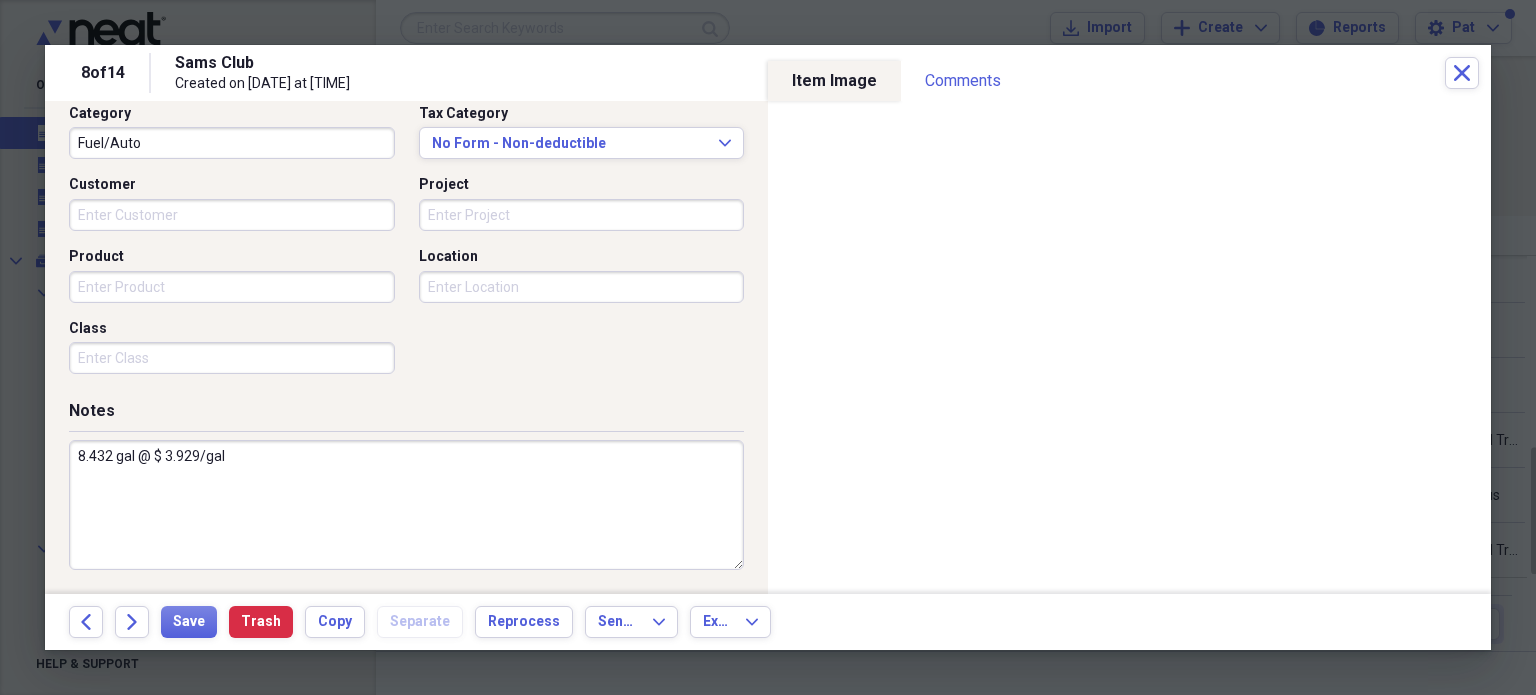 click on "8.432 gal @ $ 3.929/gal" at bounding box center [406, 505] 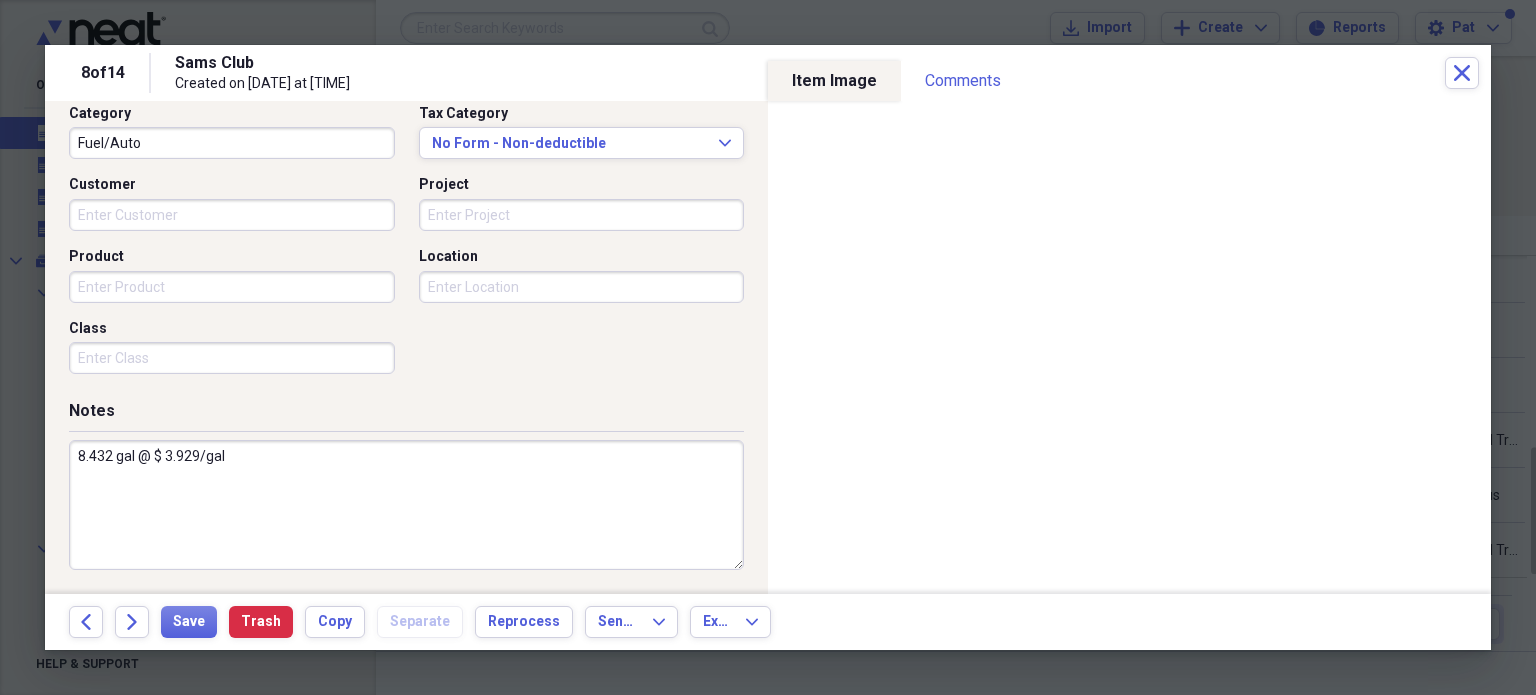 drag, startPoint x: 113, startPoint y: 452, endPoint x: 73, endPoint y: 455, distance: 40.112343 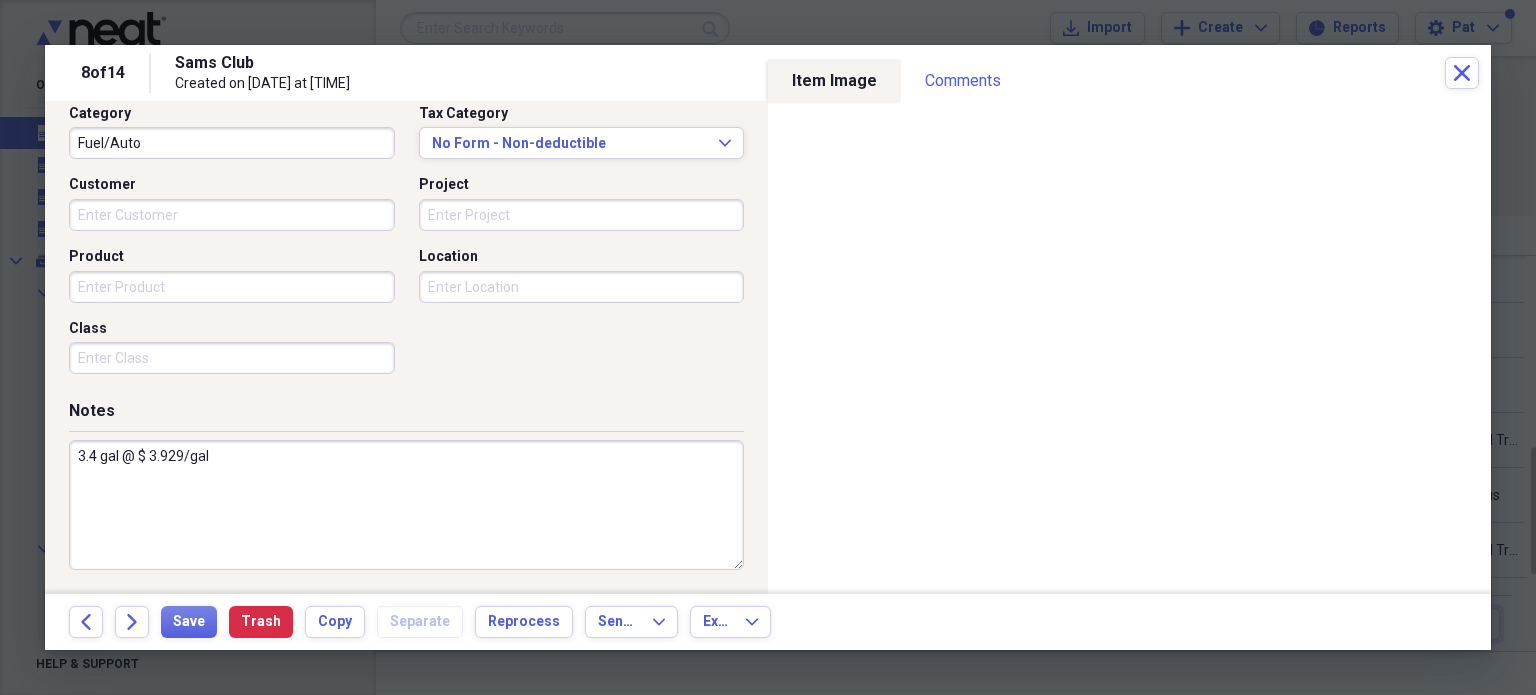 click on "3.4 gal @ $ 3.929/gal" at bounding box center [406, 505] 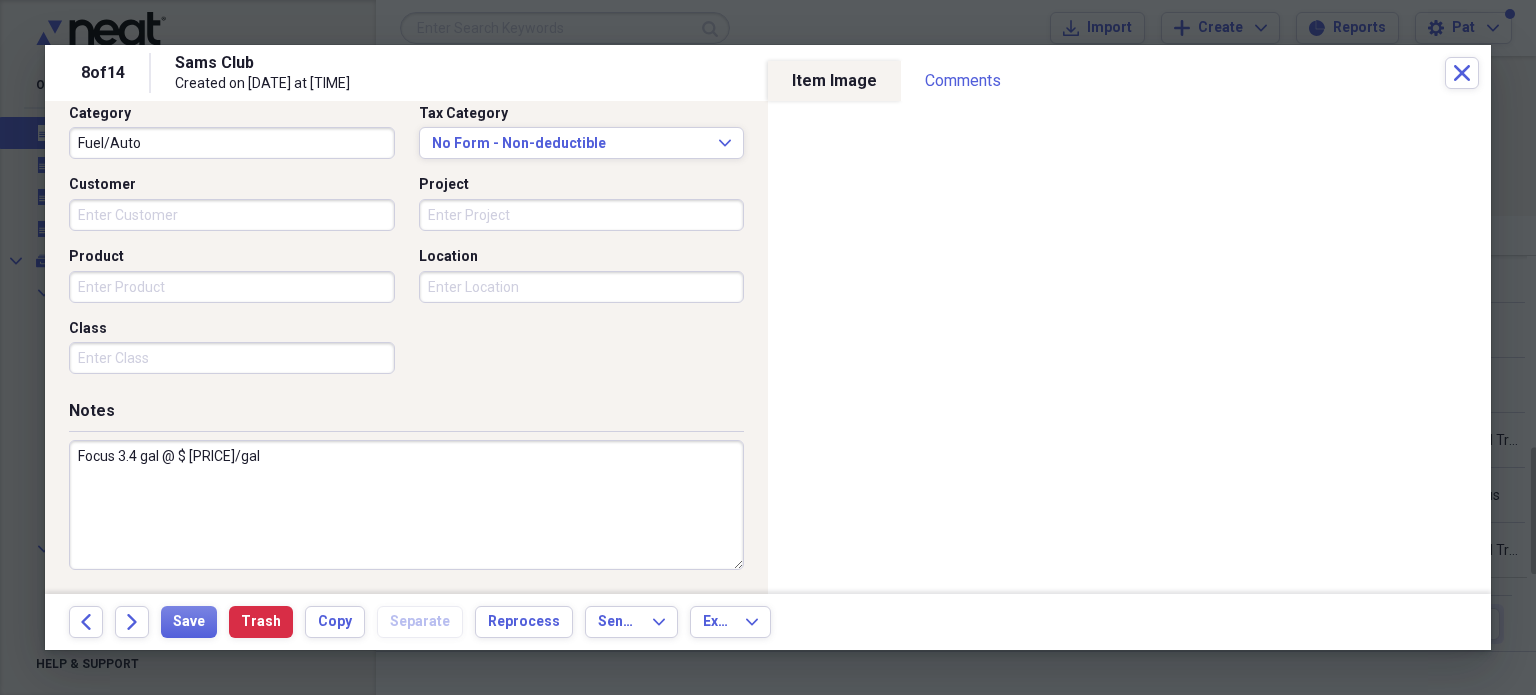 click on "Focus 3.4 gal @ $ [PRICE]/gal" at bounding box center (406, 505) 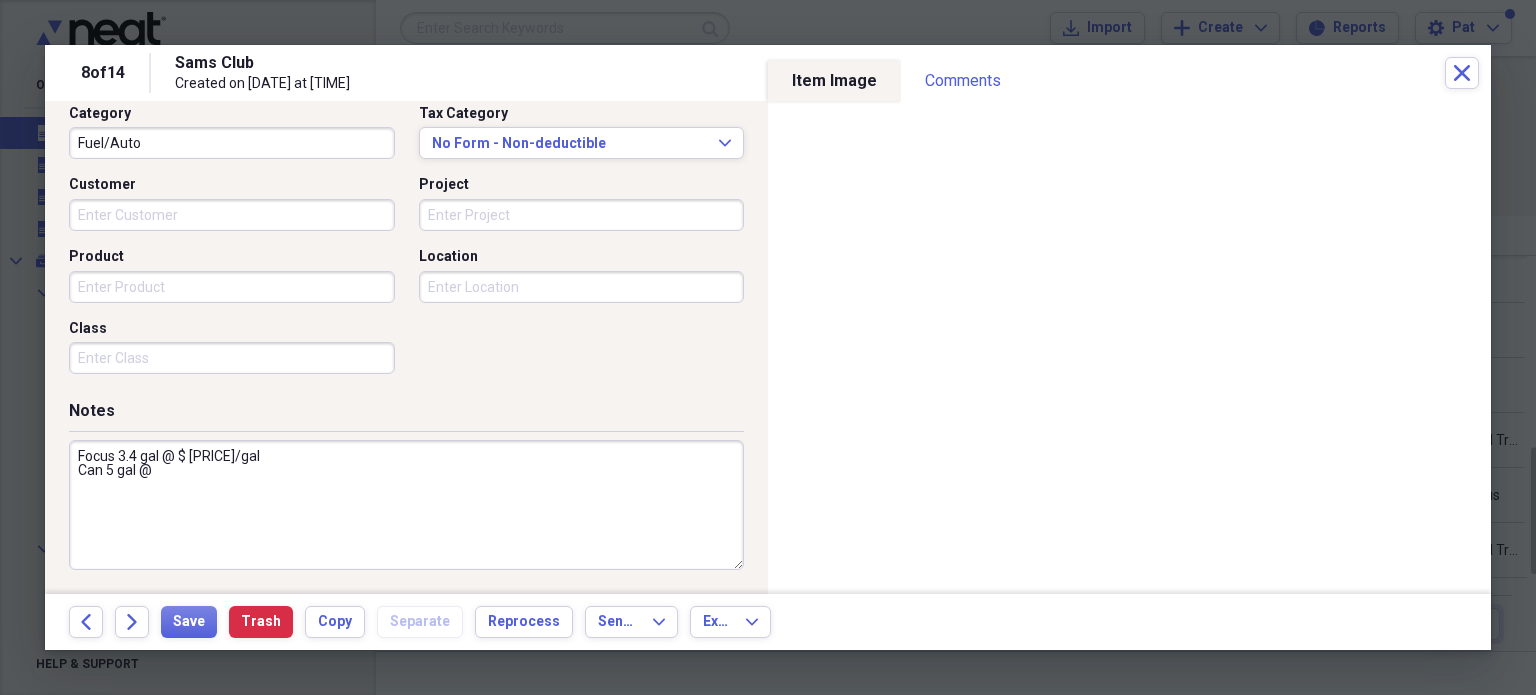 click on "Focus 3.4 gal @ $ [PRICE]/gal
Can 5 gal @" at bounding box center [406, 505] 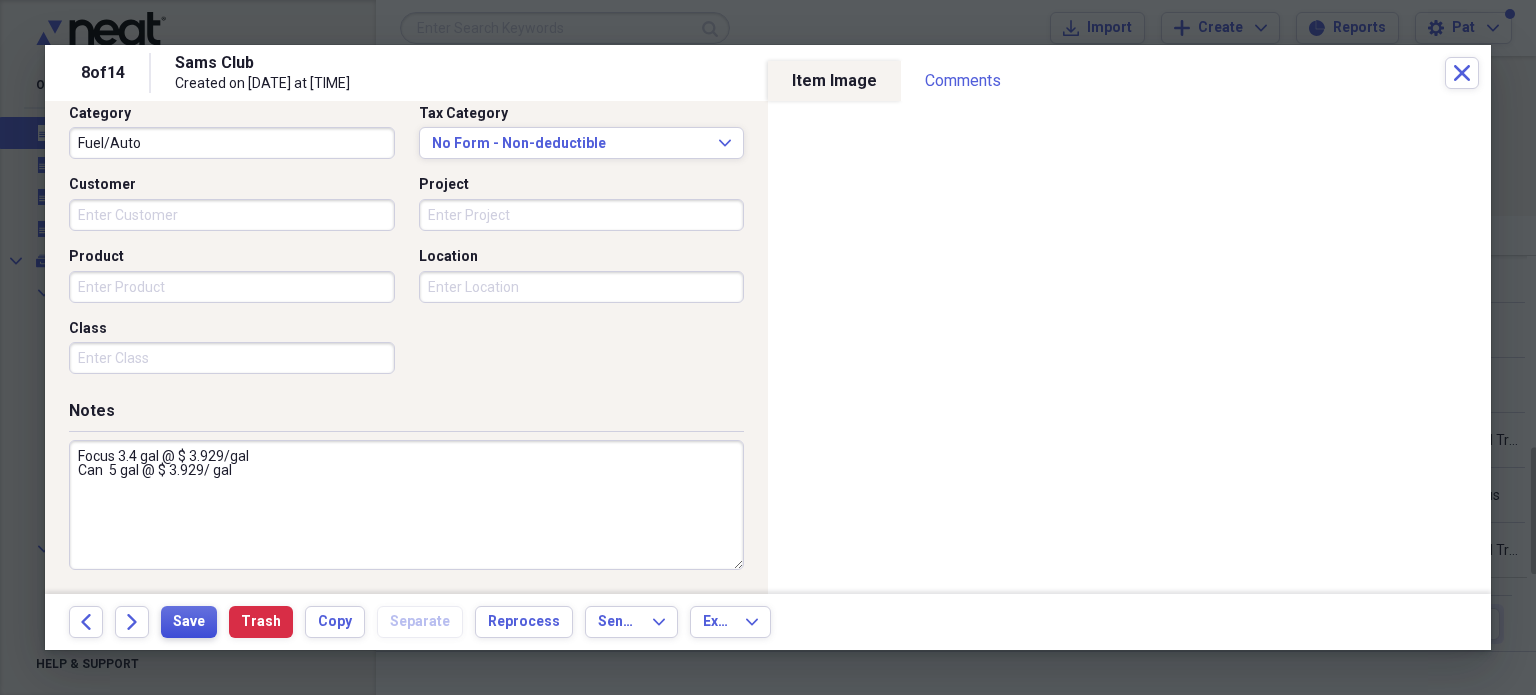 type on "Focus 3.4 gal @ $ 3.929/gal
Can  5 gal @ $ 3.929/ gal" 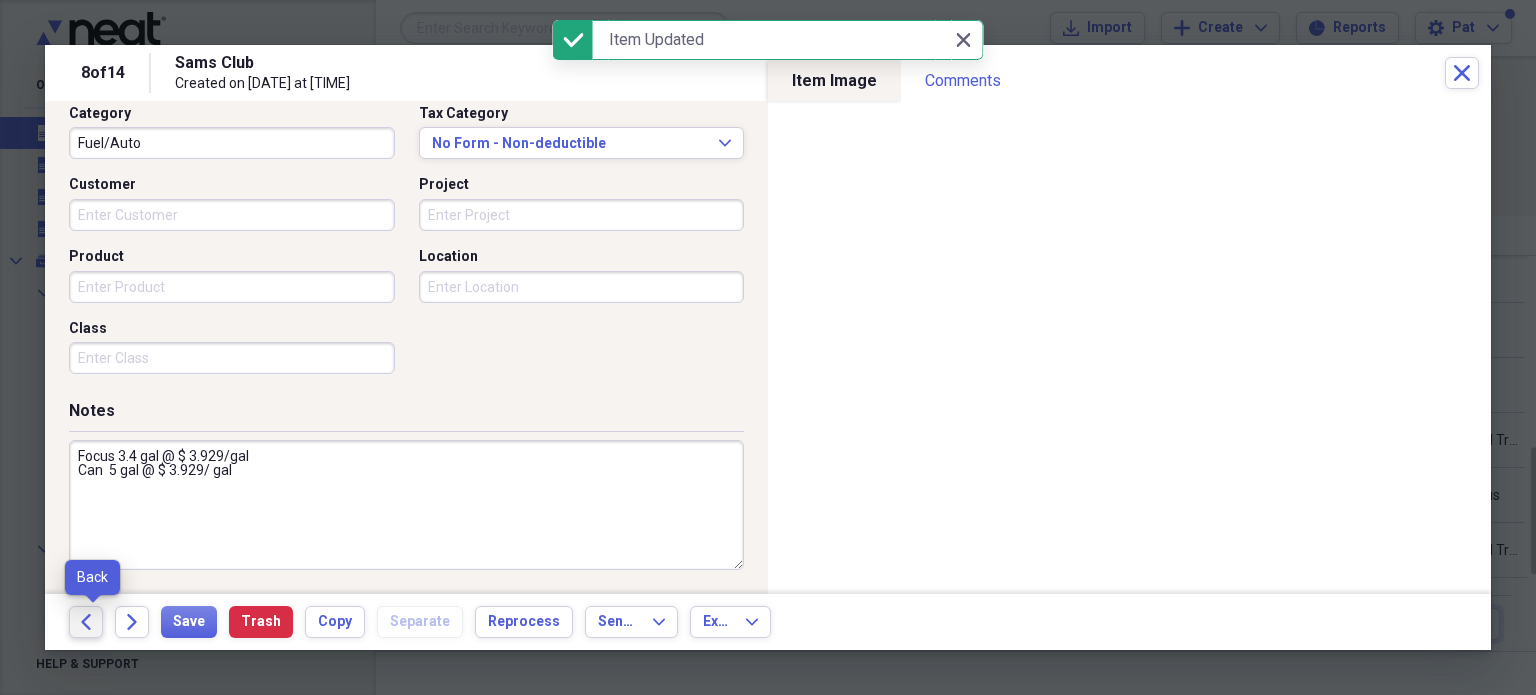 click 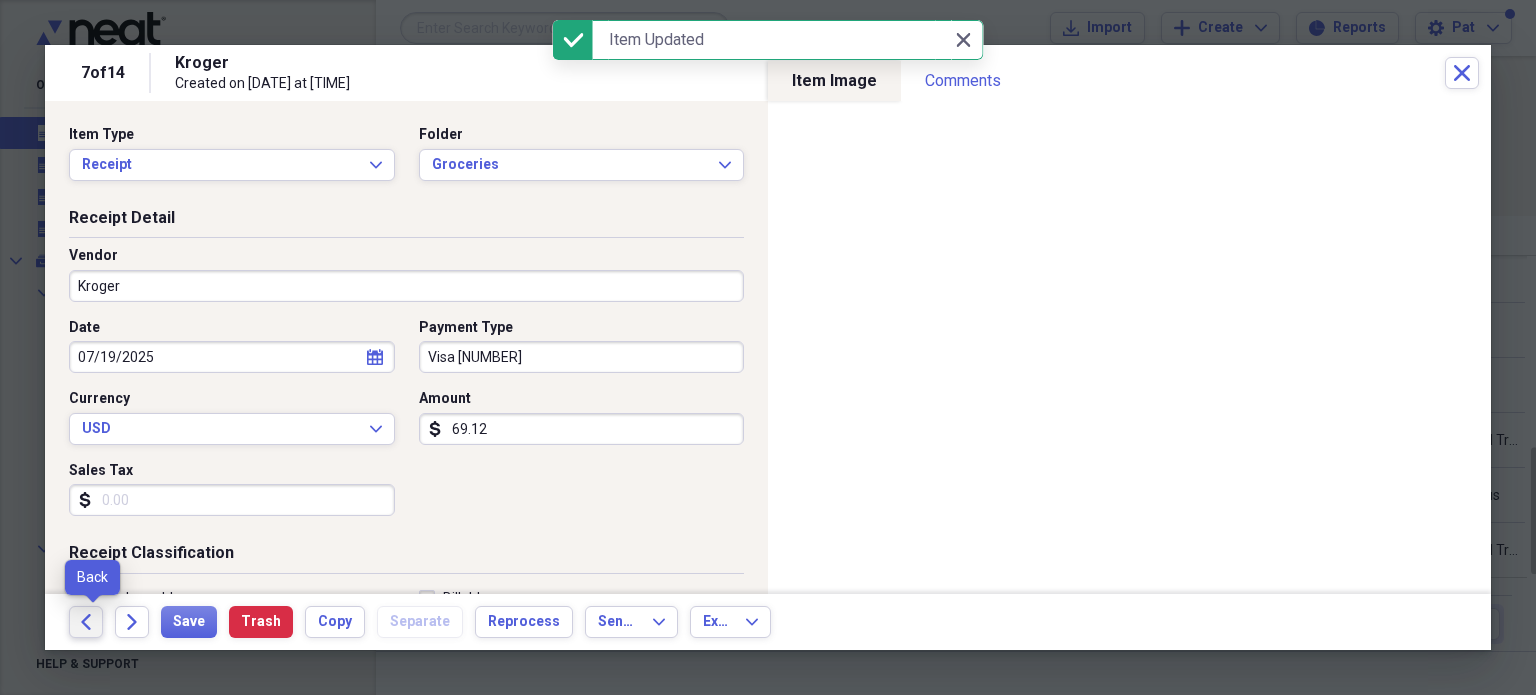 click 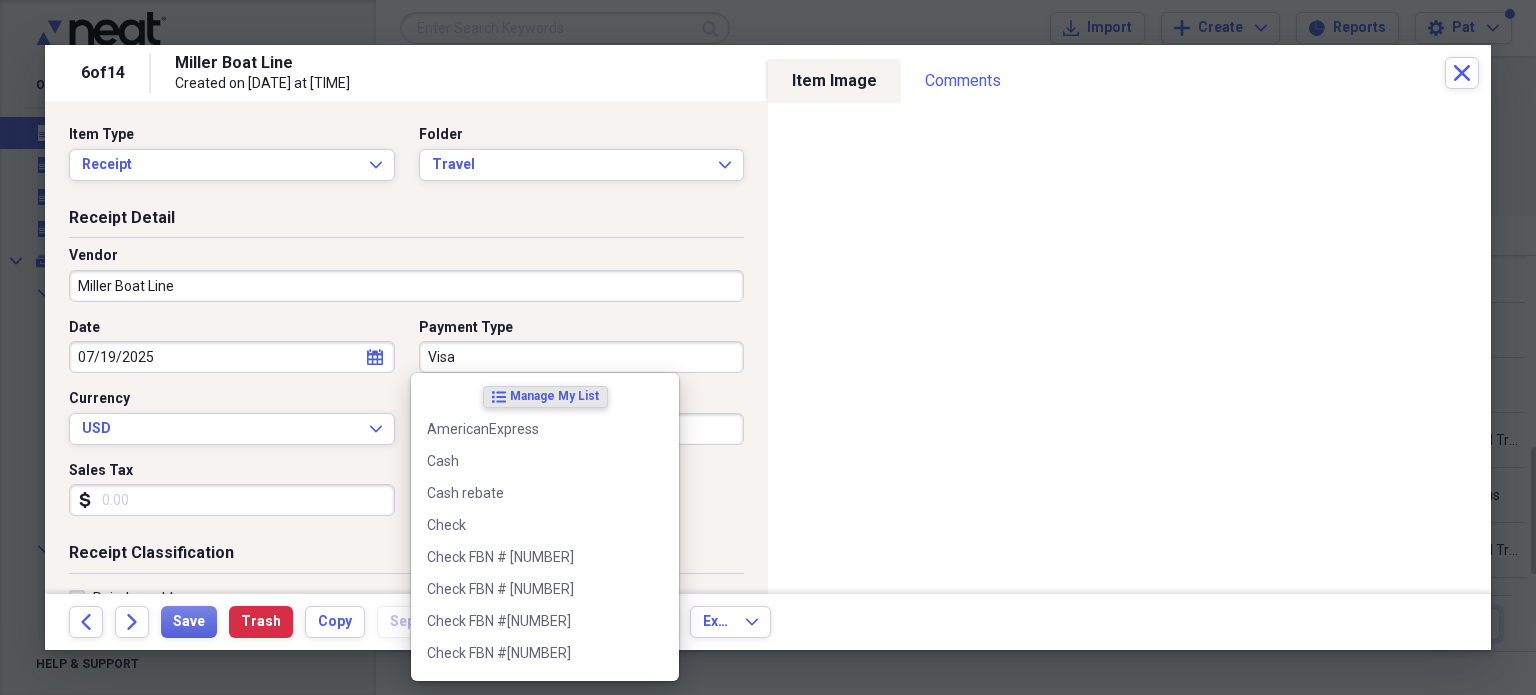 click on "Visa" at bounding box center (582, 357) 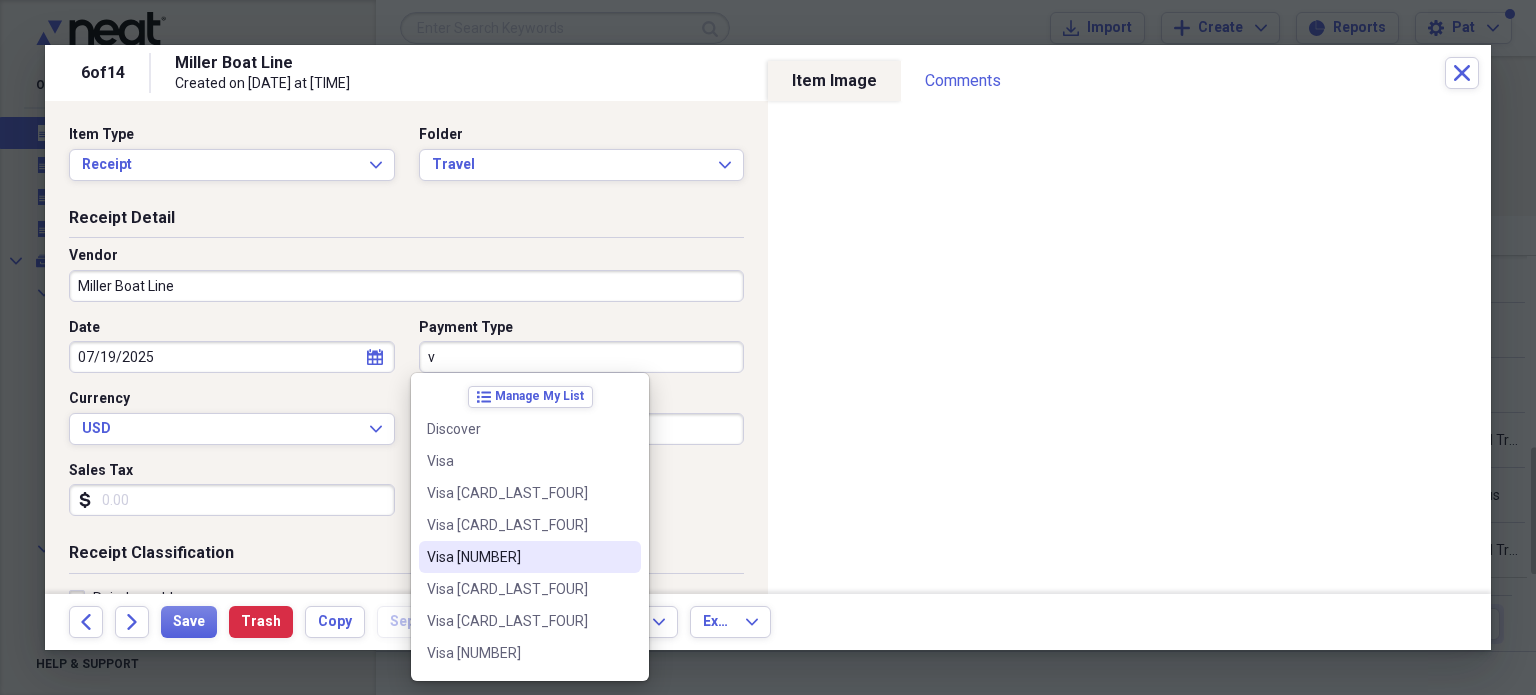 click on "Visa [NUMBER]" at bounding box center (518, 557) 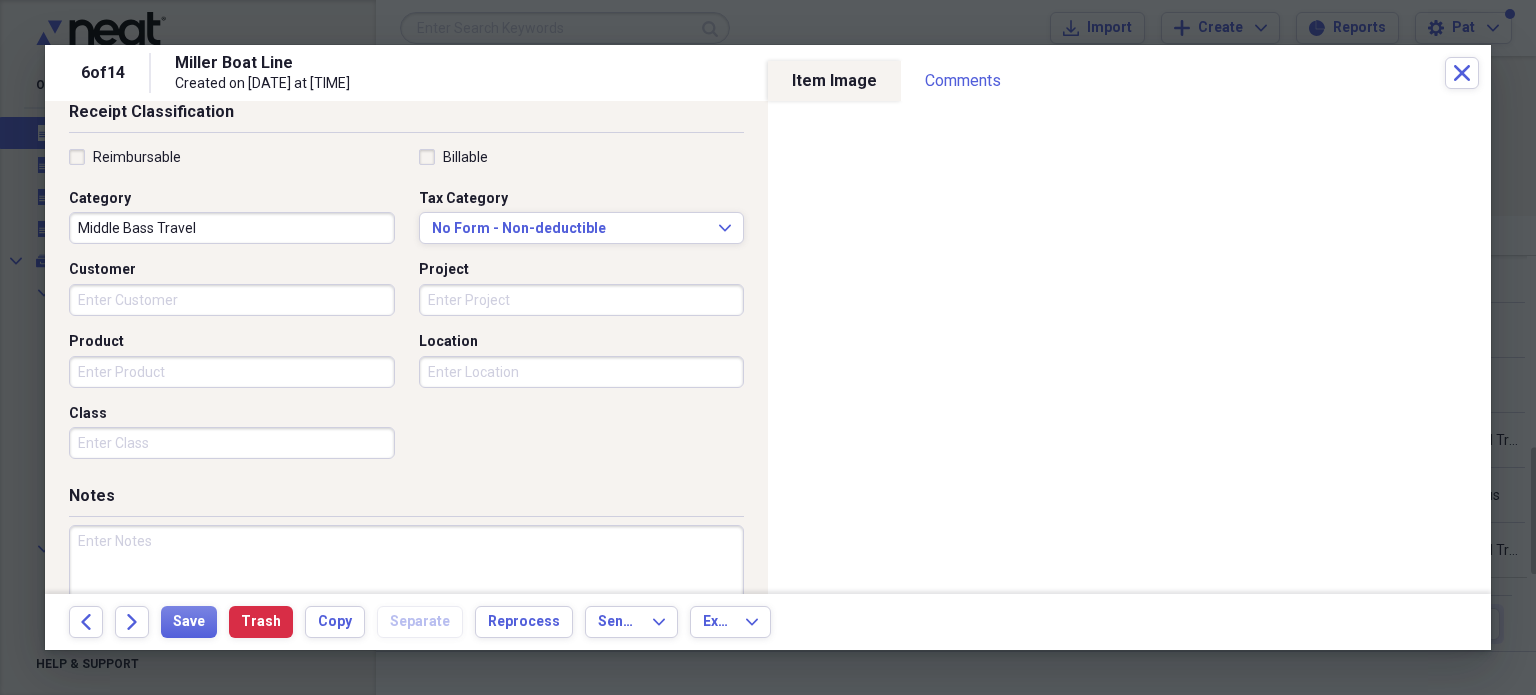 scroll, scrollTop: 526, scrollLeft: 0, axis: vertical 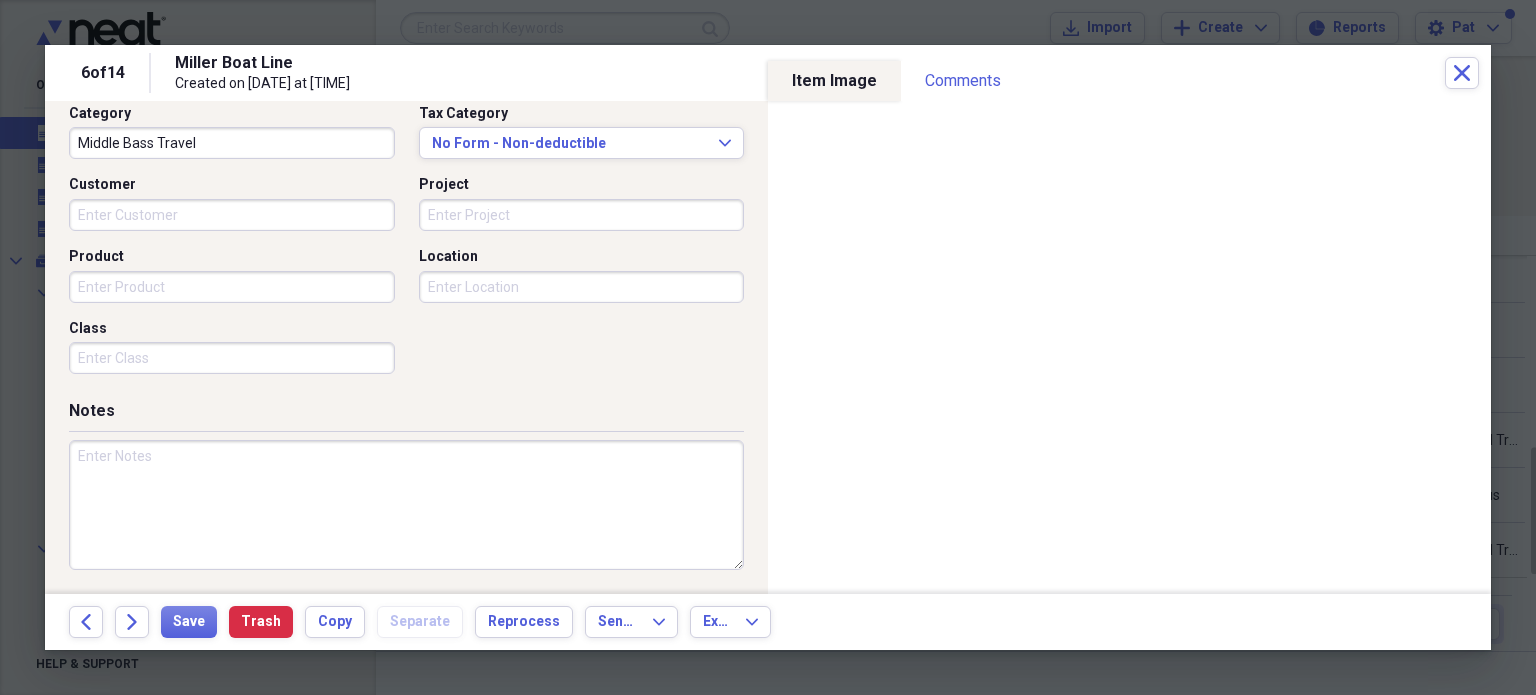 click at bounding box center (406, 505) 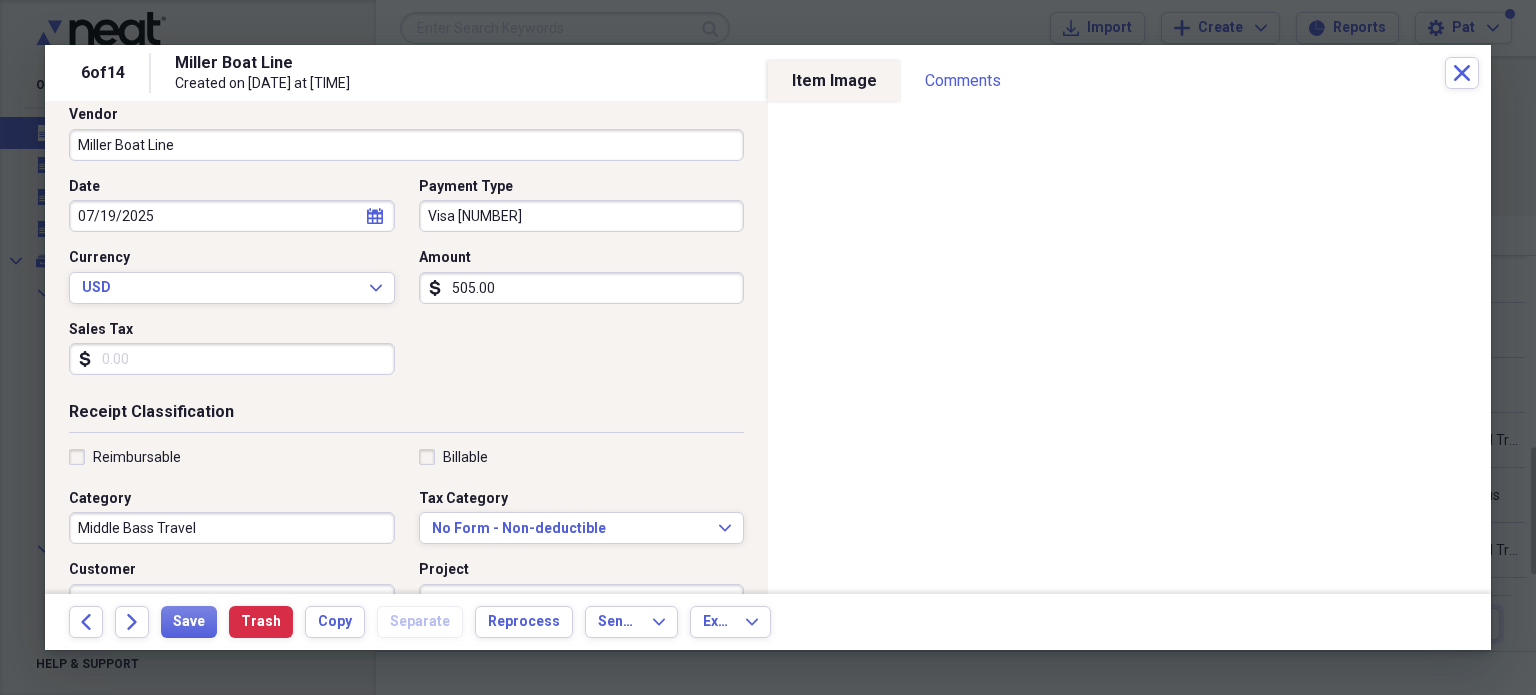 scroll, scrollTop: 526, scrollLeft: 0, axis: vertical 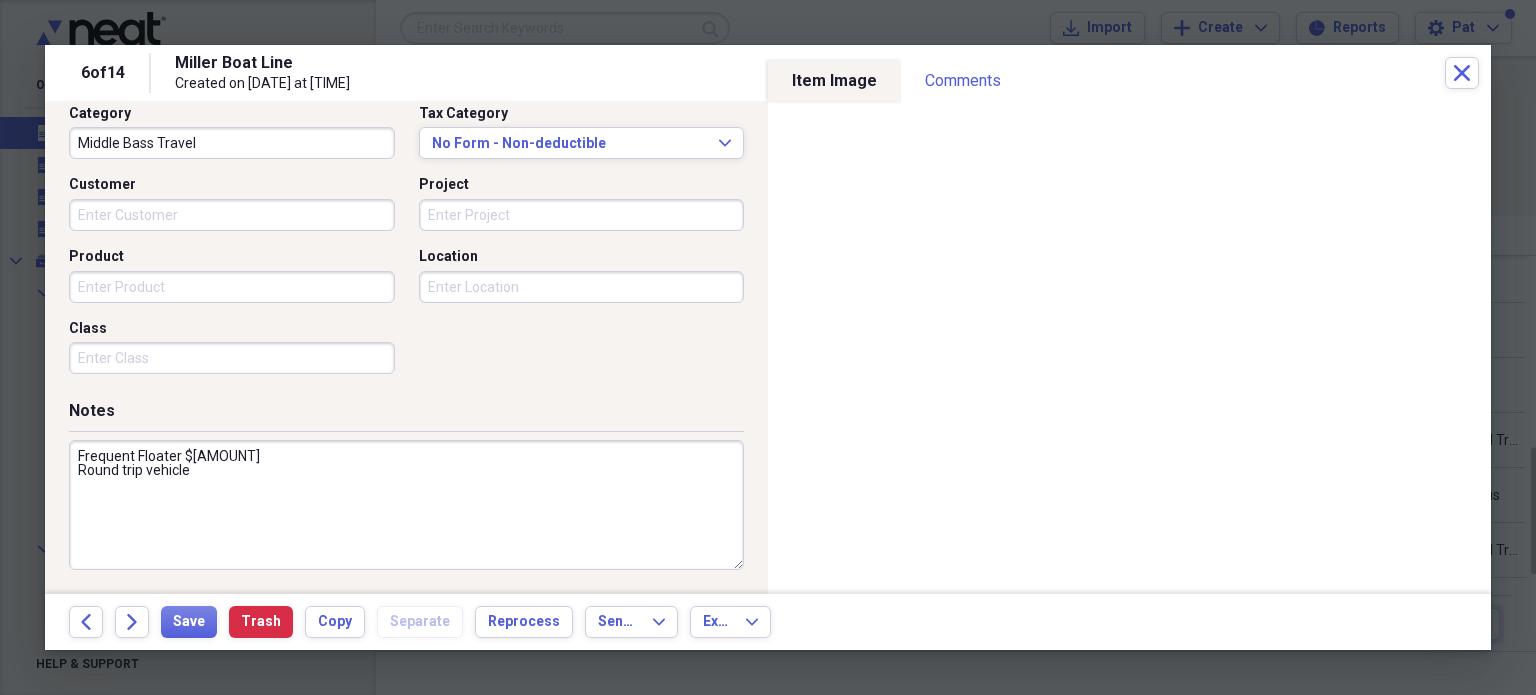 click on "Frequent Floater $[AMOUNT]
Round trip vehicle" at bounding box center [406, 505] 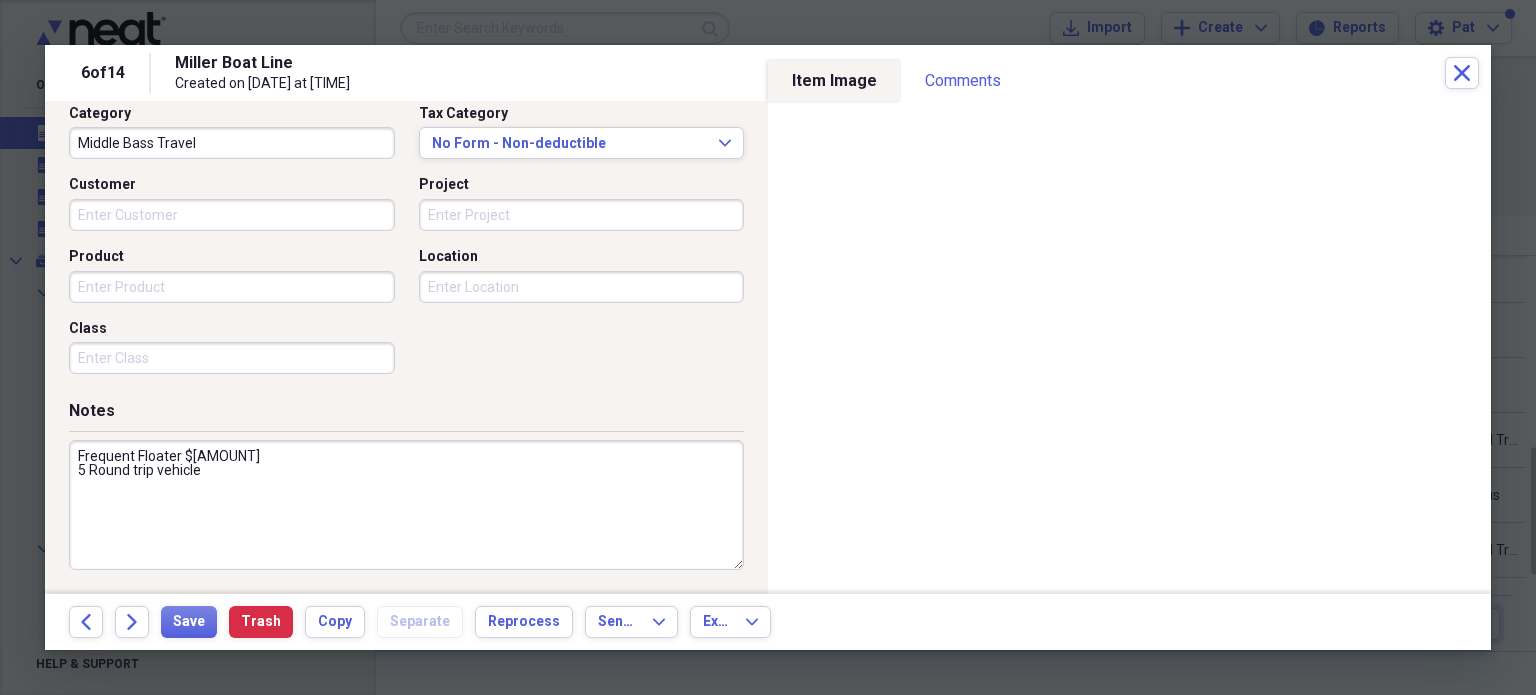 click on "Frequent Floater $[AMOUNT]
5 Round trip vehicle" at bounding box center [406, 505] 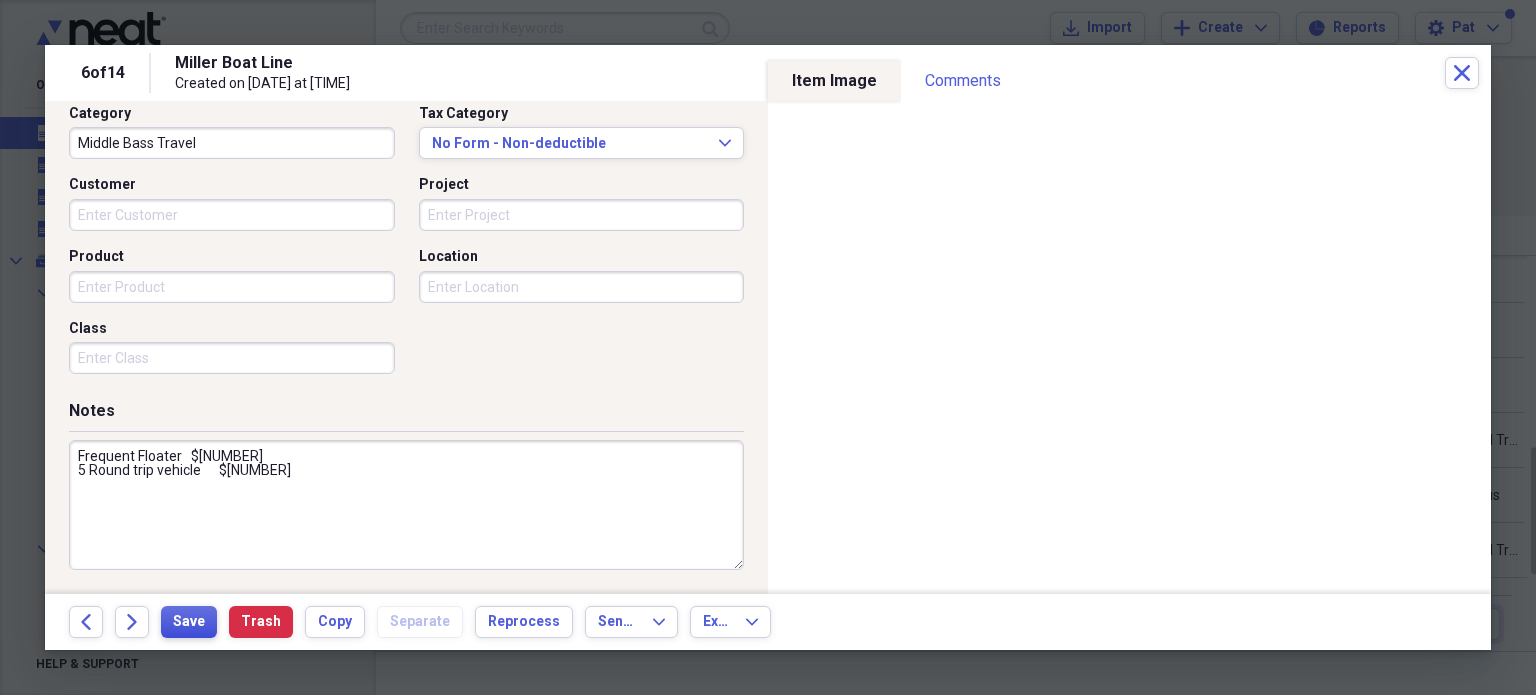 type on "Frequent Floater   $[NUMBER]
5 Round trip vehicle      $[NUMBER]" 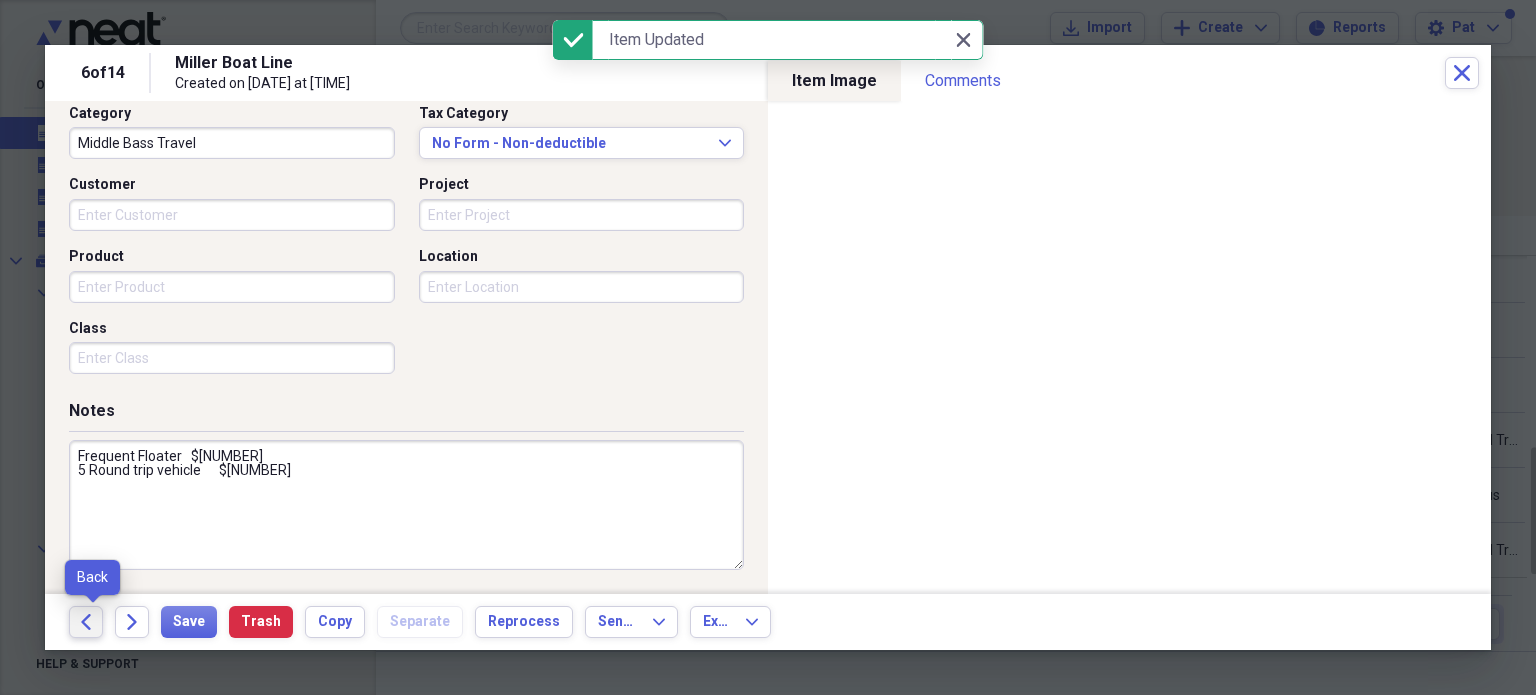 click on "Back" 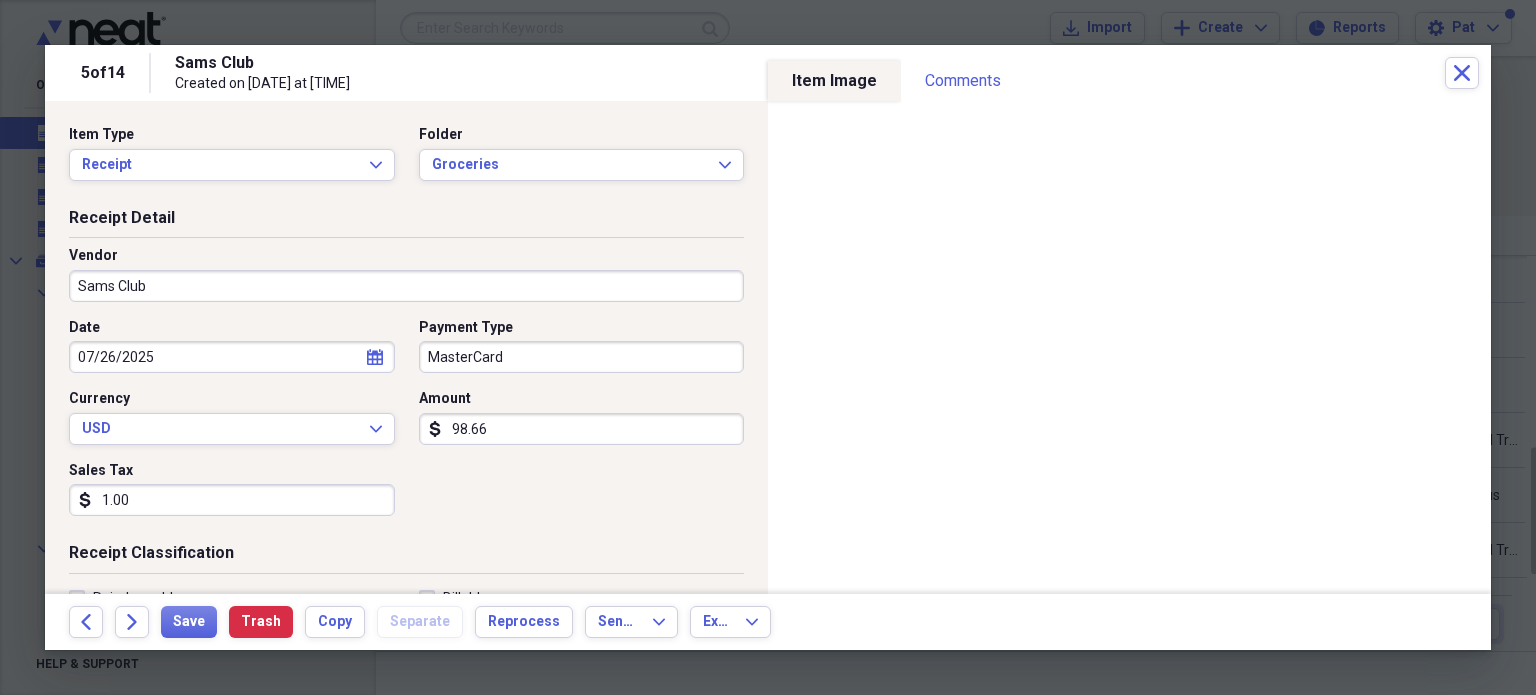click on "MasterCard" at bounding box center [582, 357] 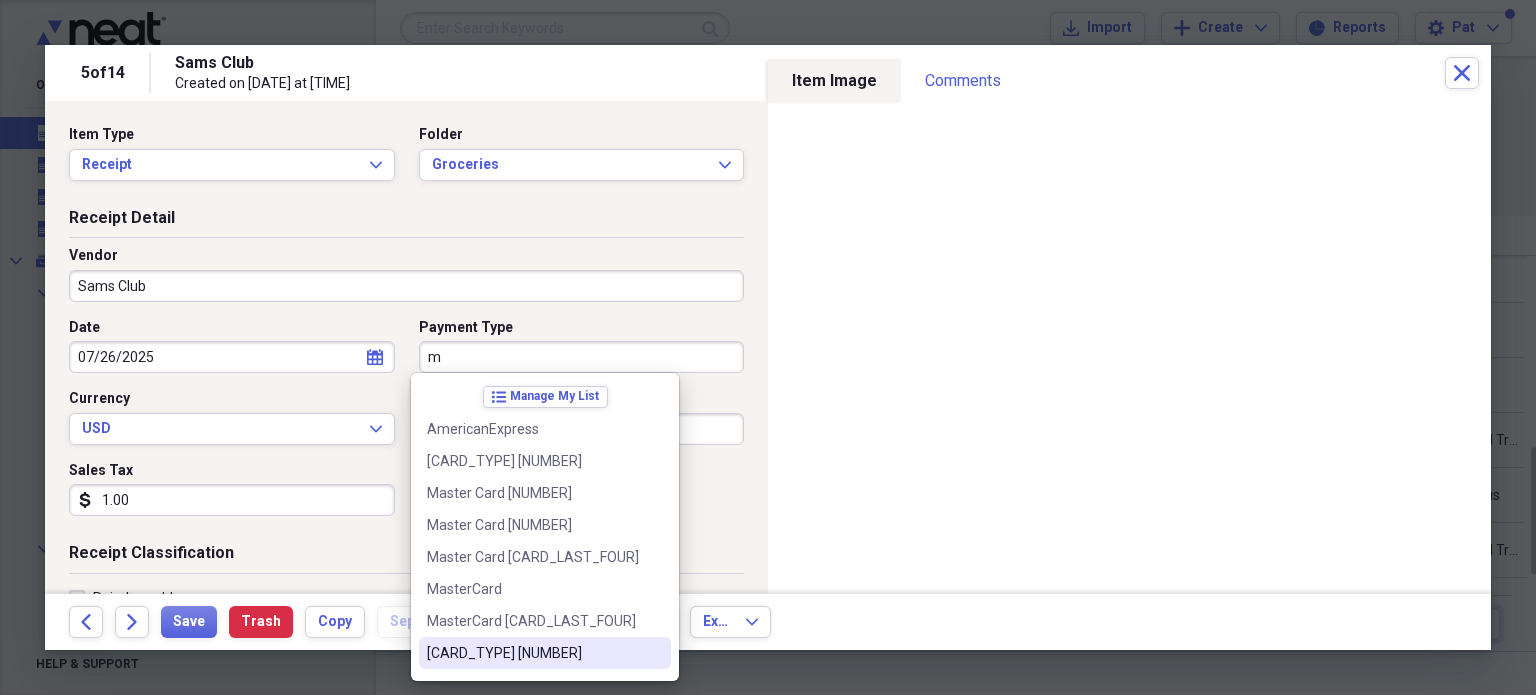 click on "[CARD_TYPE] [NUMBER]" at bounding box center (533, 653) 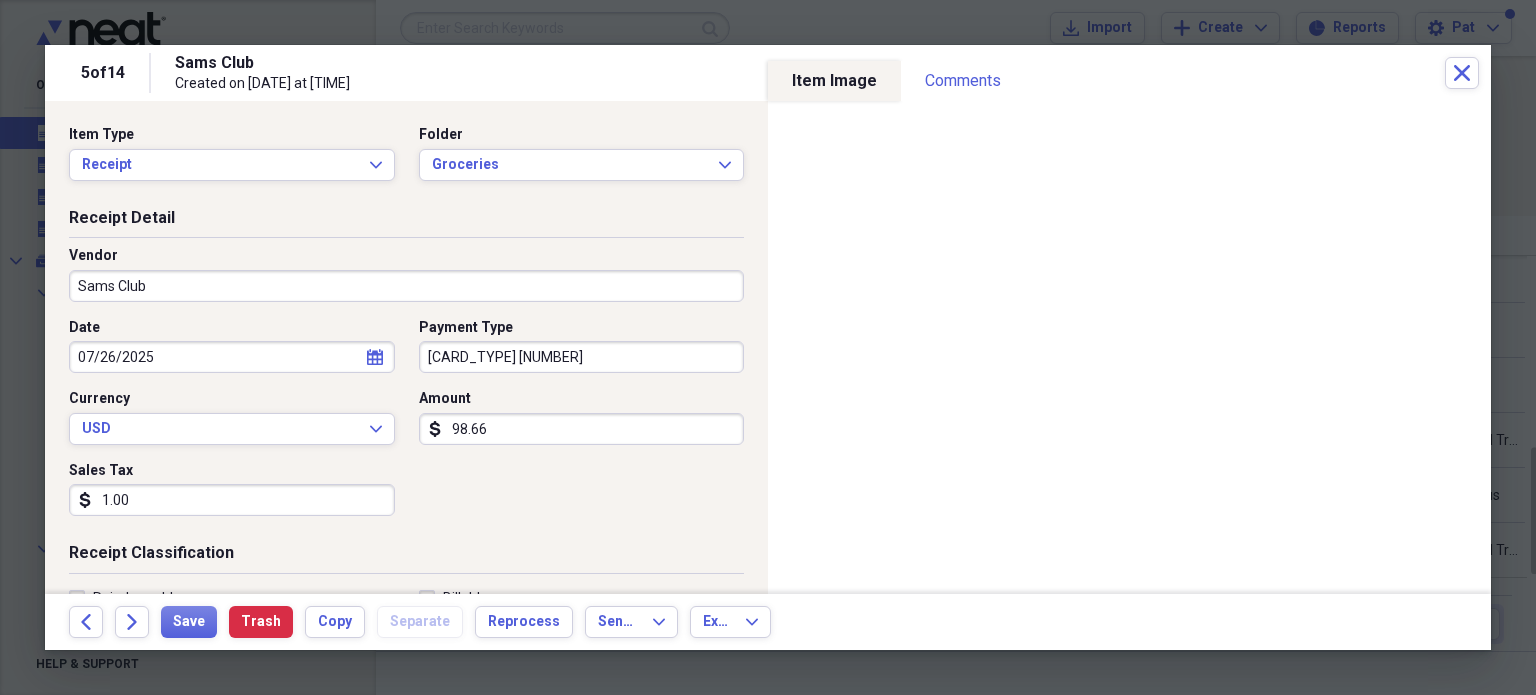 click on "98.66" at bounding box center (582, 429) 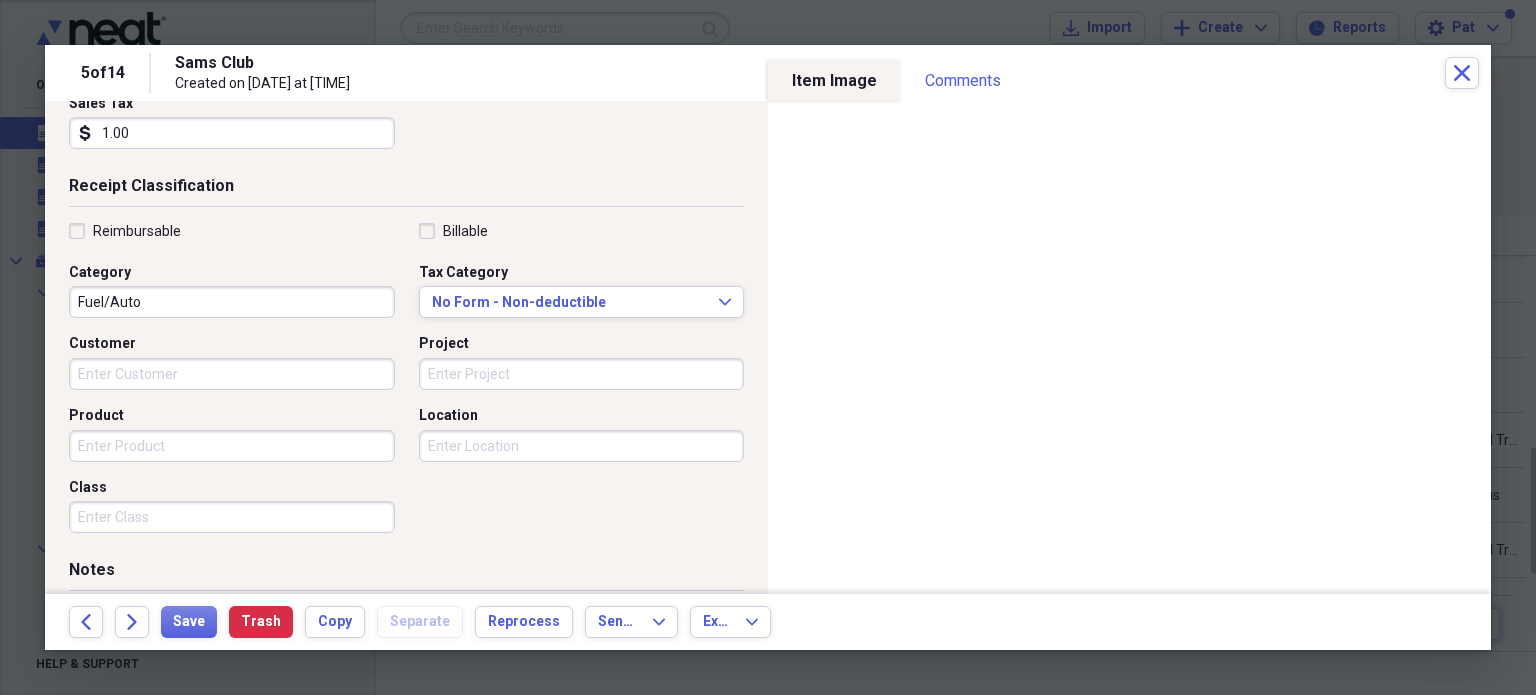 scroll, scrollTop: 400, scrollLeft: 0, axis: vertical 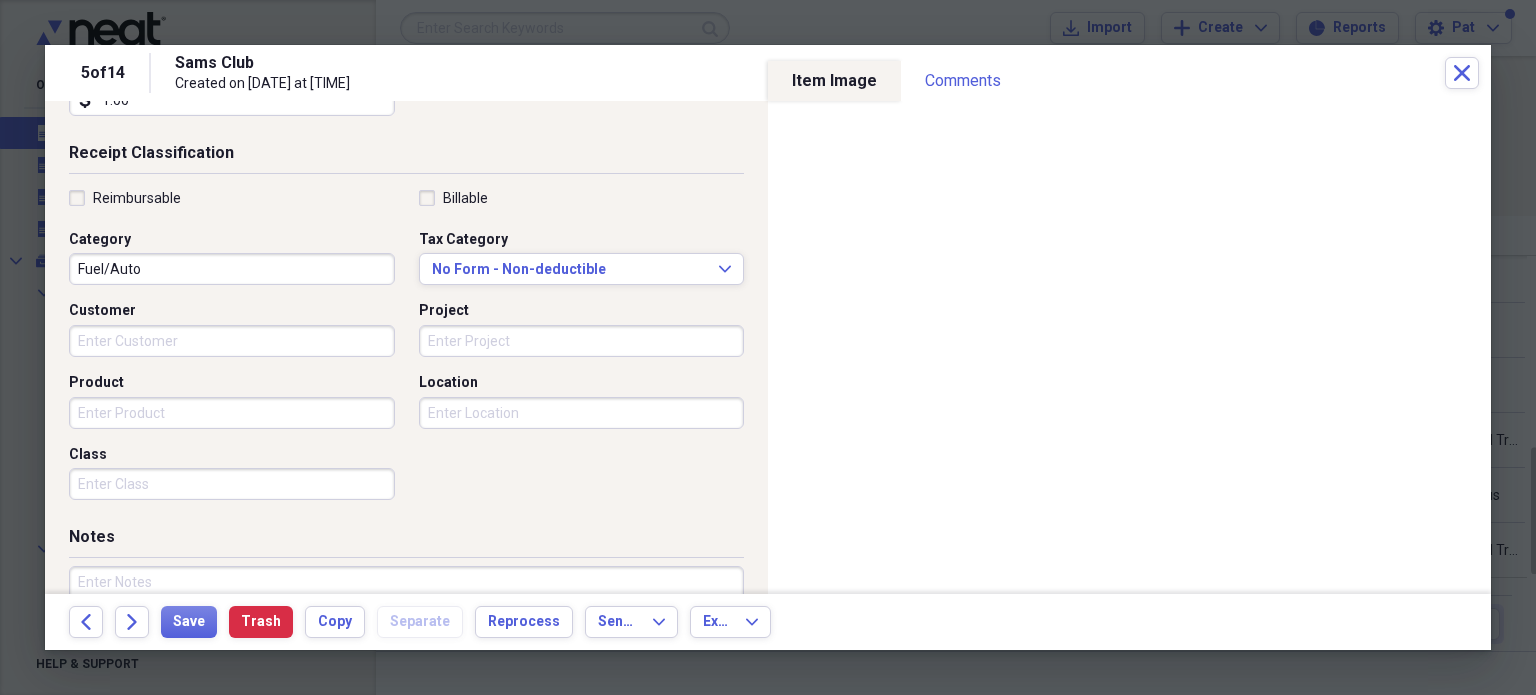 type on "95.53" 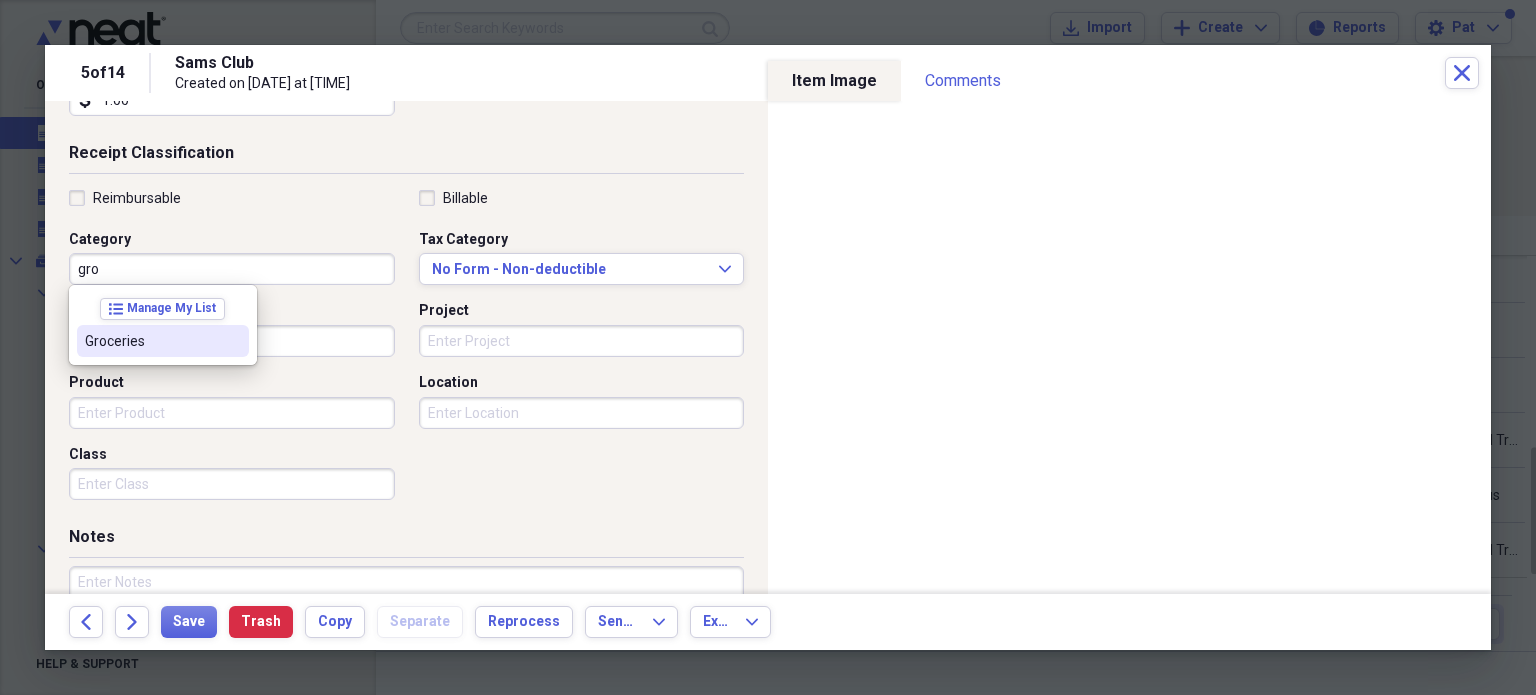 click on "Groceries" at bounding box center [151, 341] 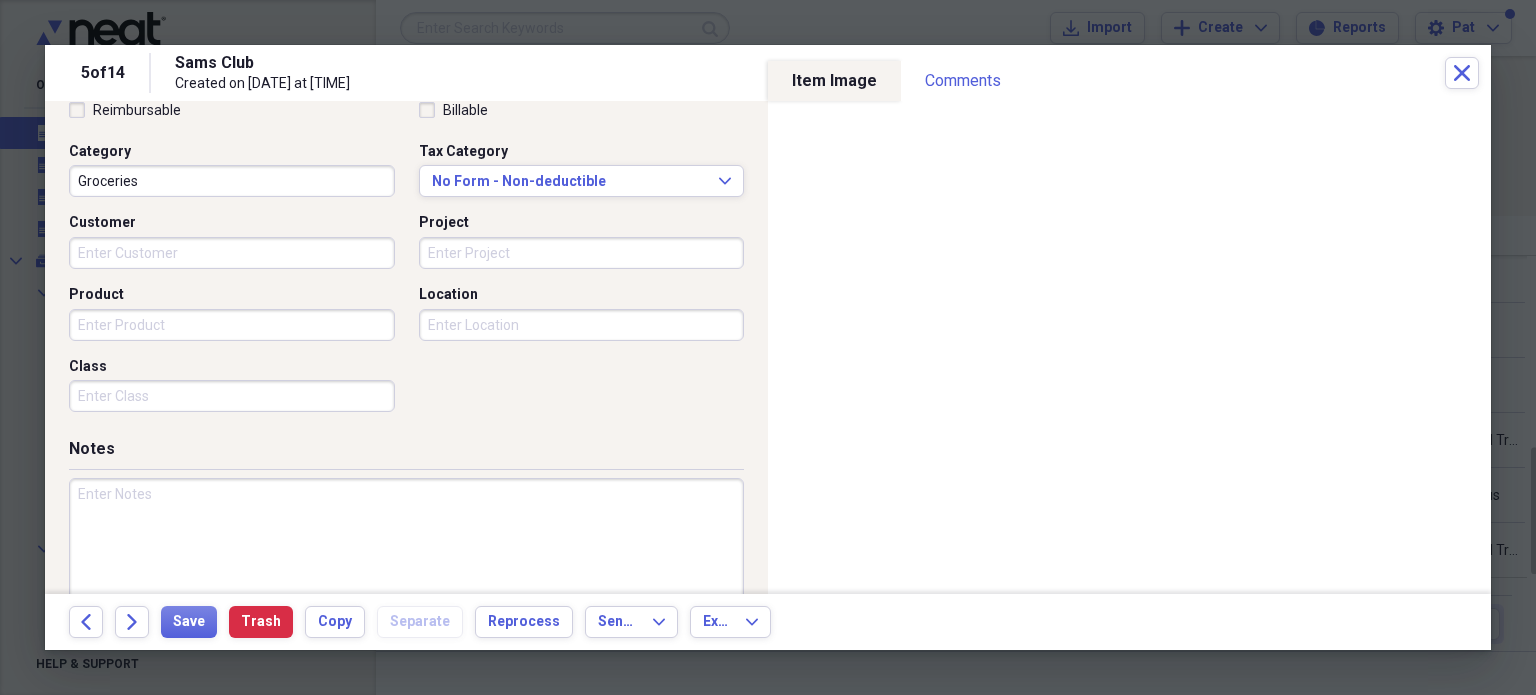 scroll, scrollTop: 526, scrollLeft: 0, axis: vertical 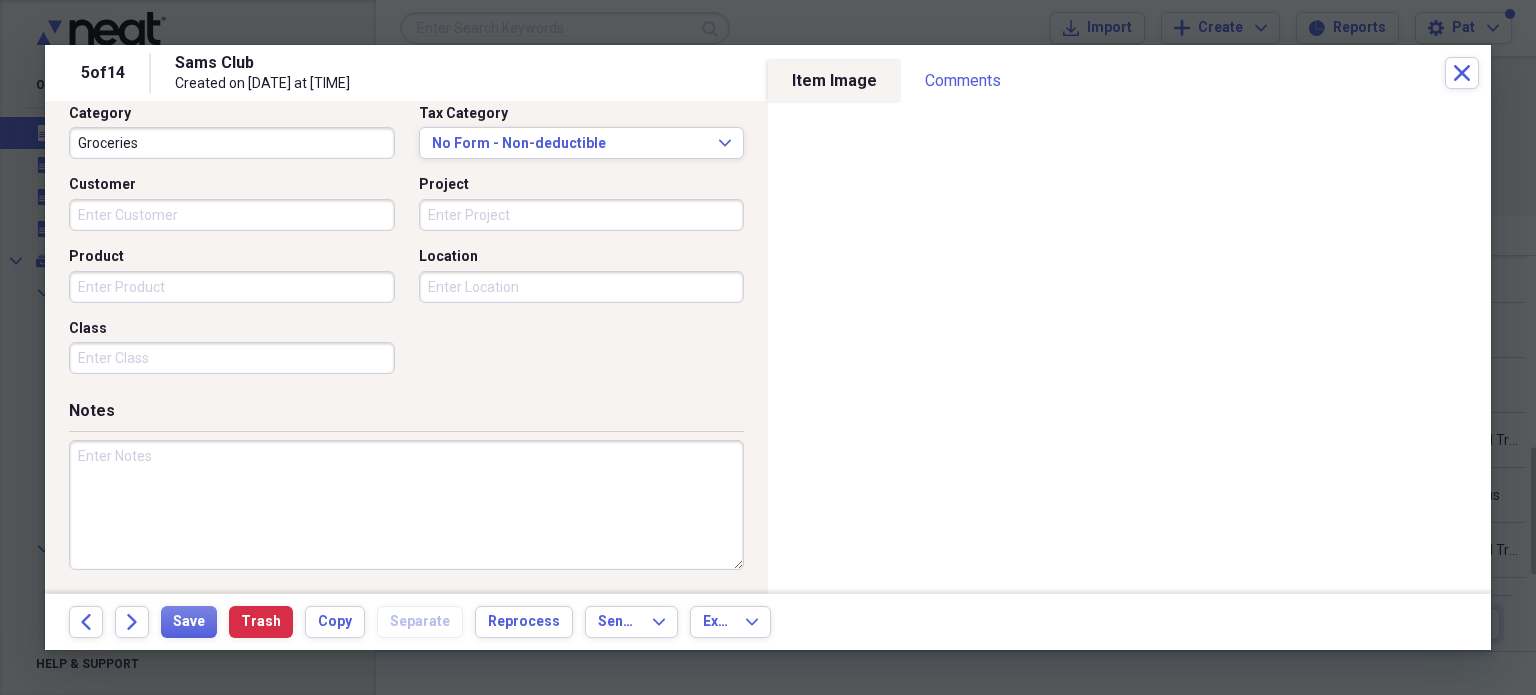 click at bounding box center [406, 505] 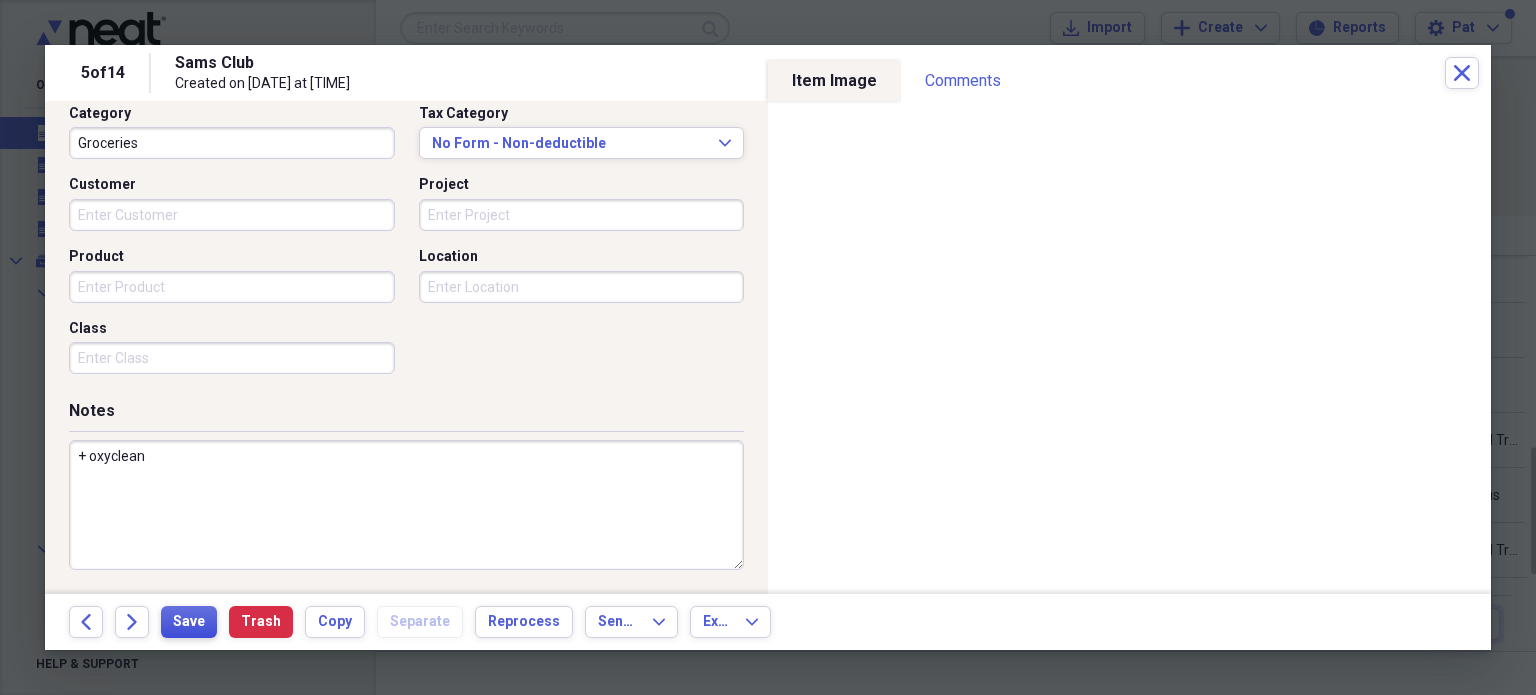 type on "+ oxyclean" 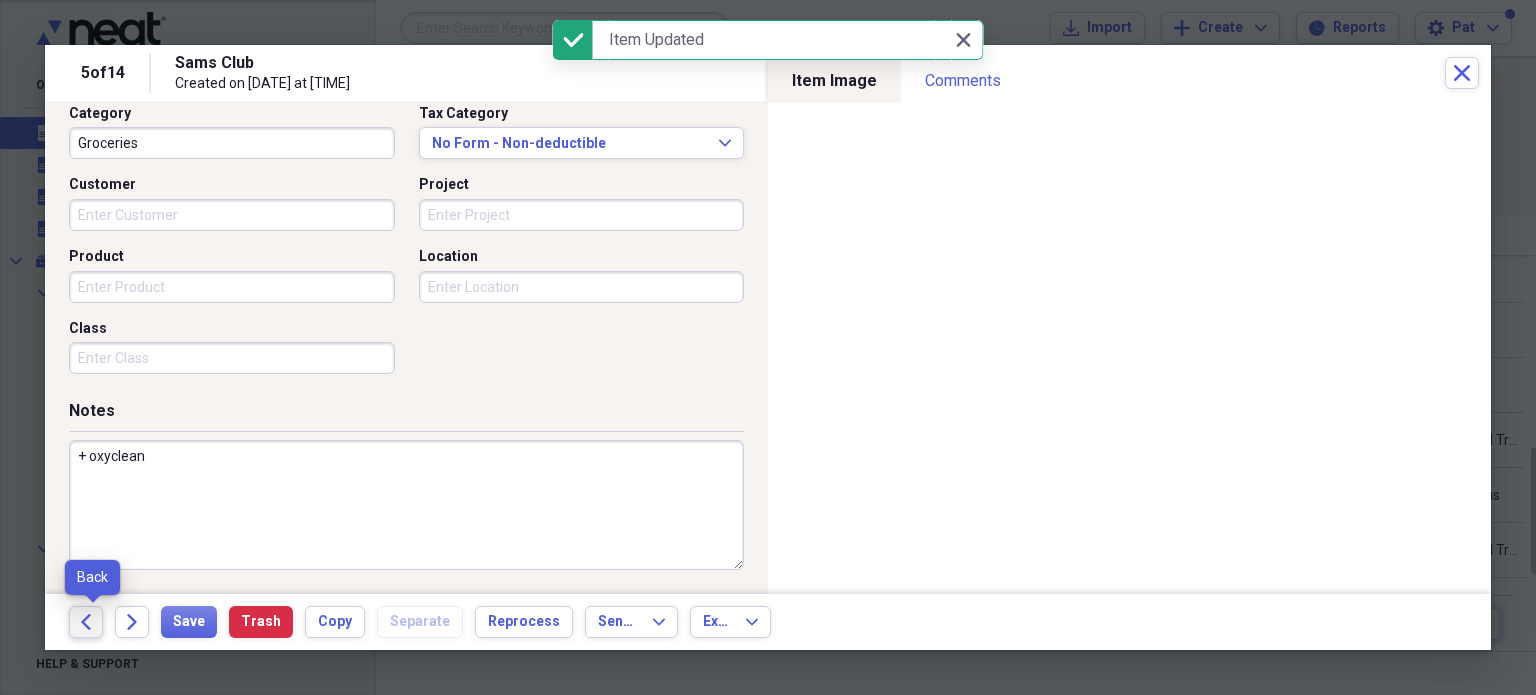 click 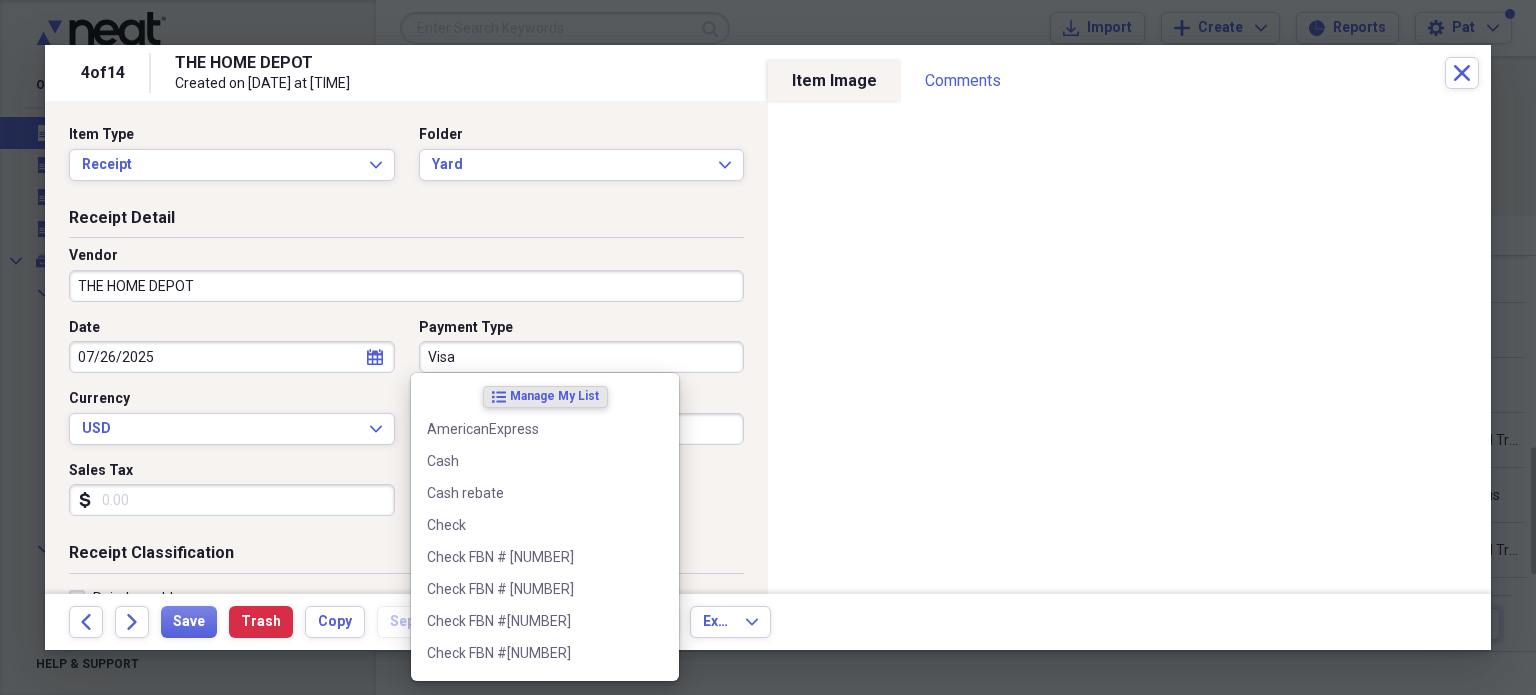 click on "Visa" at bounding box center [582, 357] 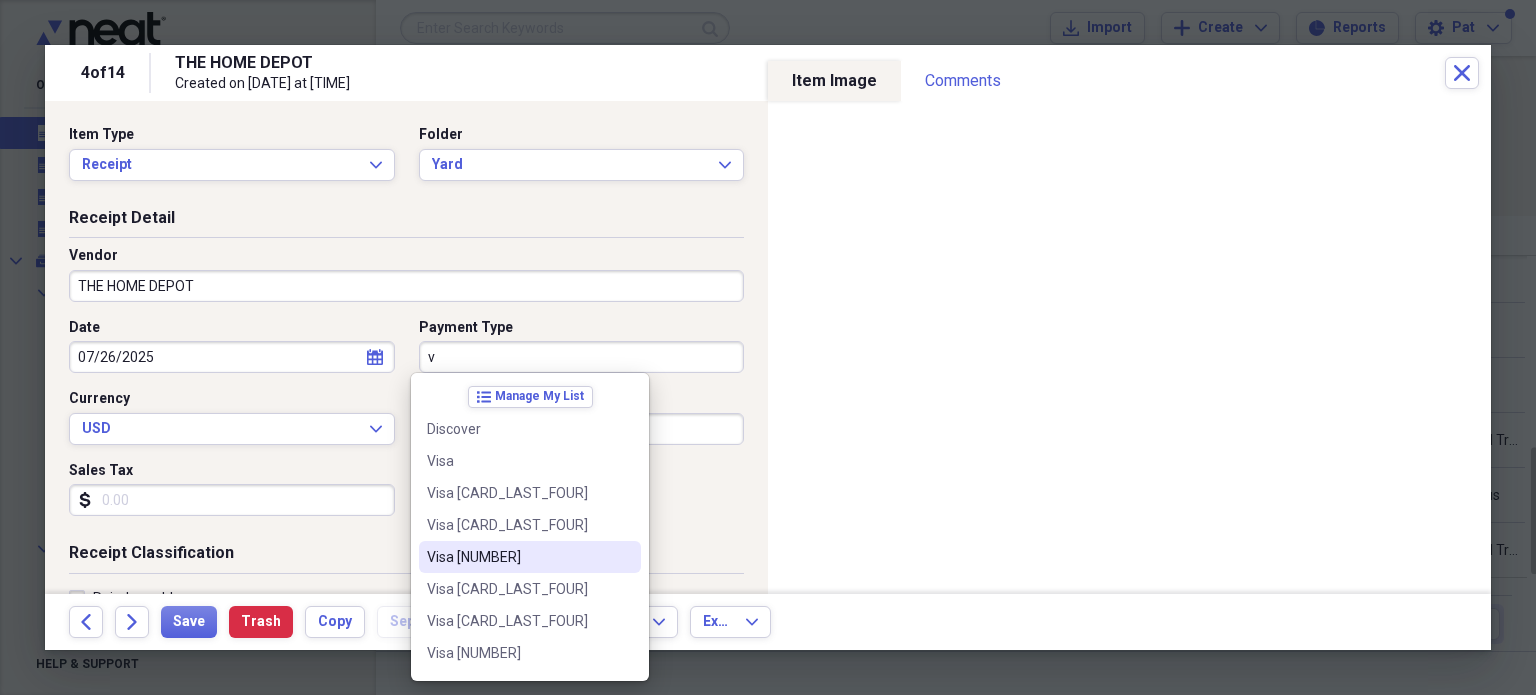 click on "Visa [NUMBER]" at bounding box center (518, 557) 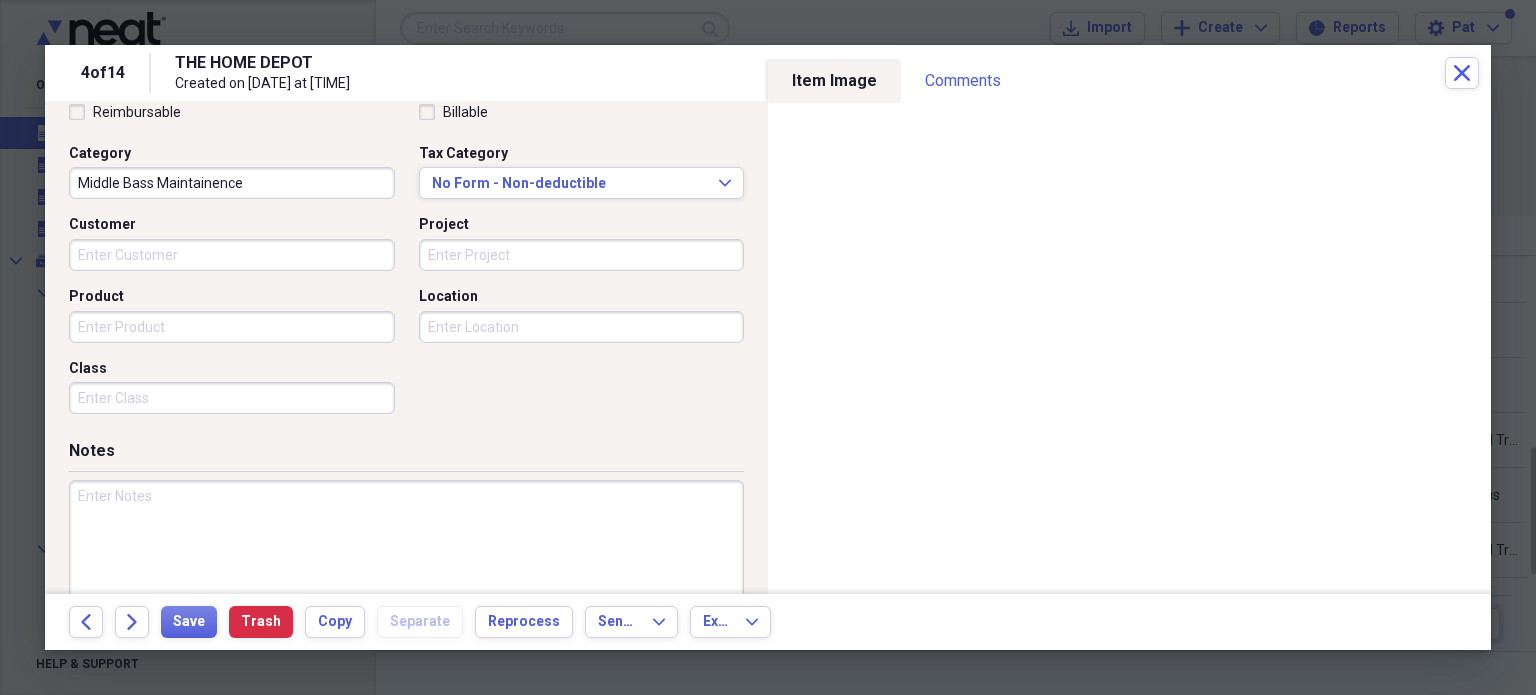 scroll, scrollTop: 526, scrollLeft: 0, axis: vertical 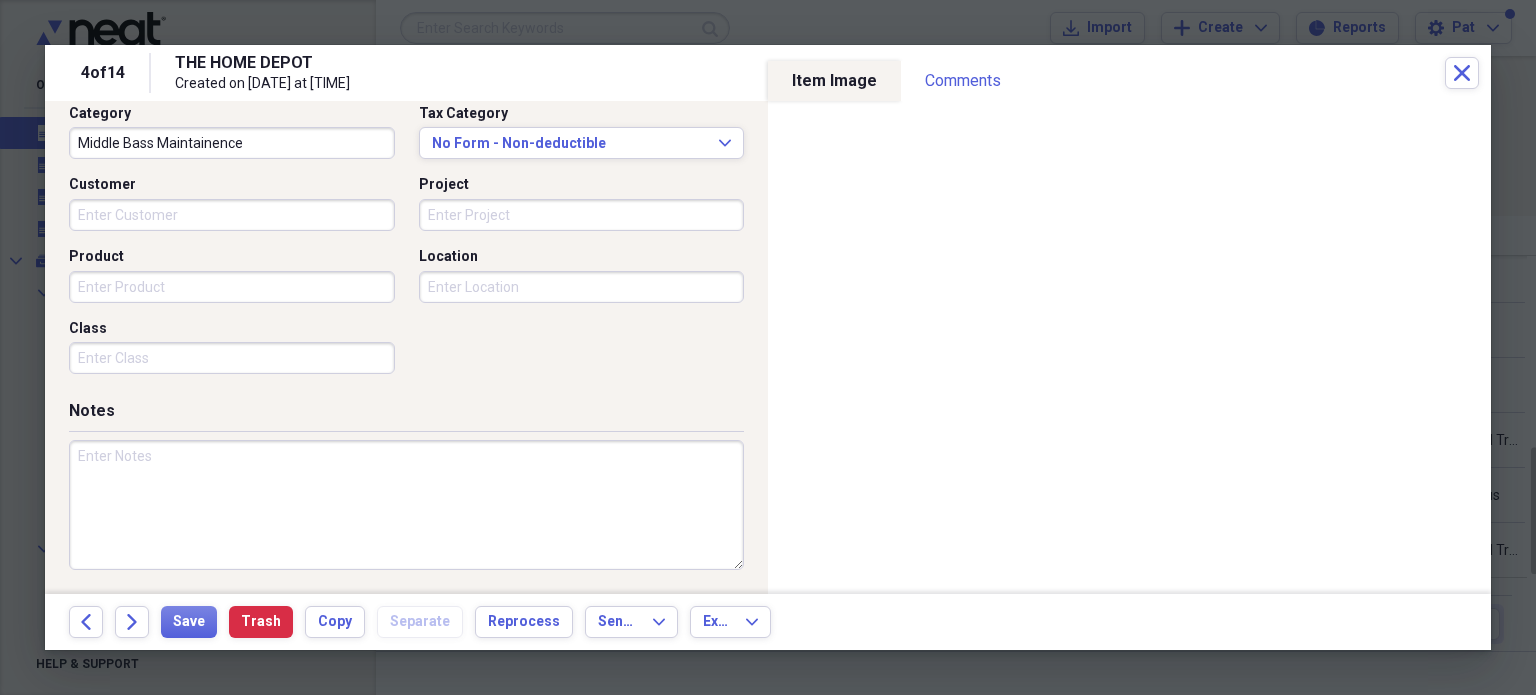 drag, startPoint x: 132, startPoint y: 462, endPoint x: 144, endPoint y: 465, distance: 12.369317 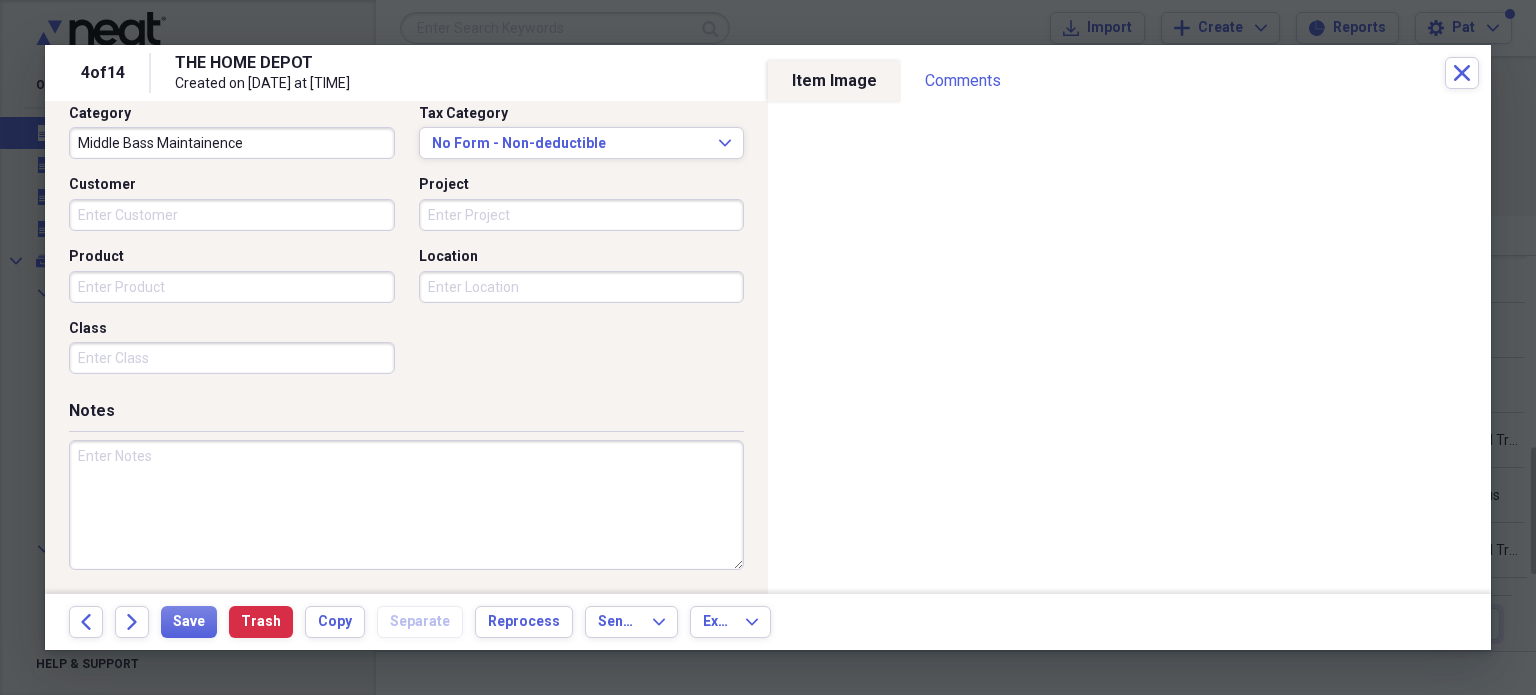 click on "Middle Bass Maintainence" at bounding box center (232, 143) 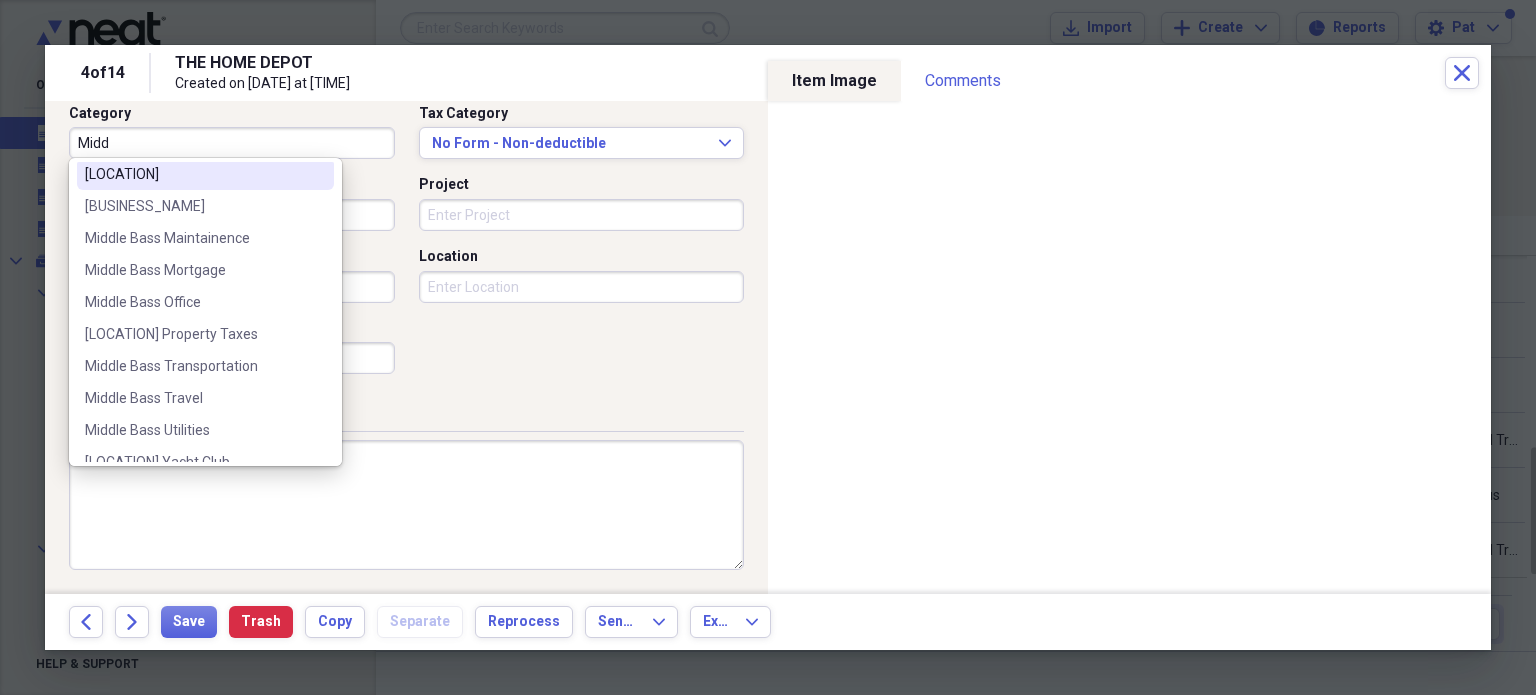 scroll, scrollTop: 124, scrollLeft: 0, axis: vertical 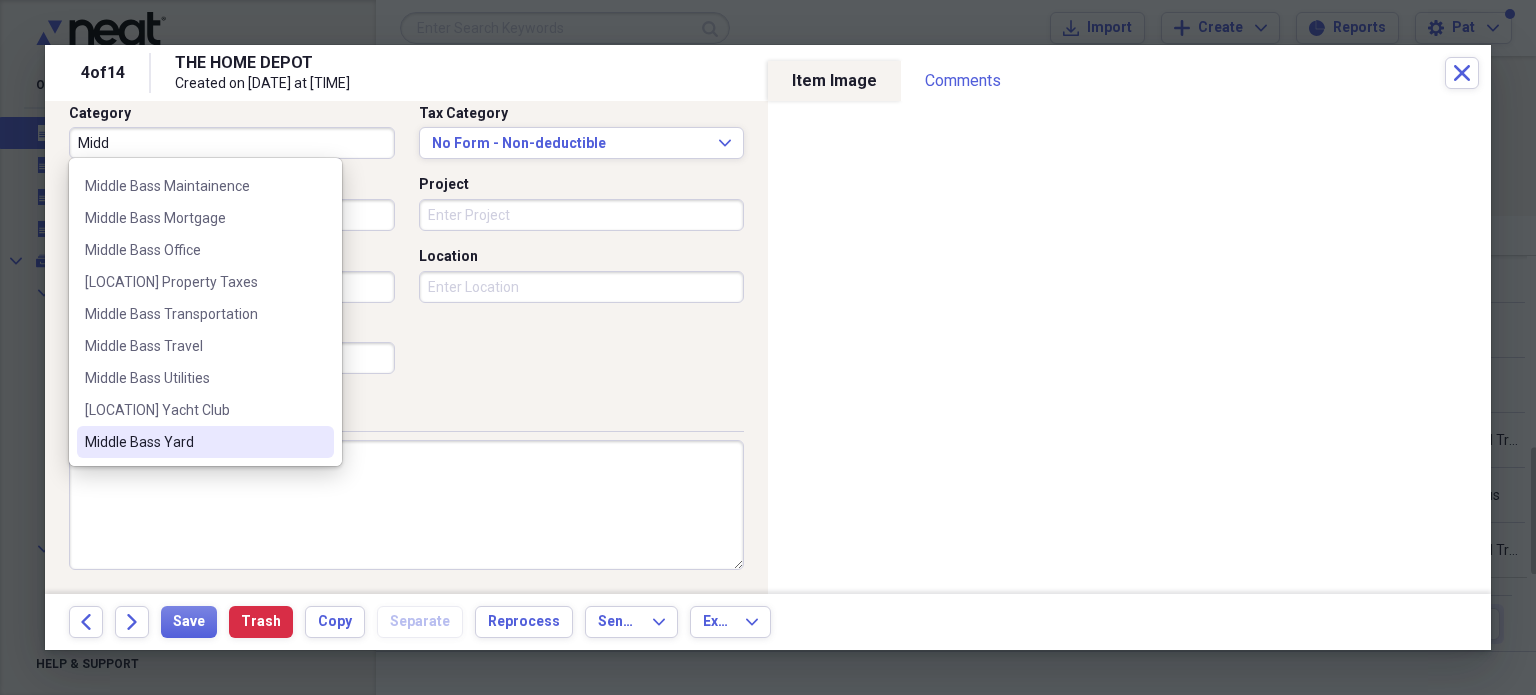 click on "Middle Bass Yard" at bounding box center (205, 442) 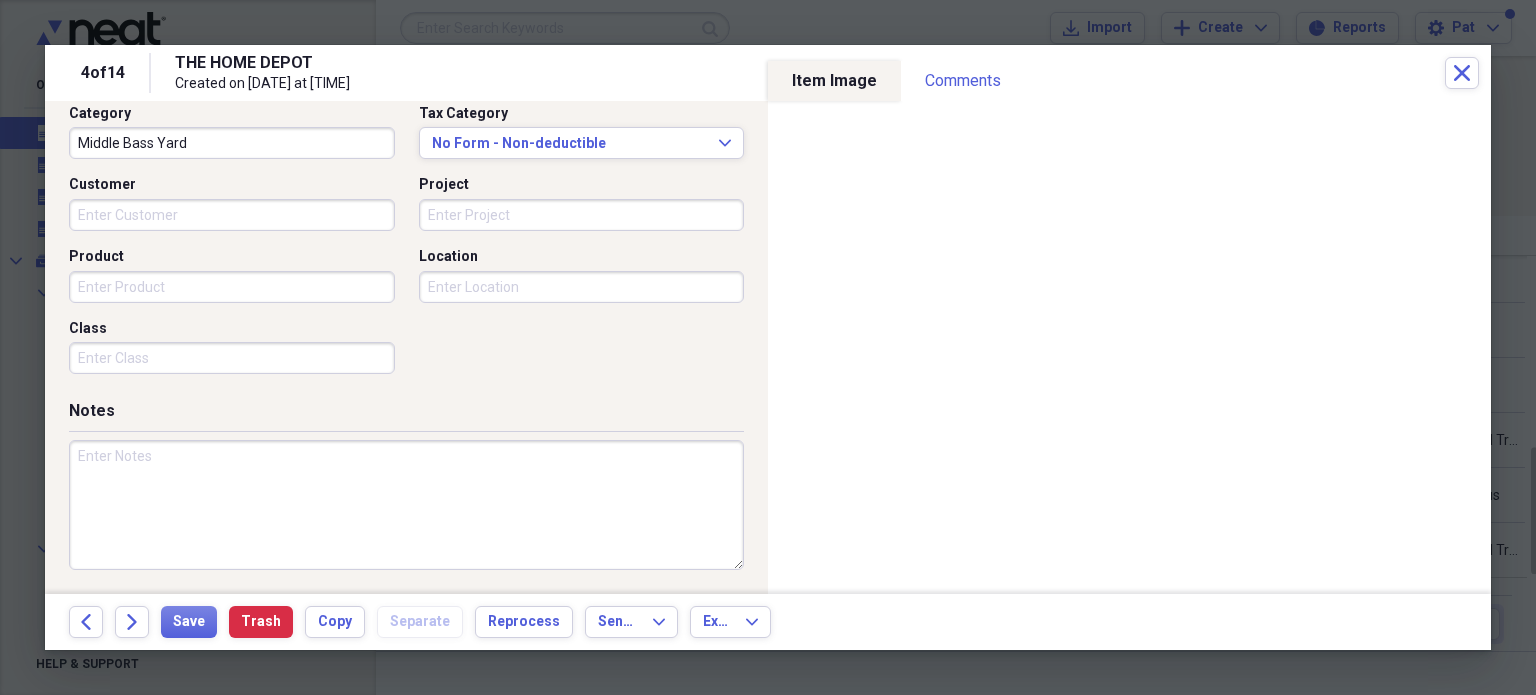 drag, startPoint x: 141, startPoint y: 478, endPoint x: 216, endPoint y: 448, distance: 80.77747 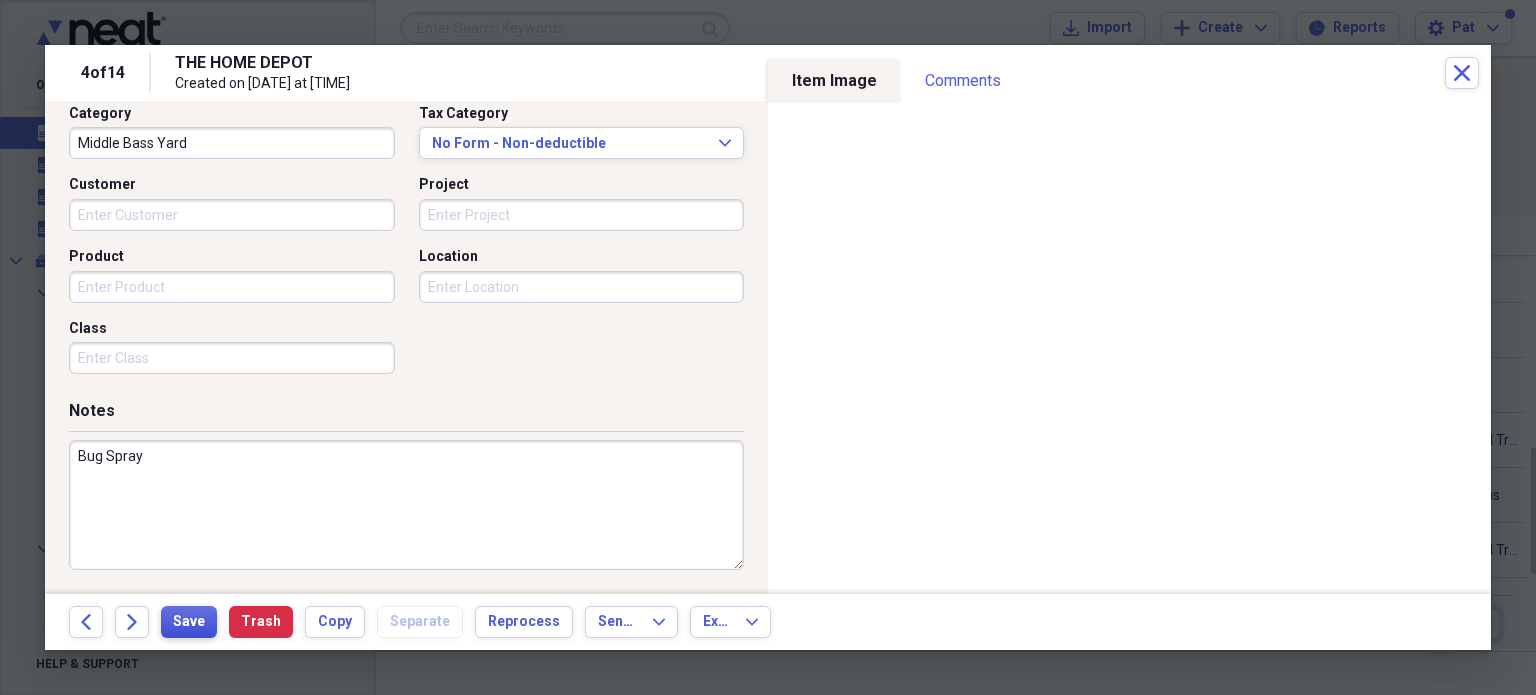 type on "Bug Spray" 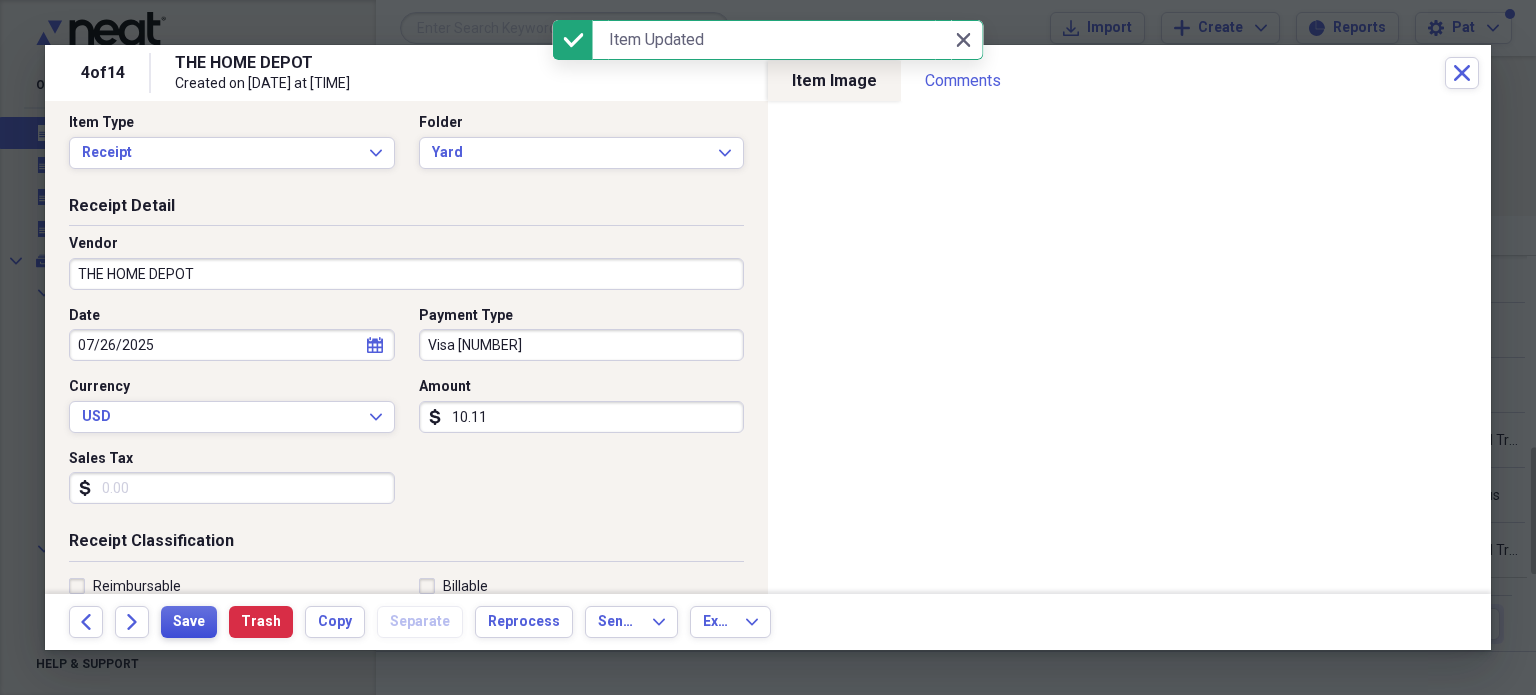 scroll, scrollTop: 0, scrollLeft: 0, axis: both 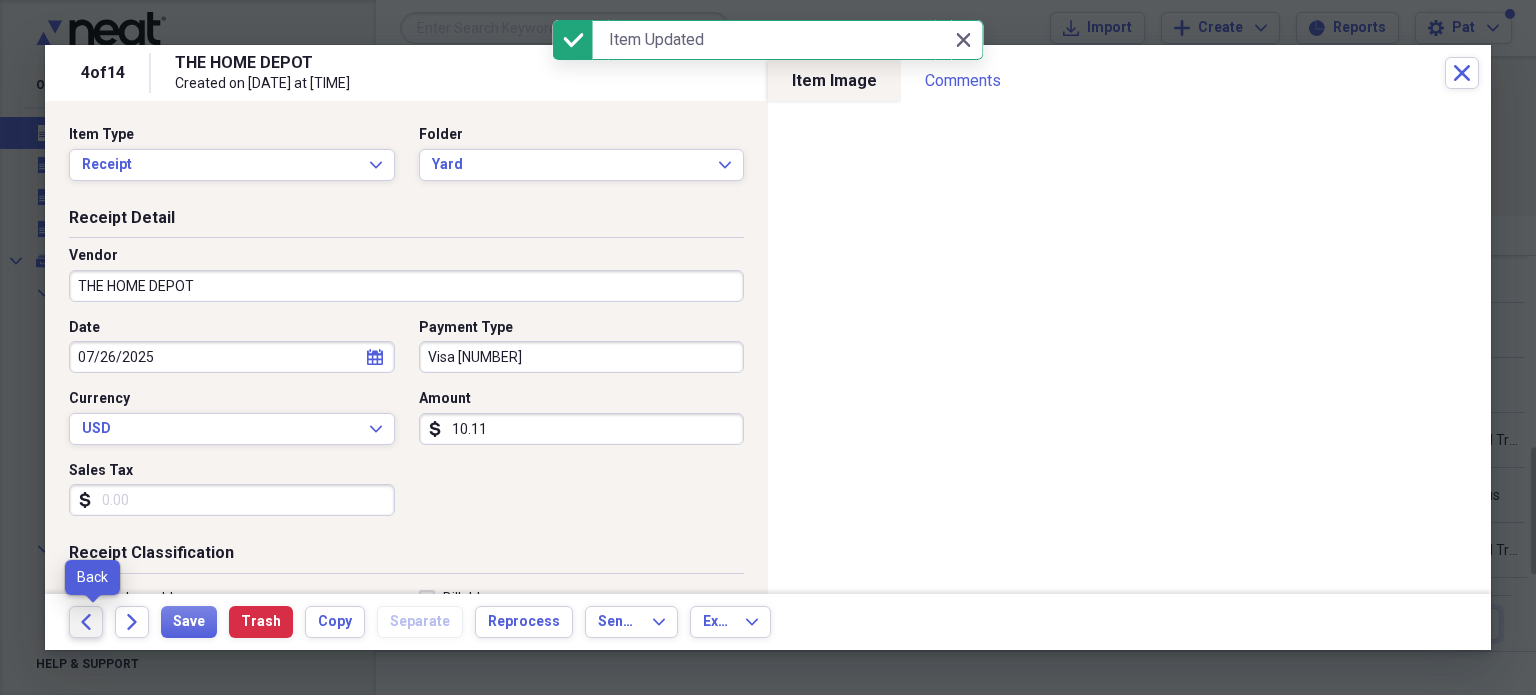 click on "Back" 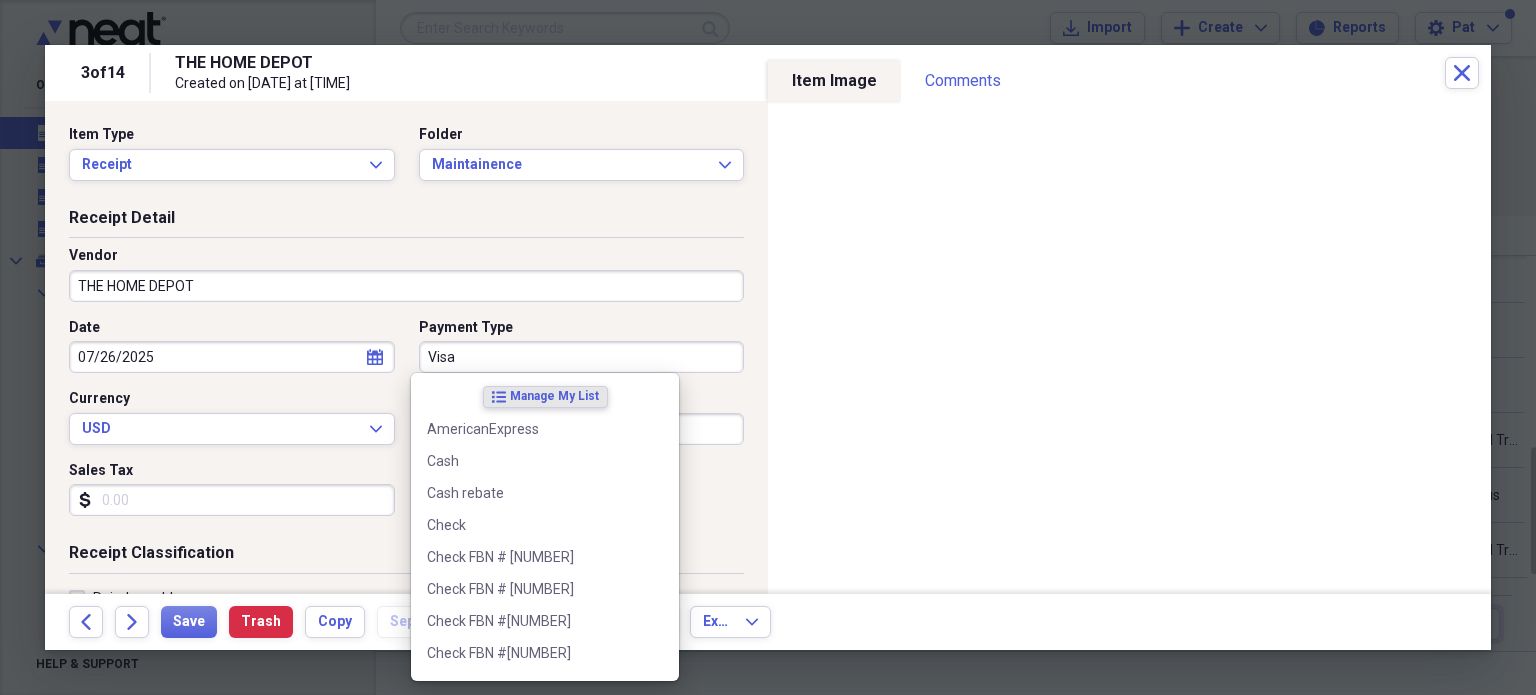 drag, startPoint x: 468, startPoint y: 357, endPoint x: 475, endPoint y: 348, distance: 11.401754 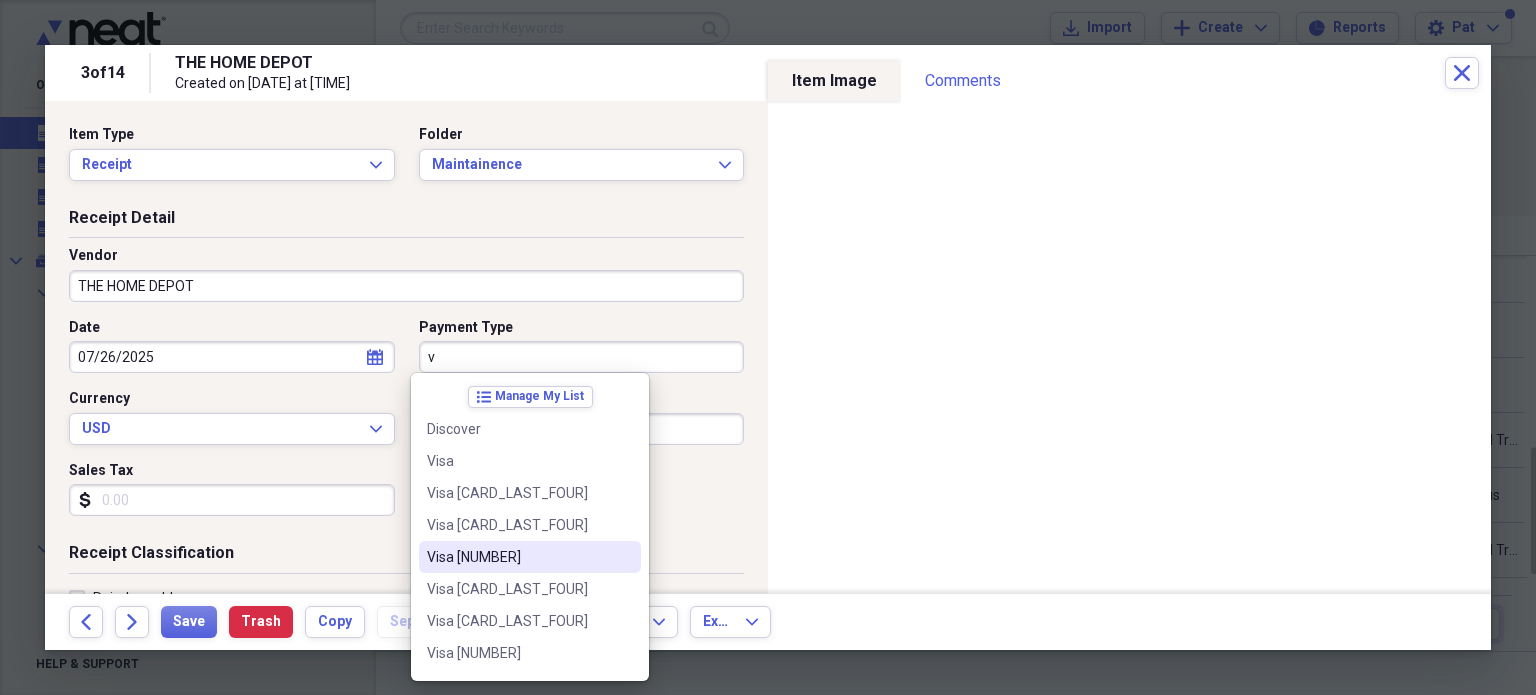 click on "Visa [NUMBER]" at bounding box center [518, 557] 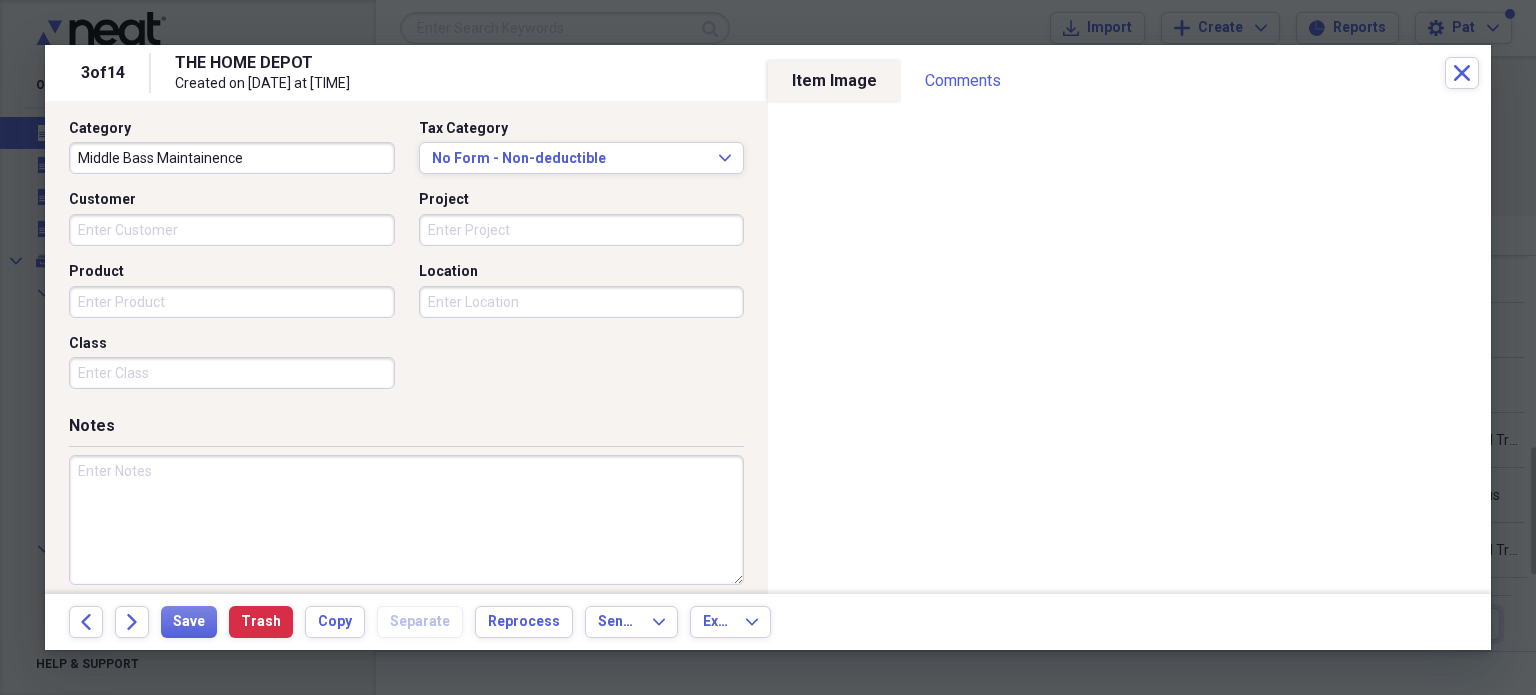 scroll, scrollTop: 526, scrollLeft: 0, axis: vertical 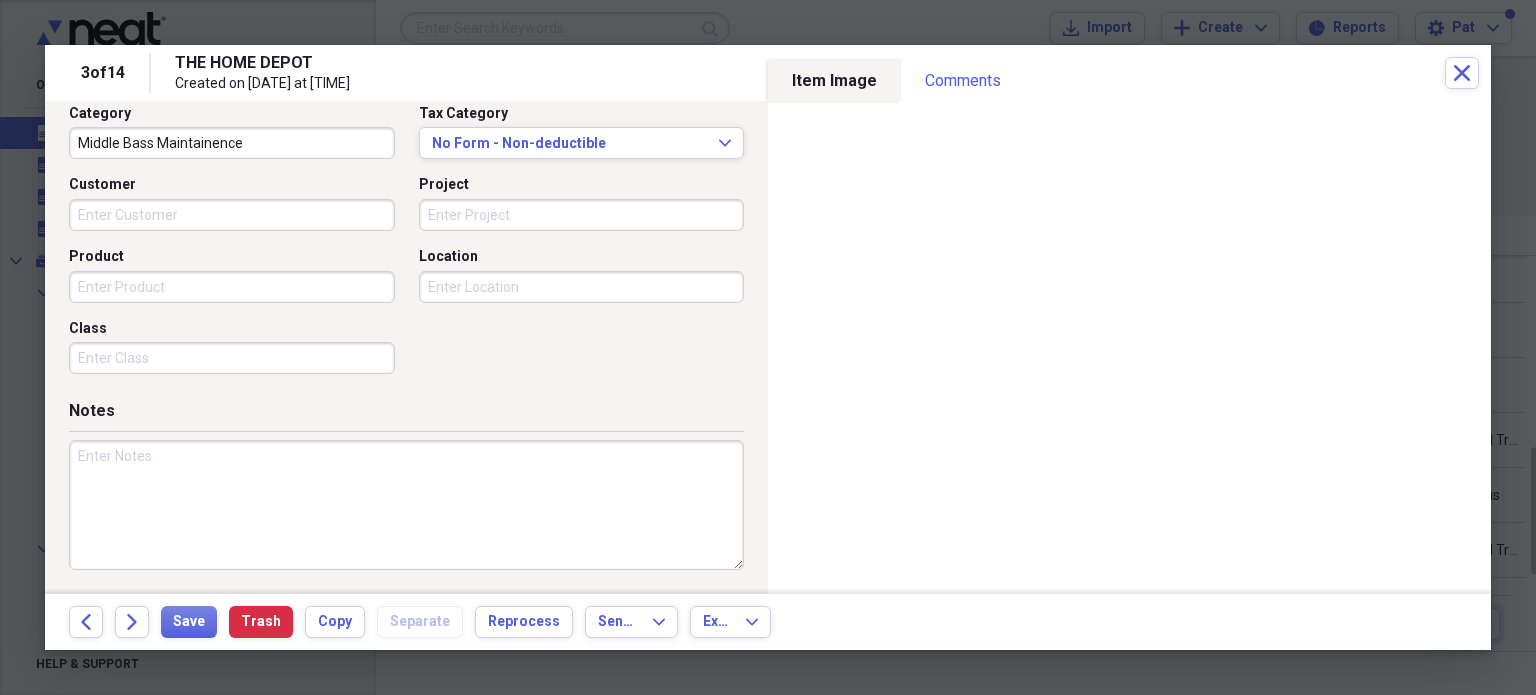 click at bounding box center [406, 505] 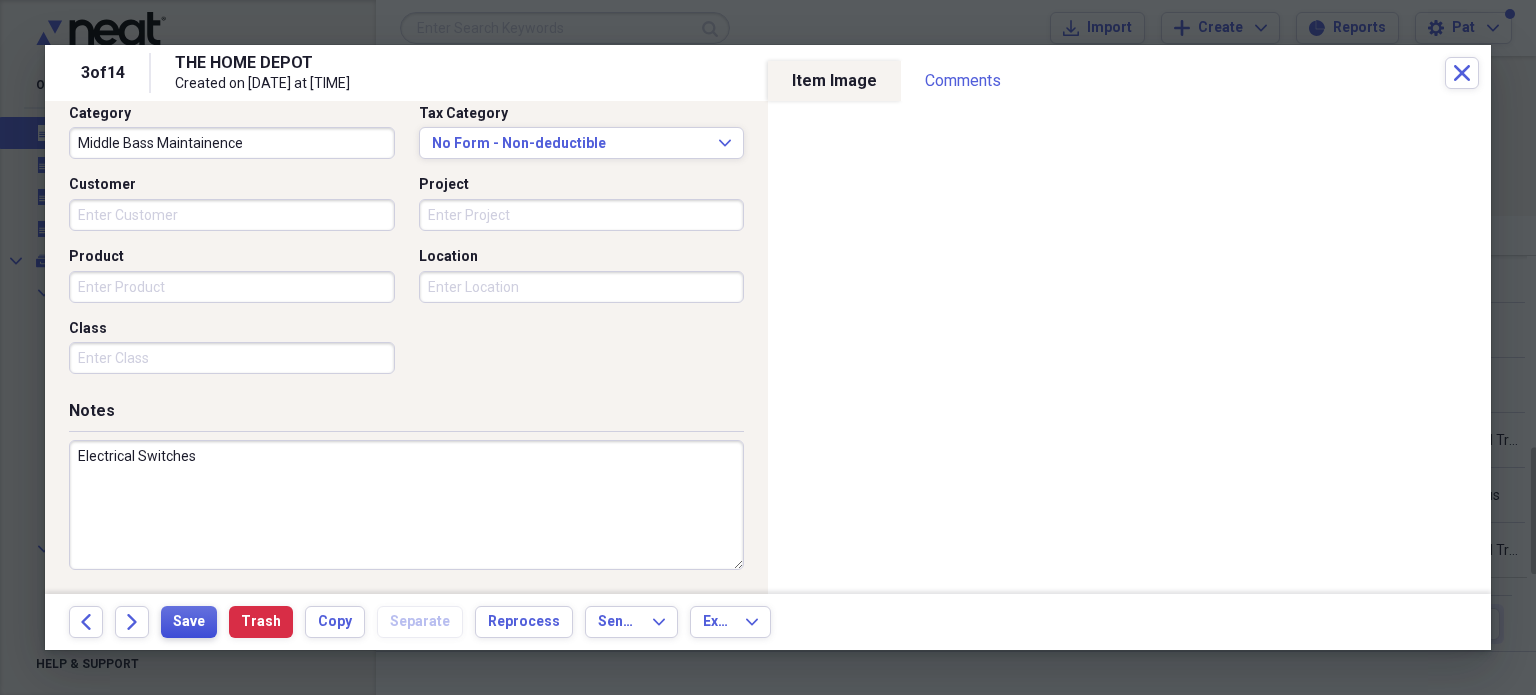 type on "Electrical Switches" 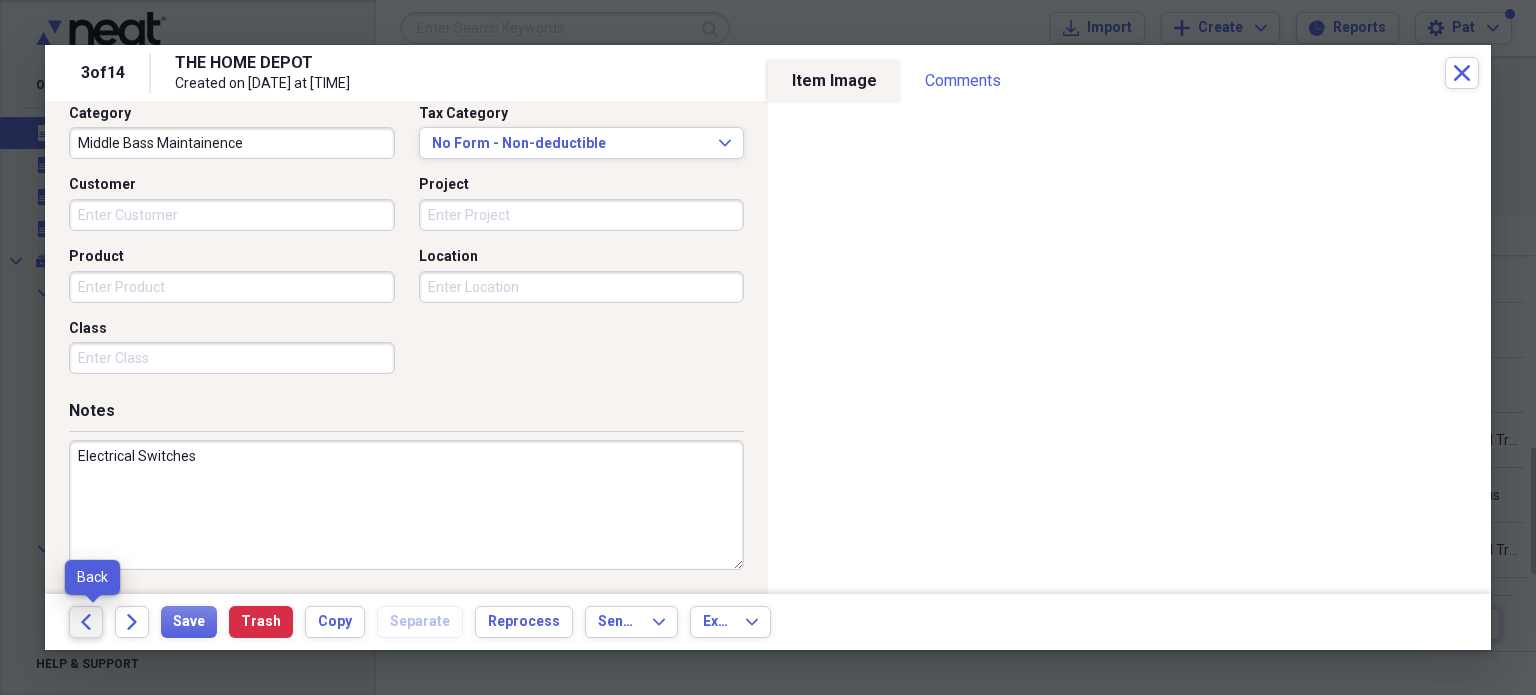 click 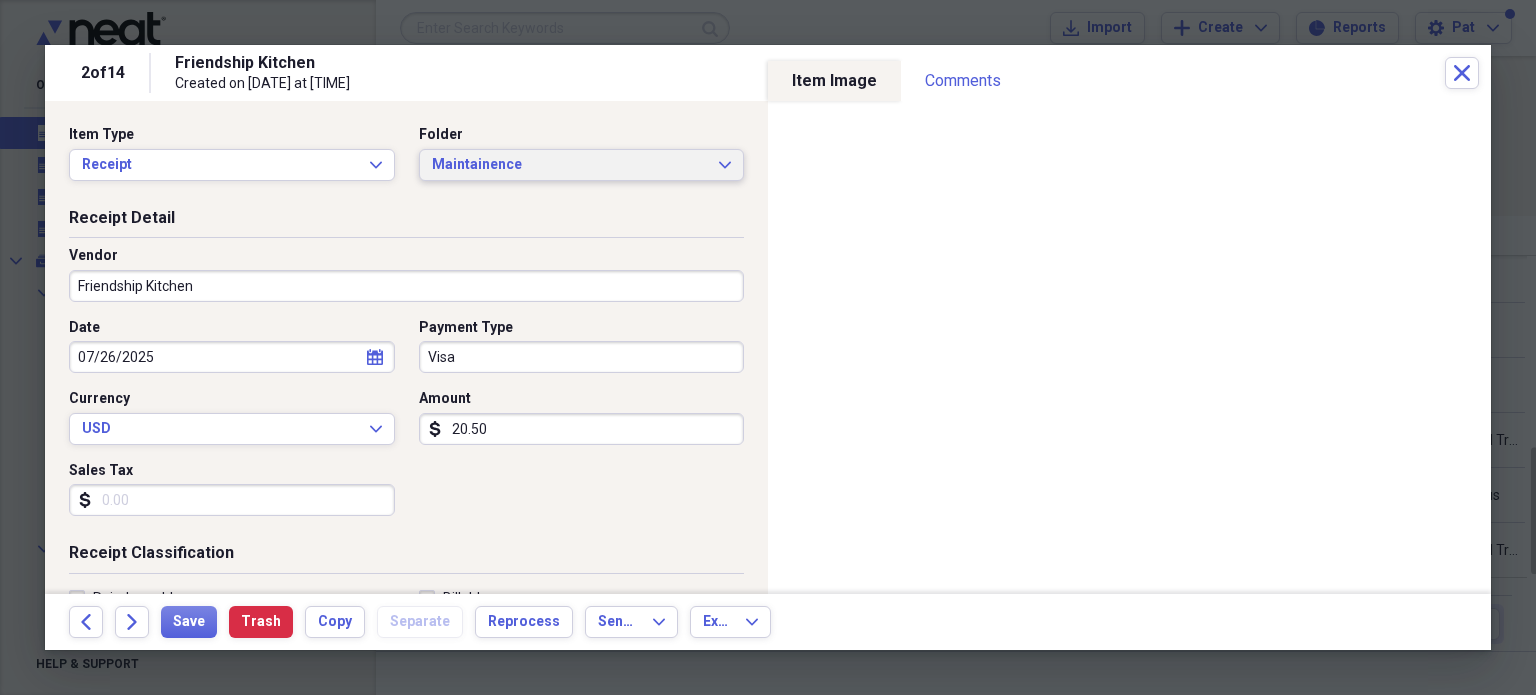 click on "Maintainence" at bounding box center [570, 165] 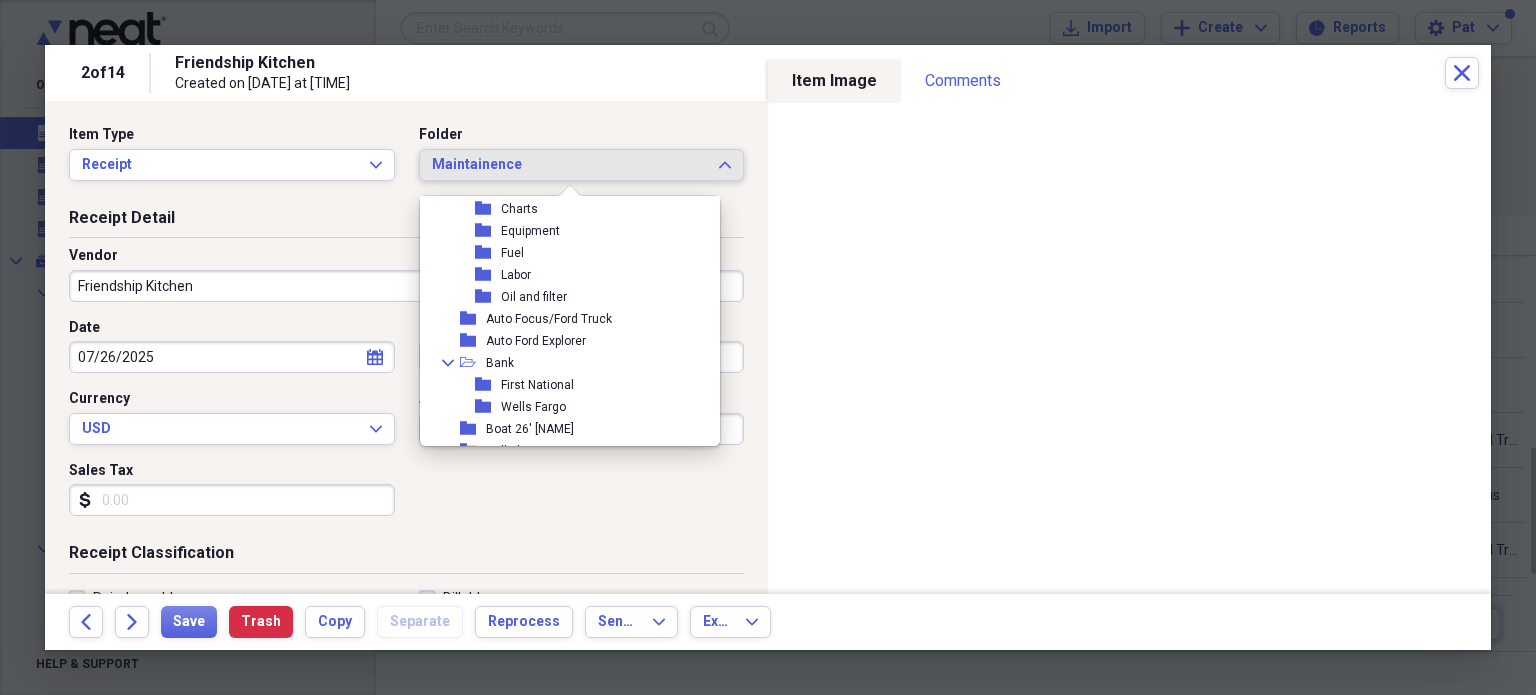 scroll, scrollTop: 0, scrollLeft: 0, axis: both 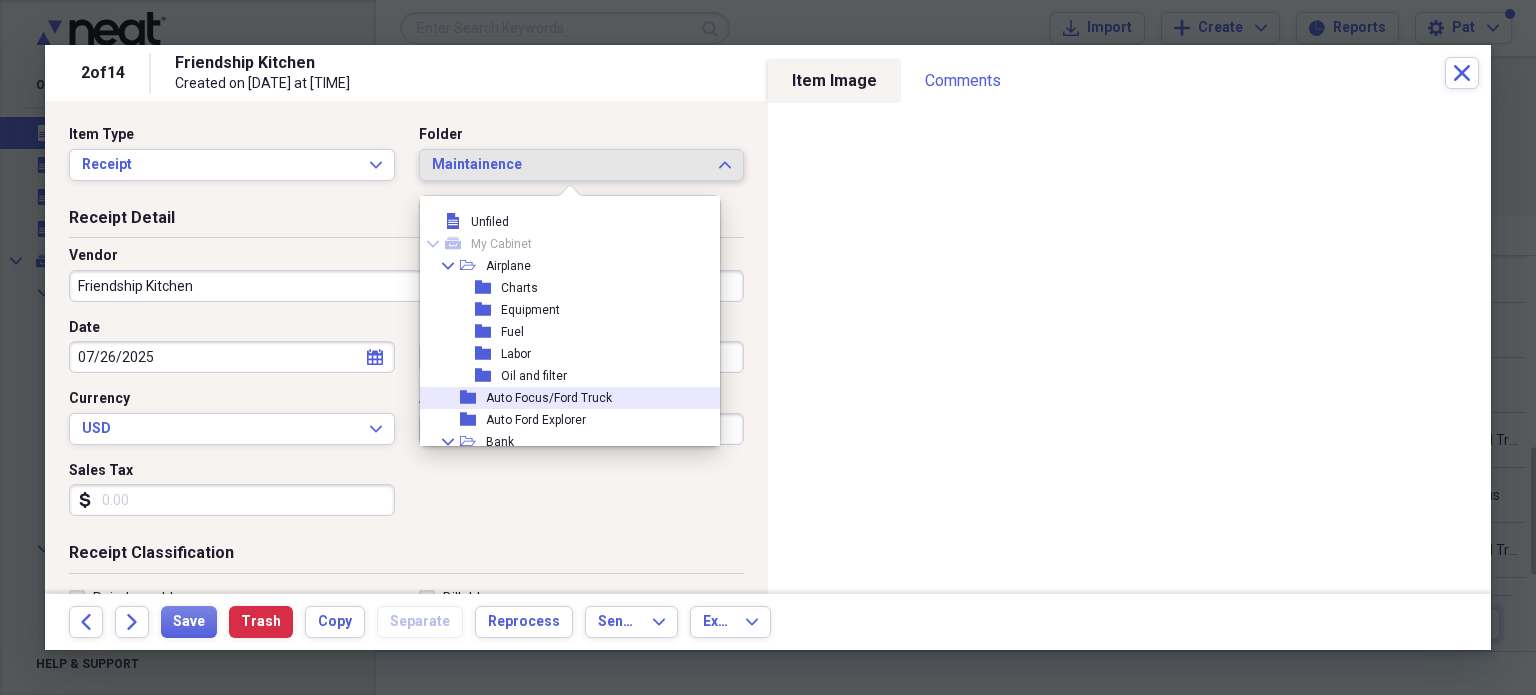 click on "Auto Focus/Ford Truck" at bounding box center [549, 398] 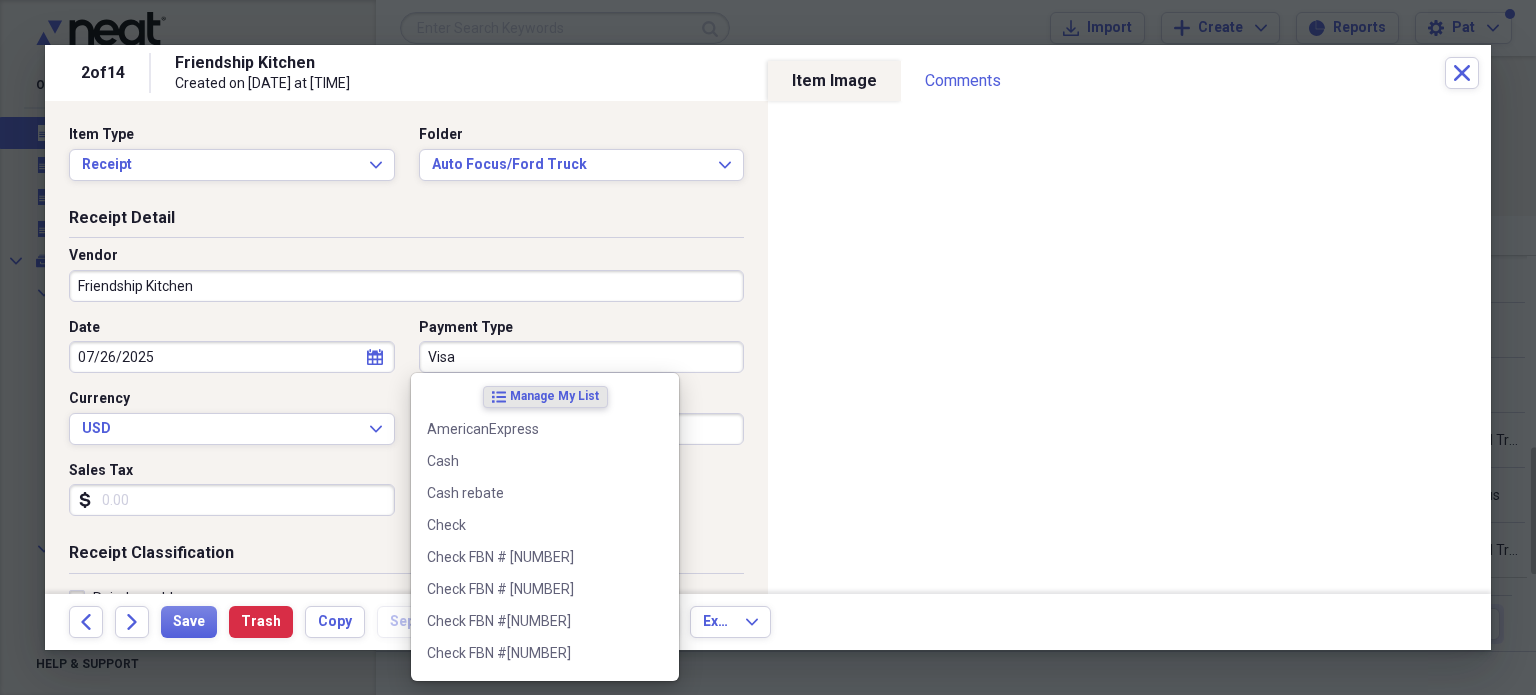 click on "Visa" at bounding box center (582, 357) 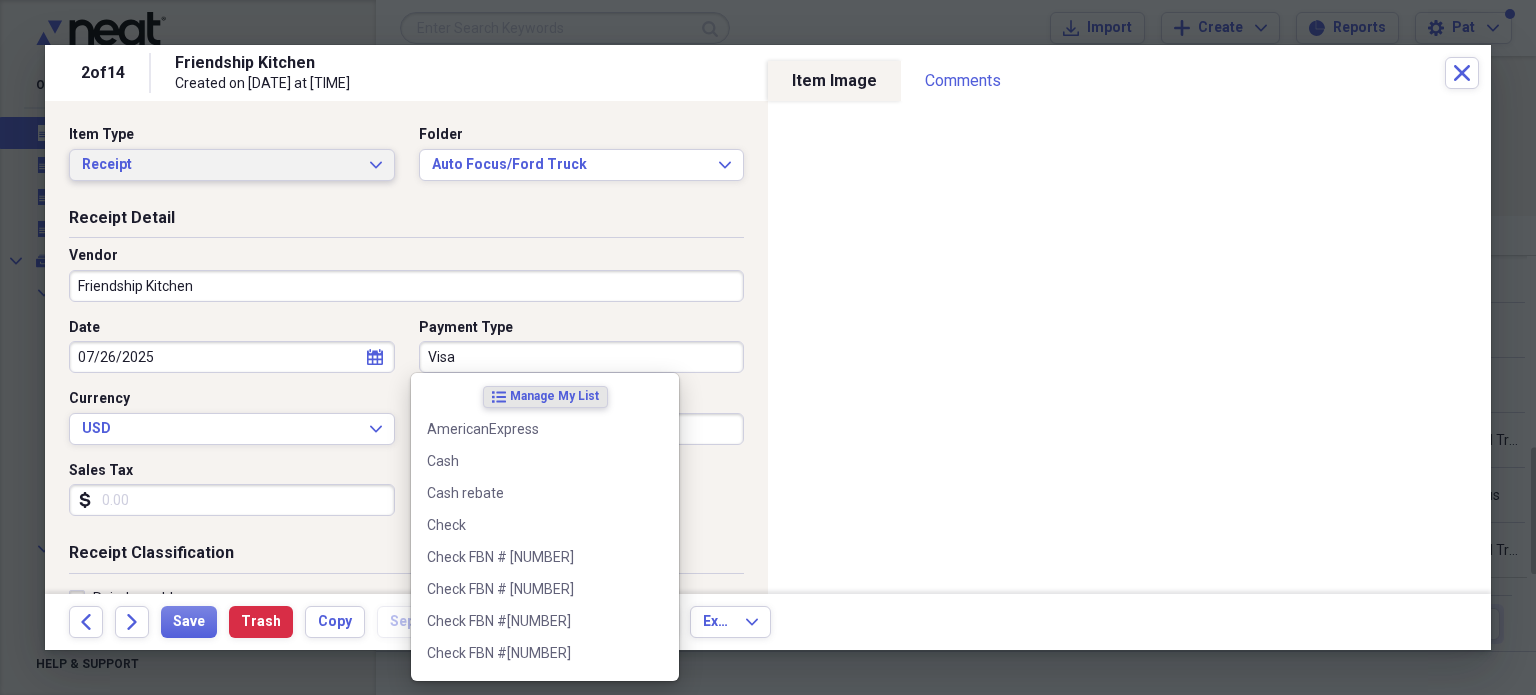 type on "v" 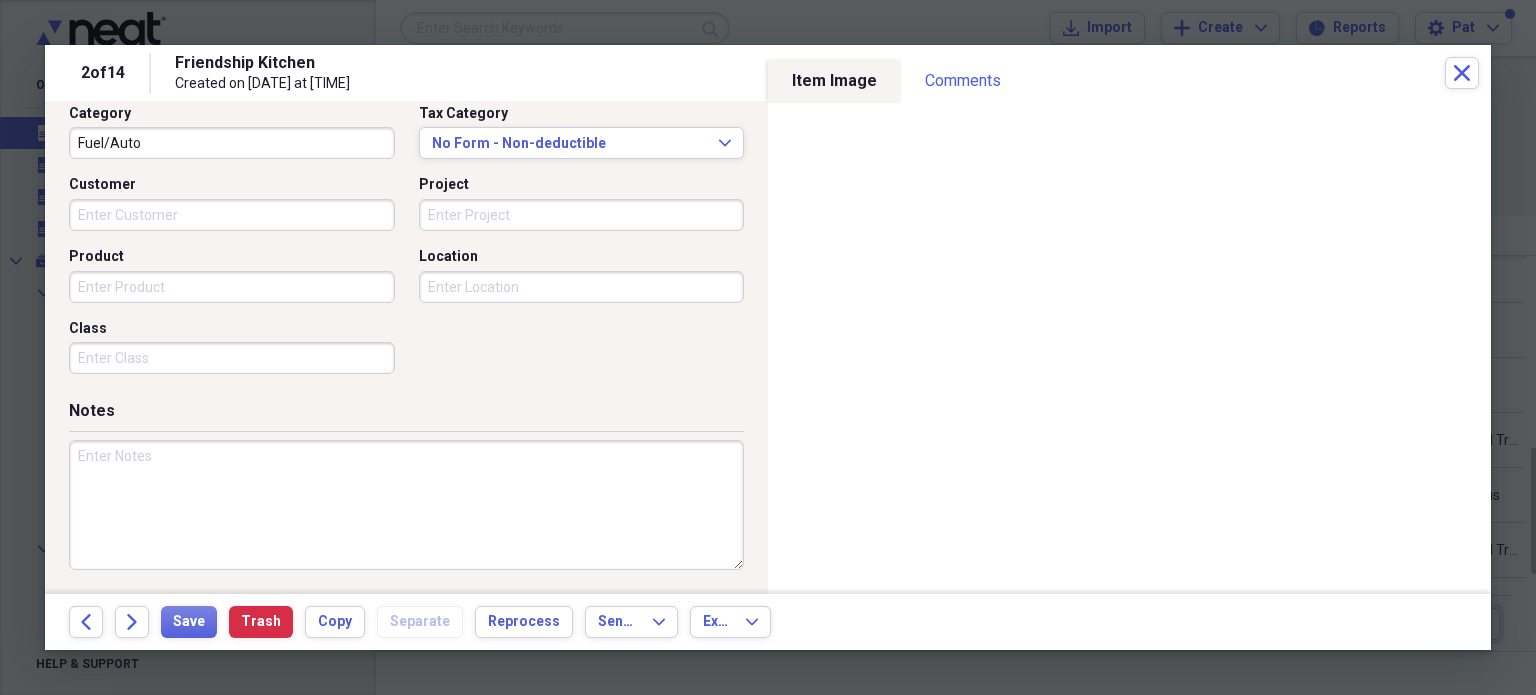 scroll, scrollTop: 0, scrollLeft: 0, axis: both 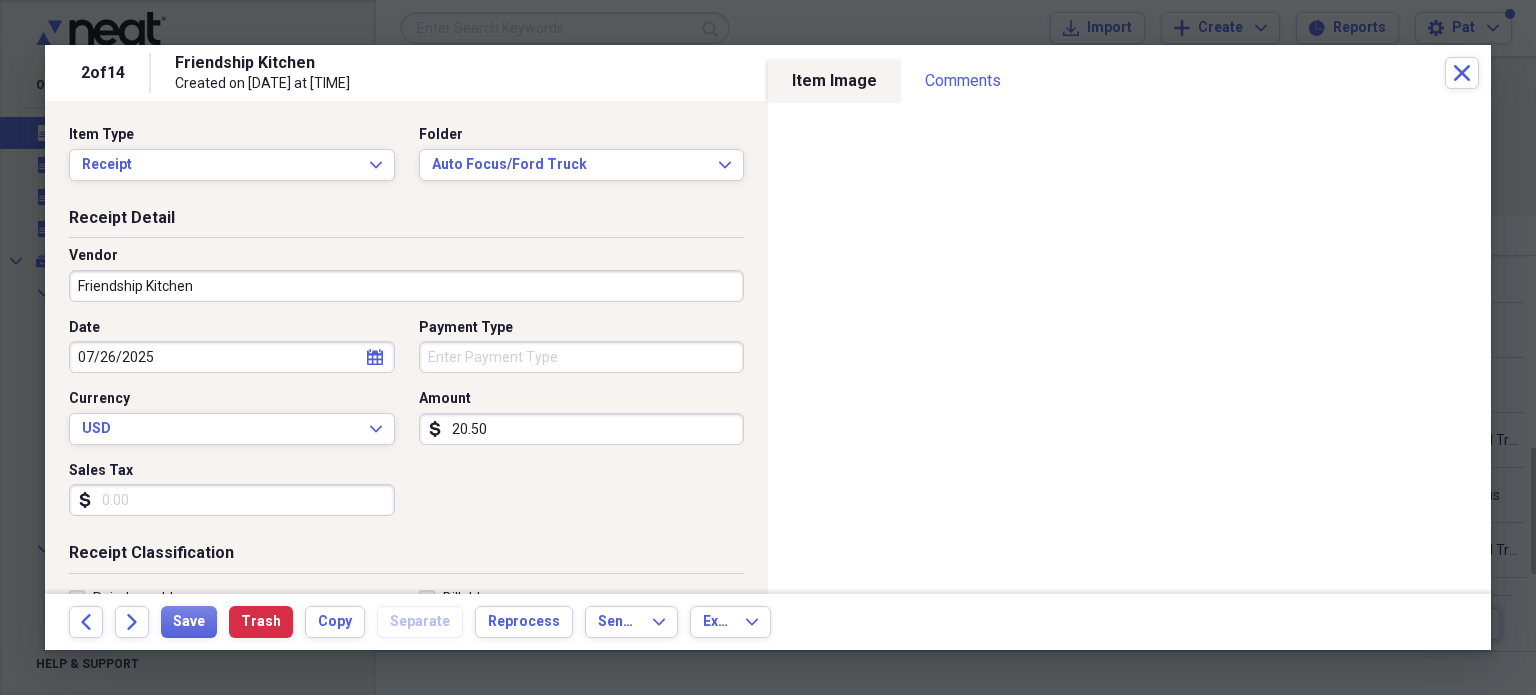 type on "v" 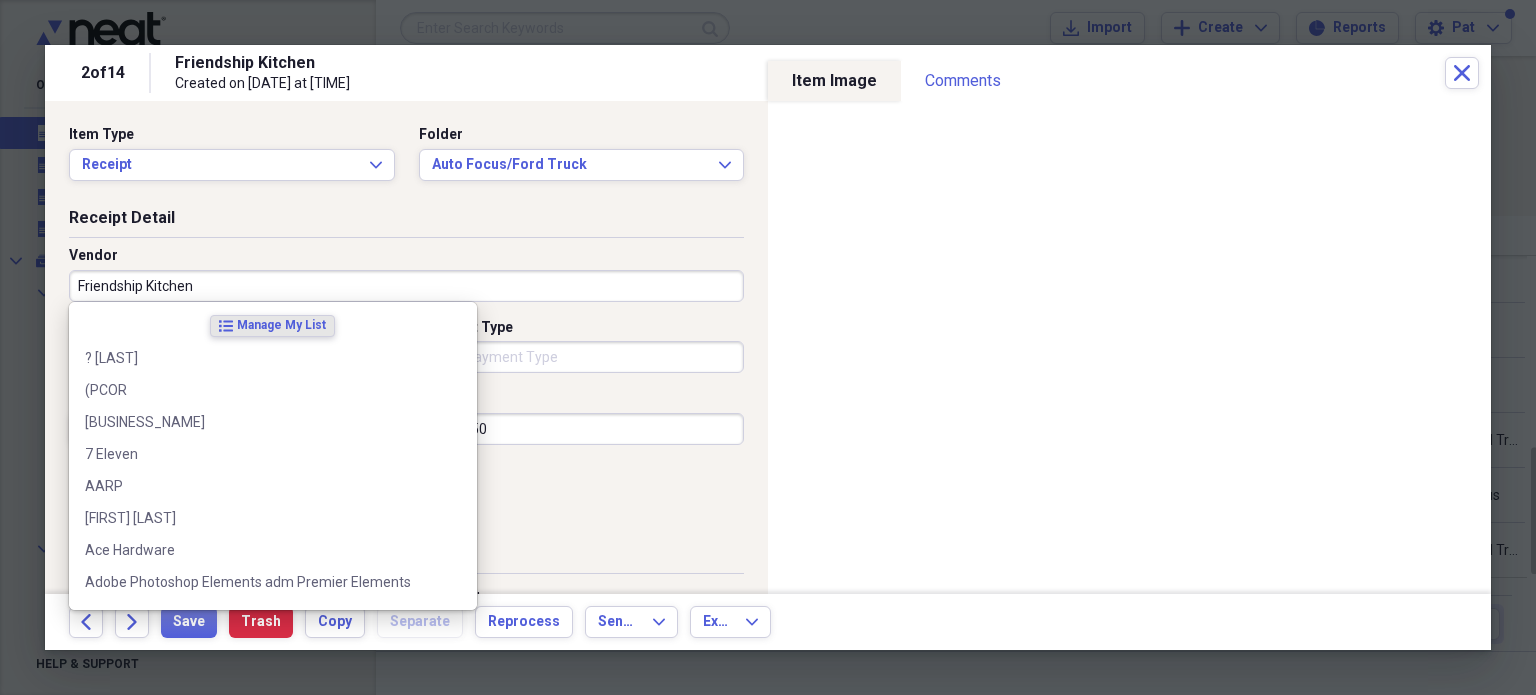 click on "Payment Type" at bounding box center [582, 357] 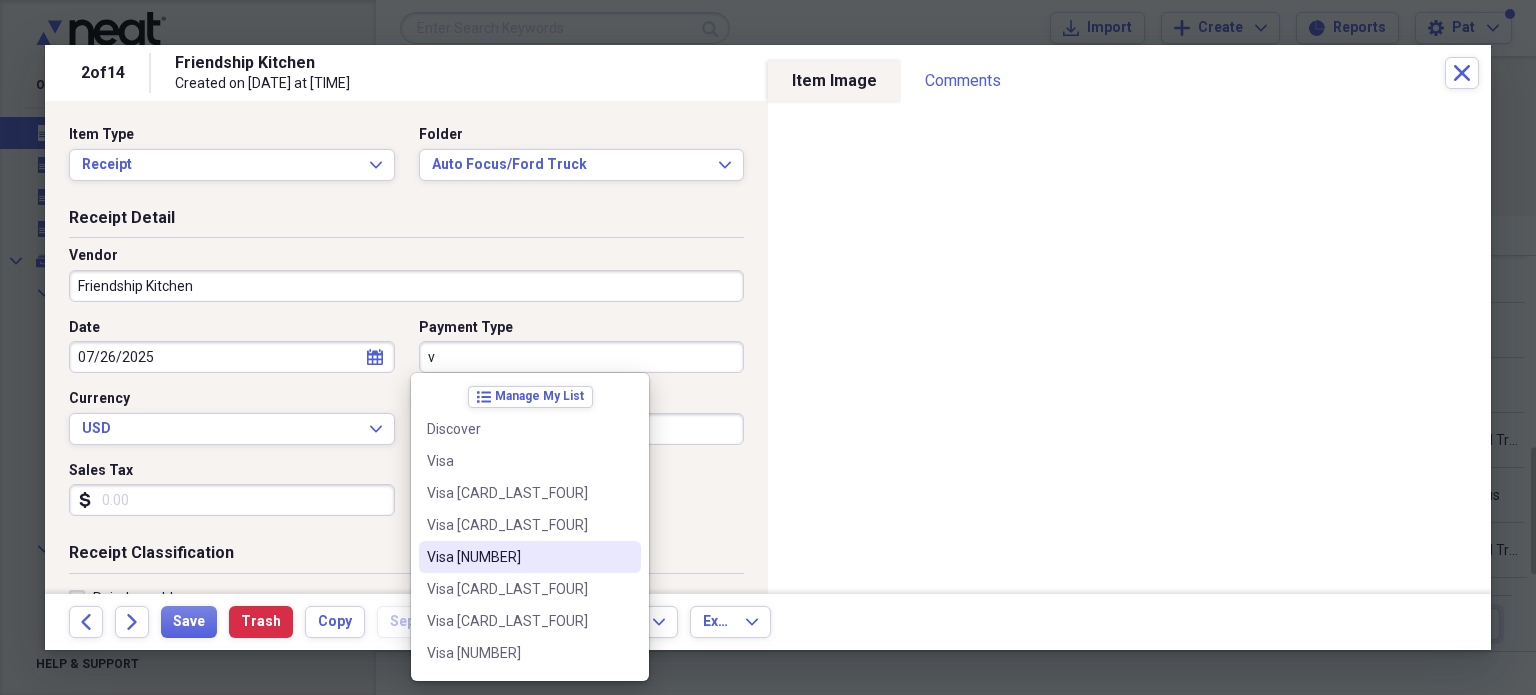click on "Visa [NUMBER]" at bounding box center (518, 557) 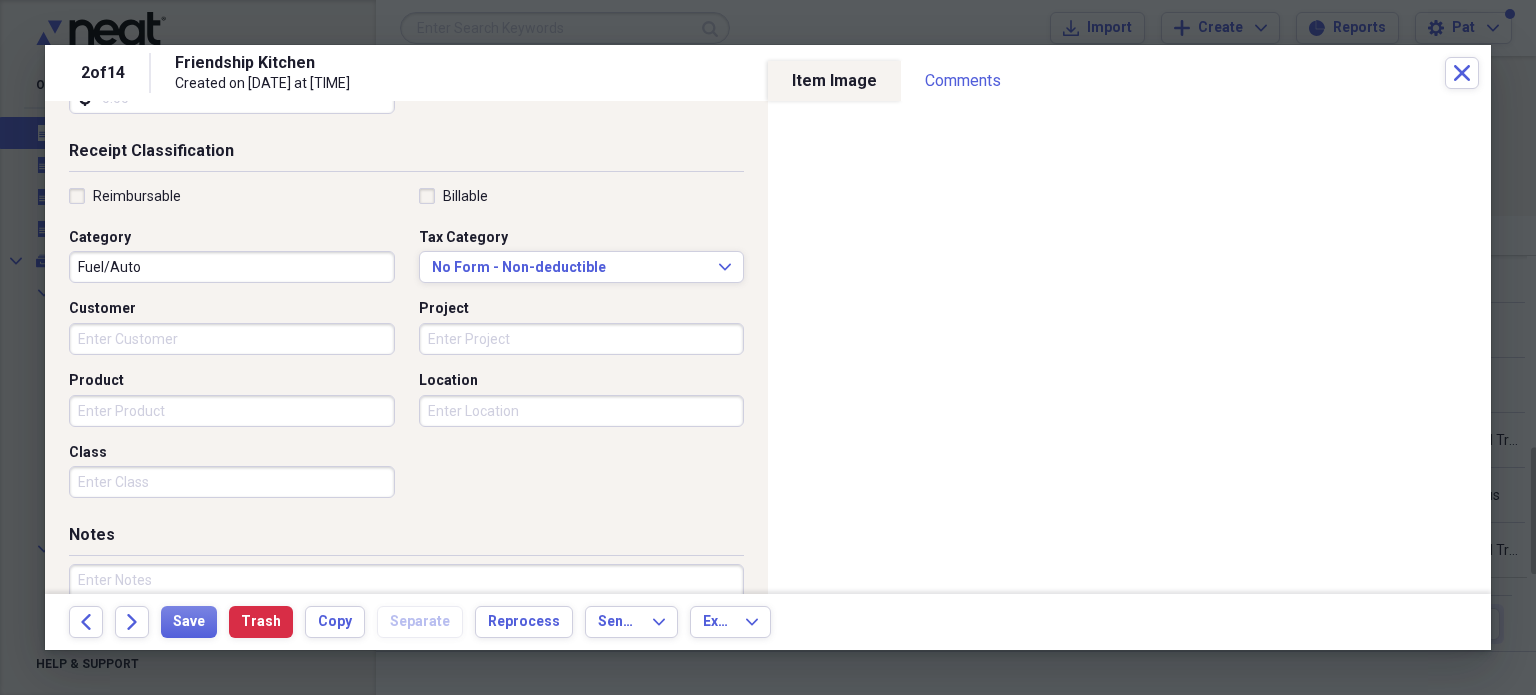 scroll, scrollTop: 526, scrollLeft: 0, axis: vertical 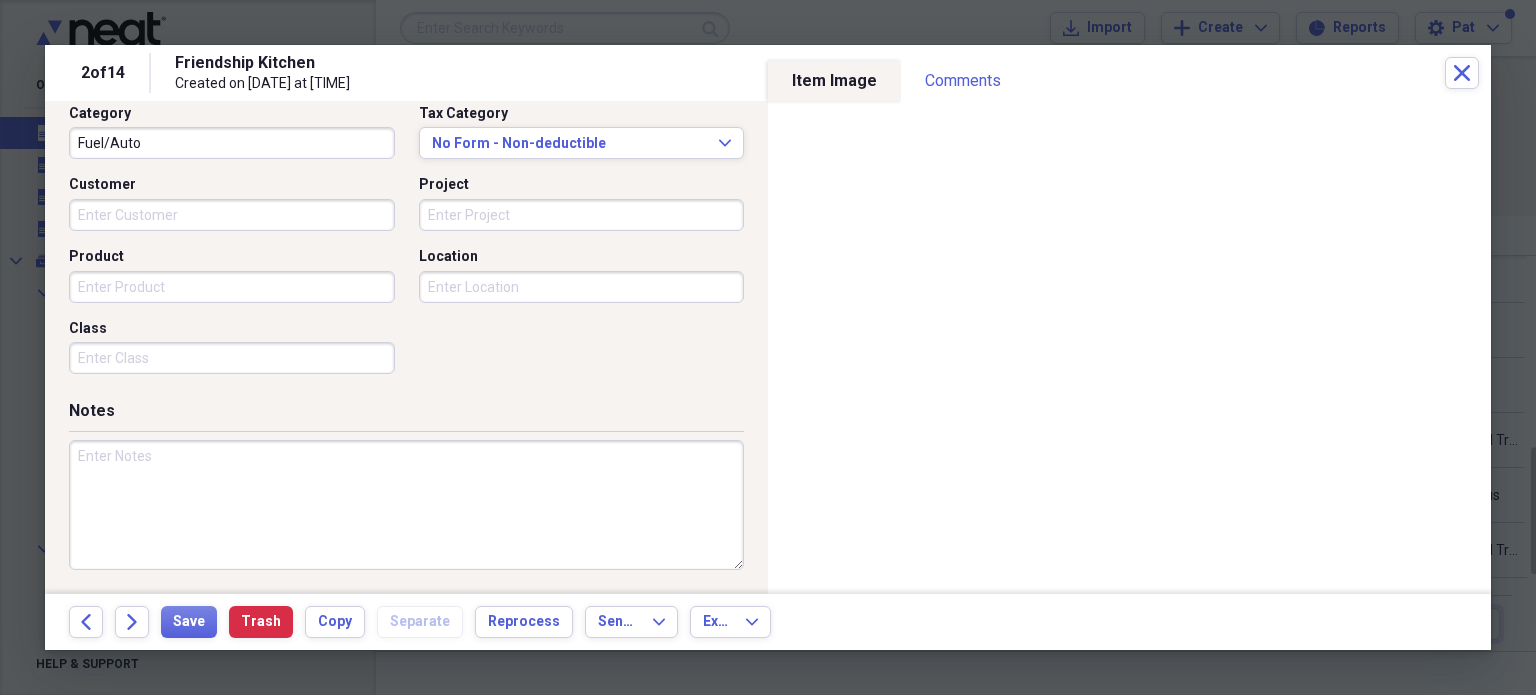 click at bounding box center [406, 505] 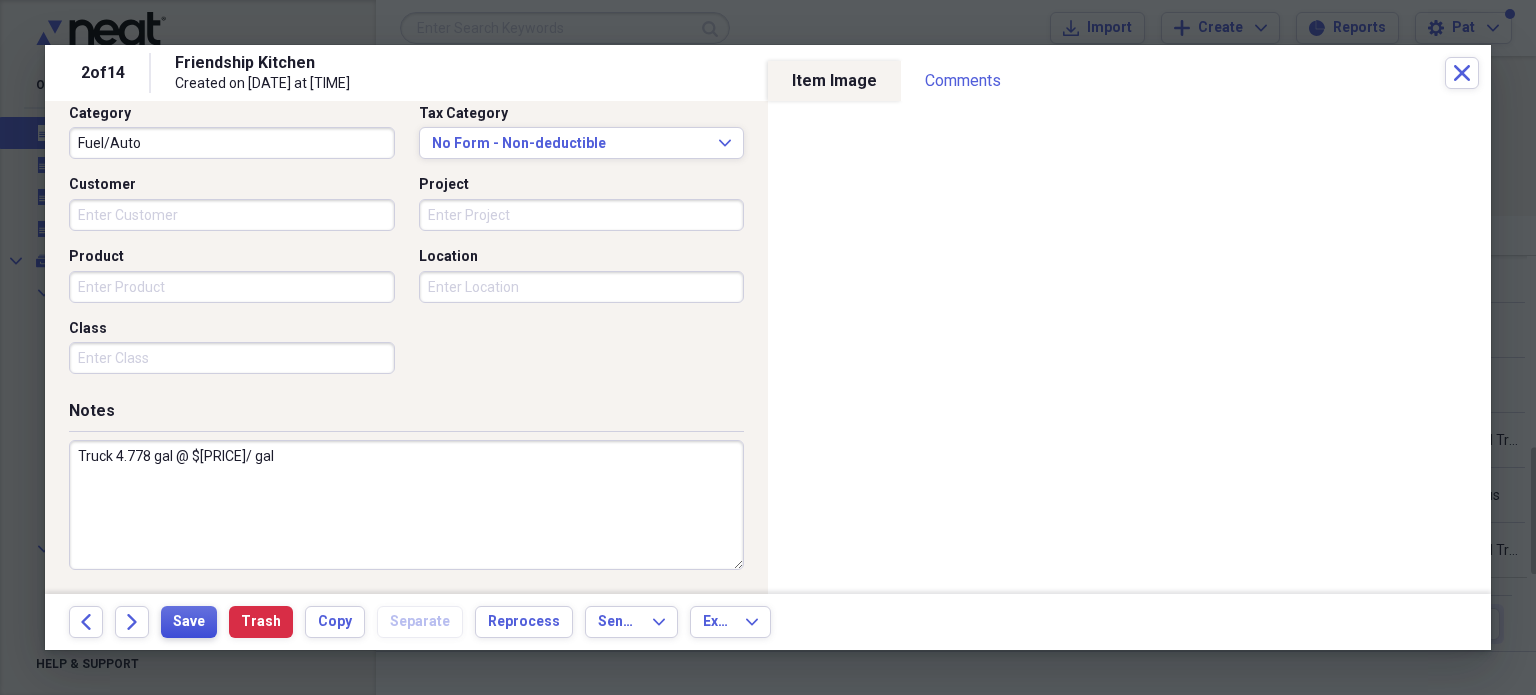 type on "Truck 4.778 gal @ $[PRICE]/ gal" 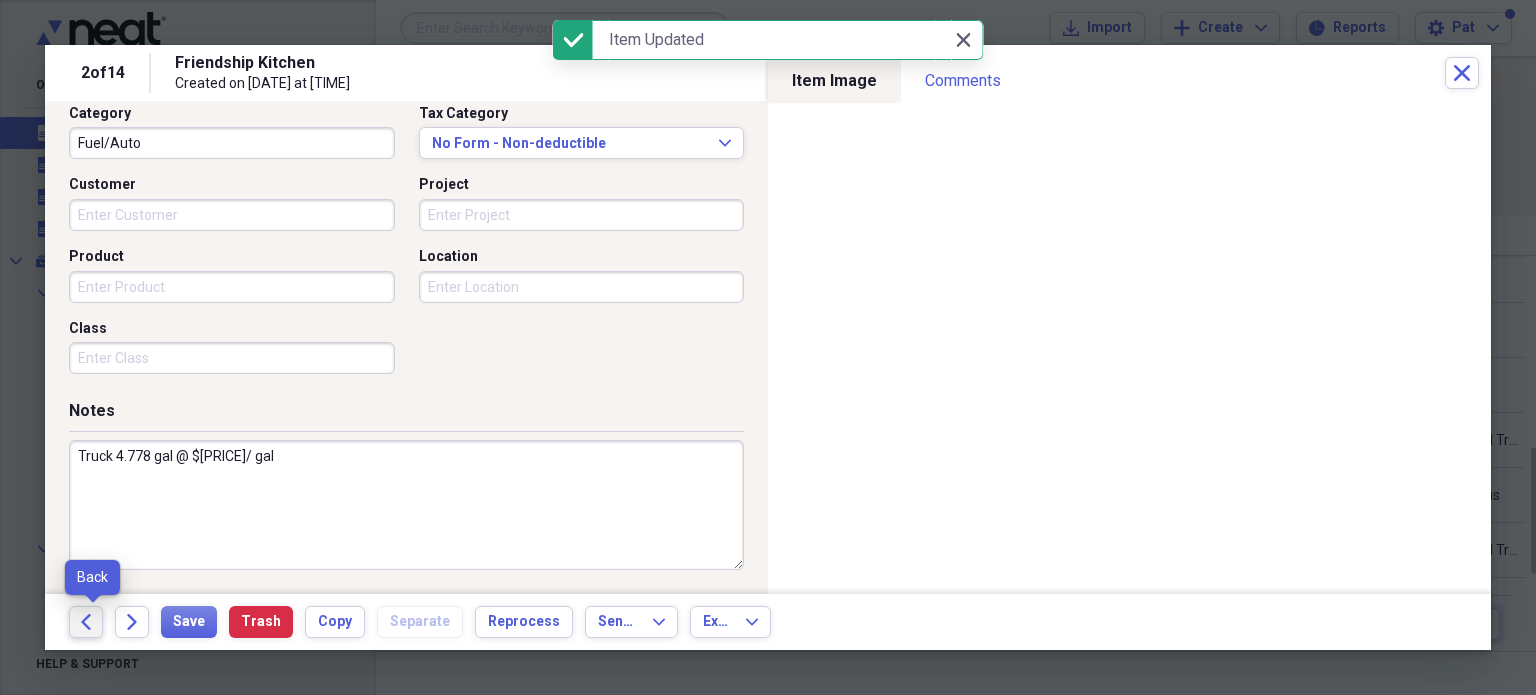 click on "Back" 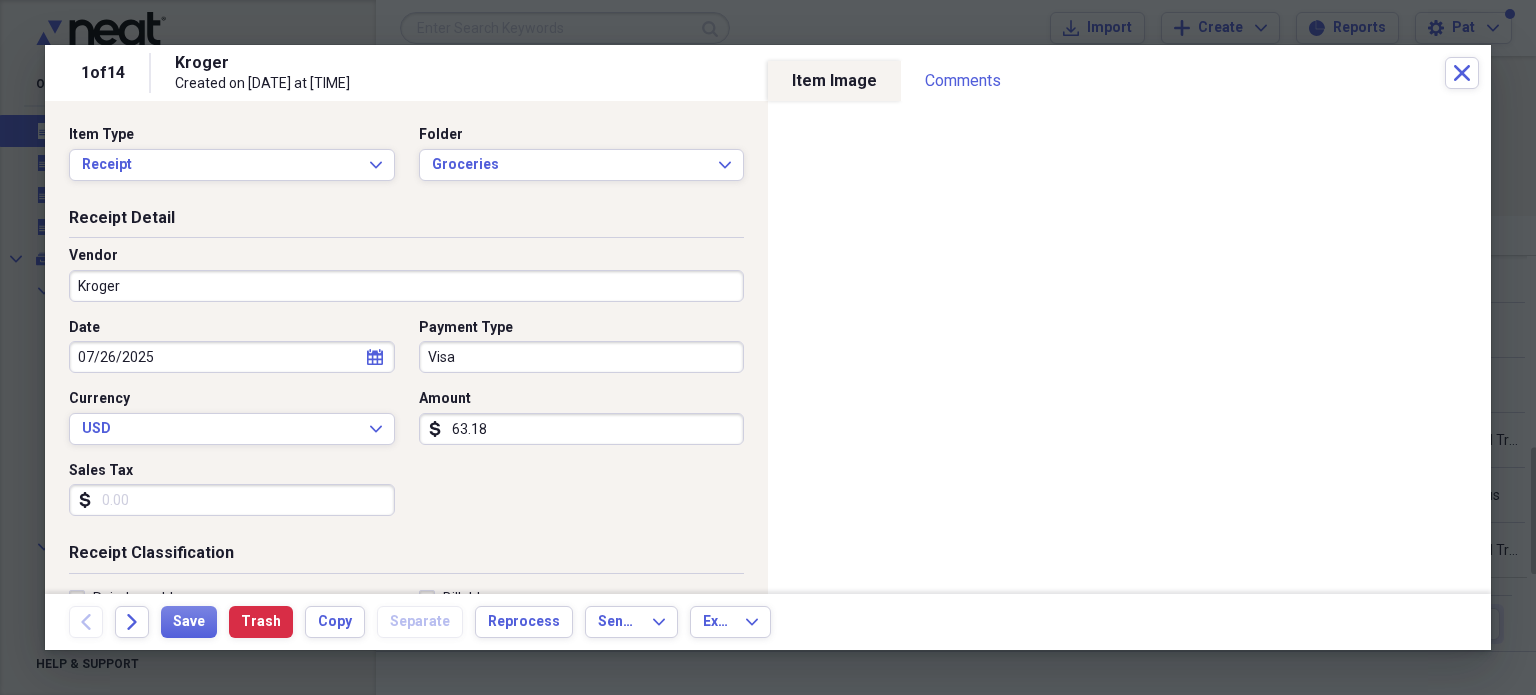 click on "Visa" at bounding box center (582, 357) 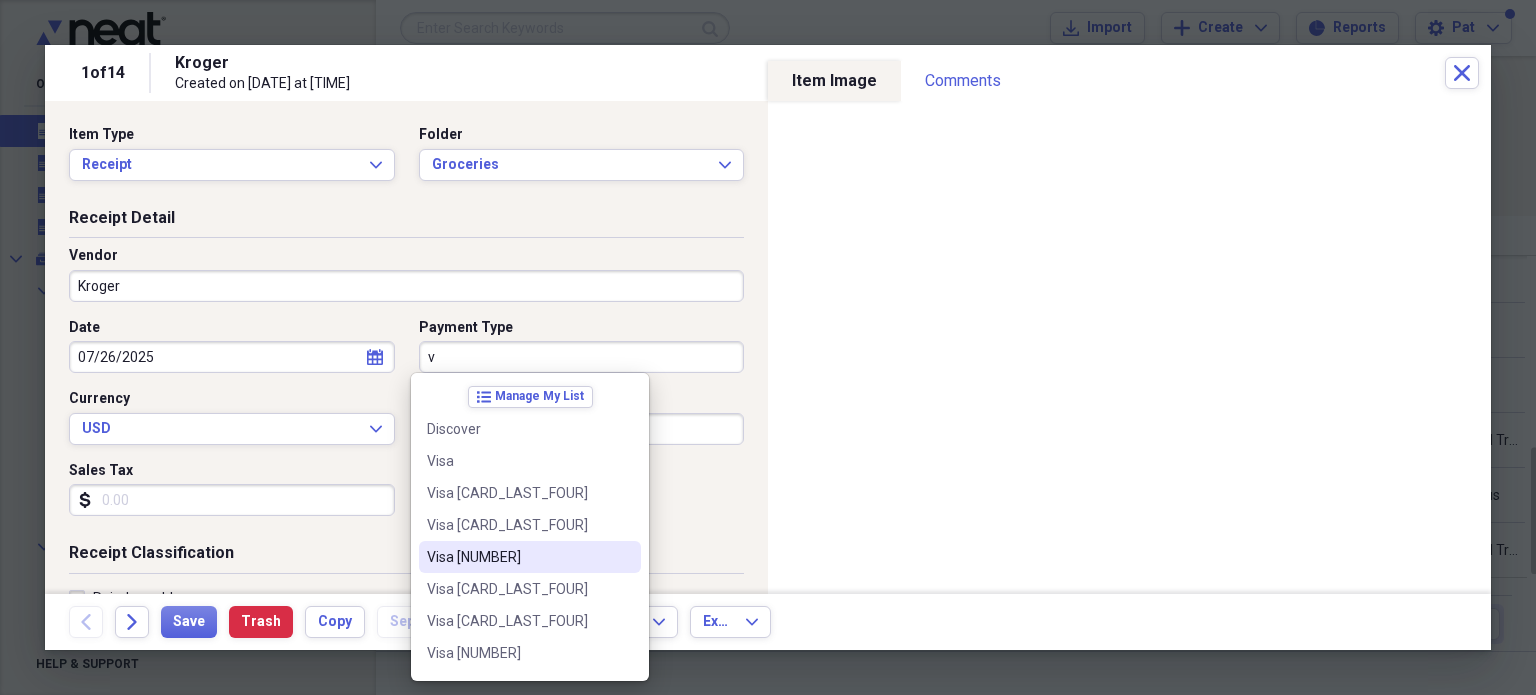 click on "Visa [NUMBER]" at bounding box center [518, 557] 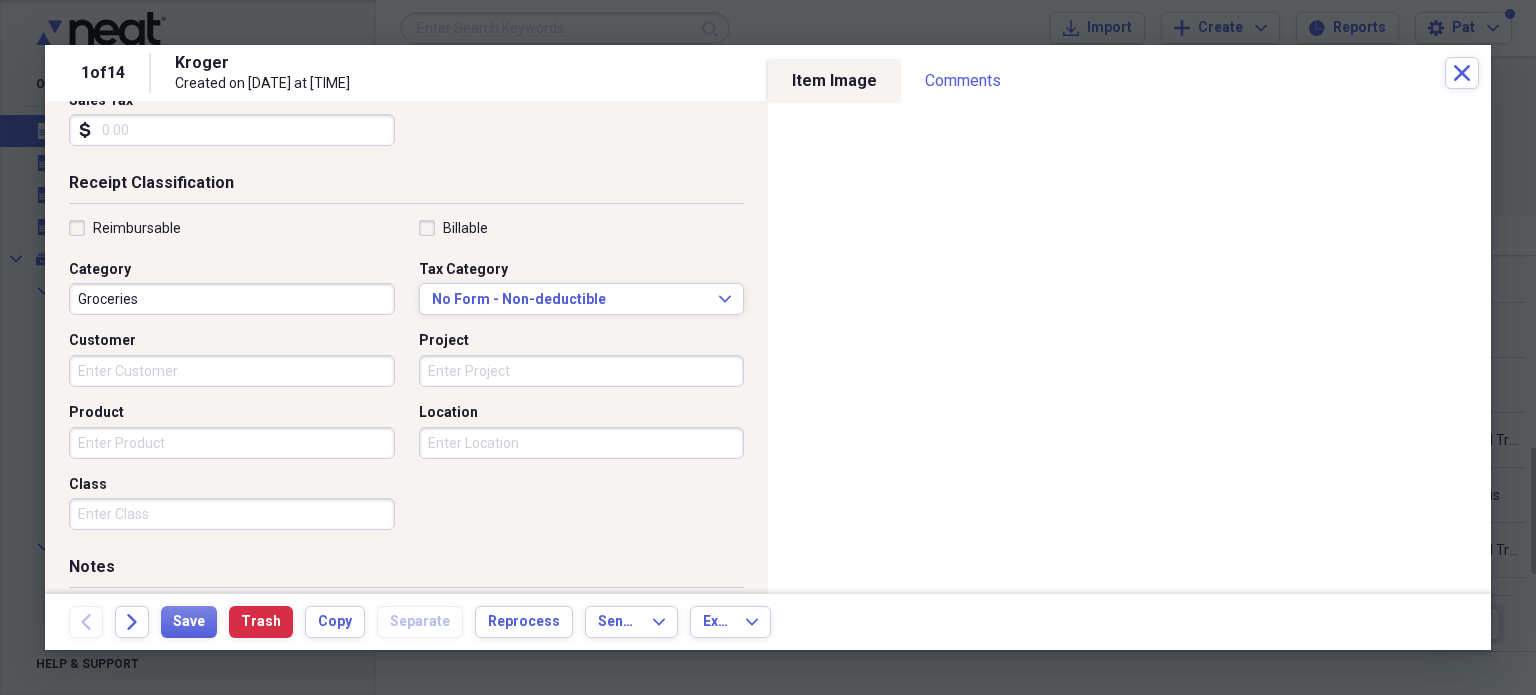 scroll, scrollTop: 400, scrollLeft: 0, axis: vertical 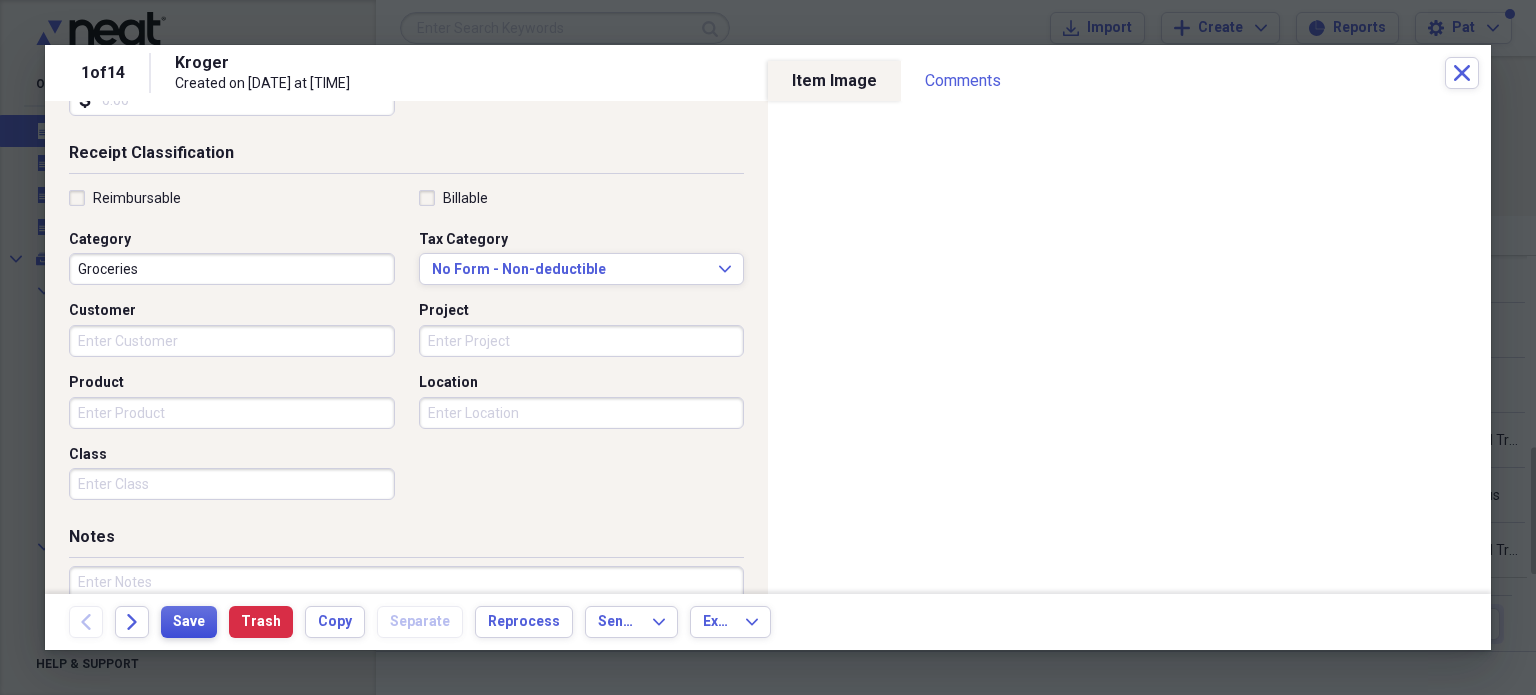 click on "Save" at bounding box center (189, 622) 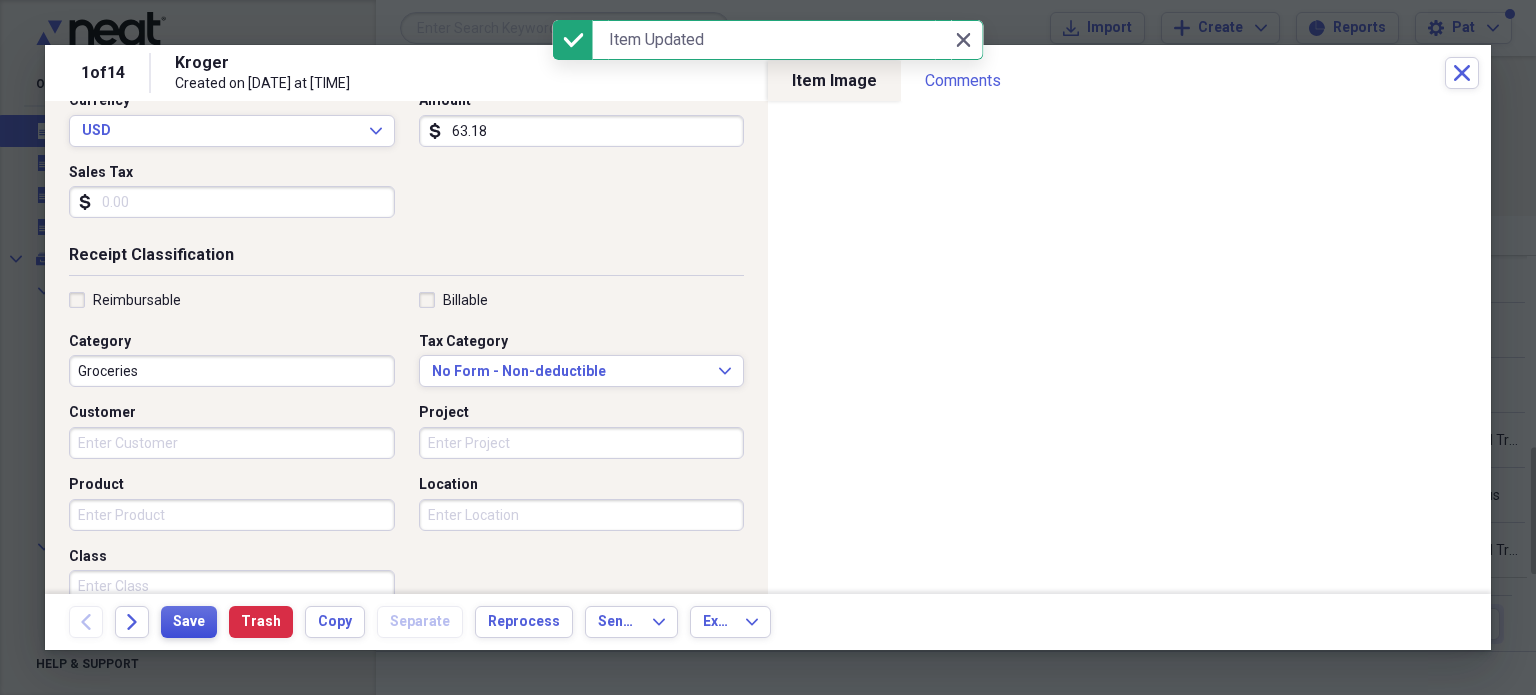 scroll, scrollTop: 266, scrollLeft: 0, axis: vertical 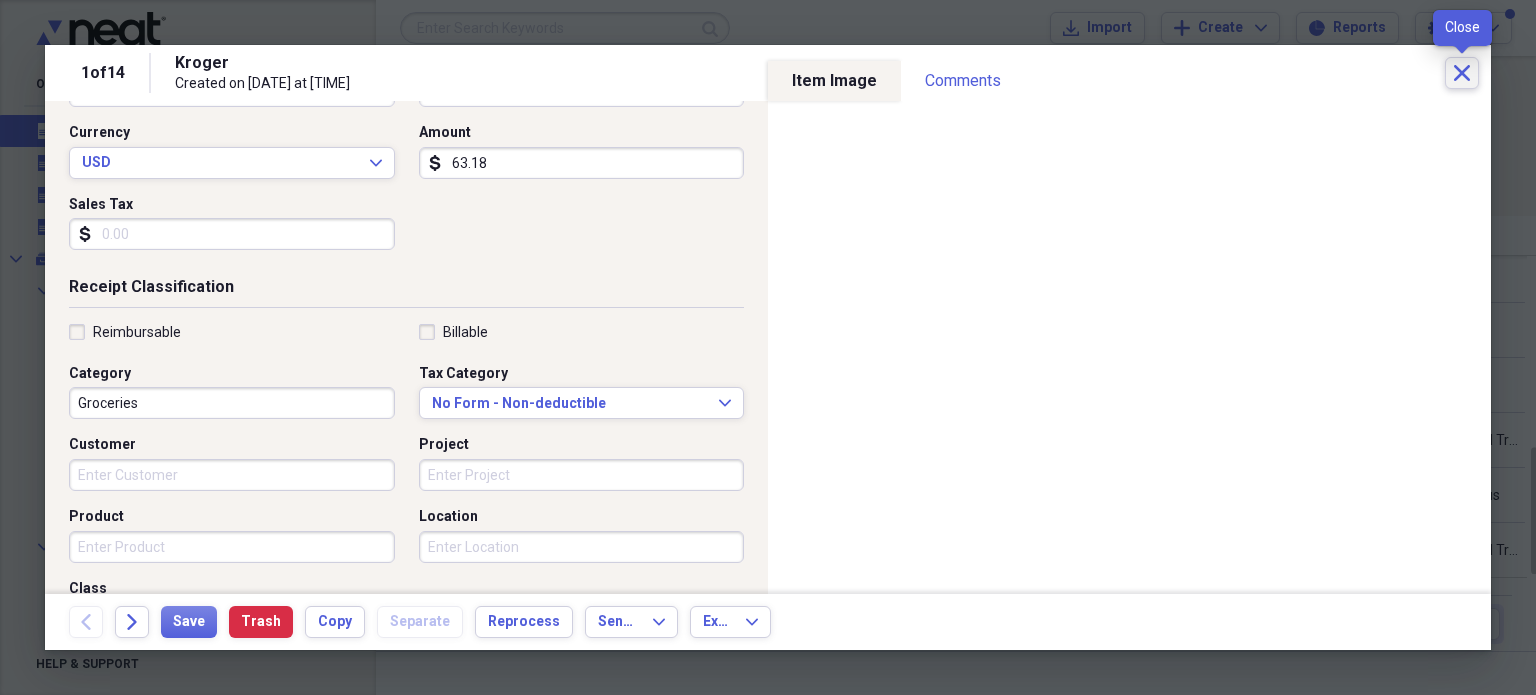 click on "Close" 